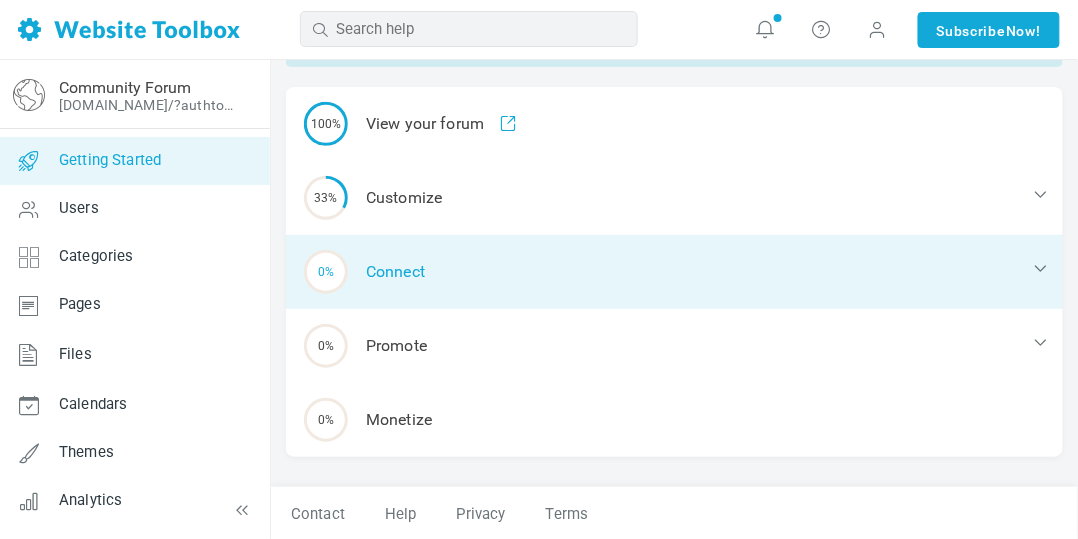 scroll, scrollTop: 113, scrollLeft: 0, axis: vertical 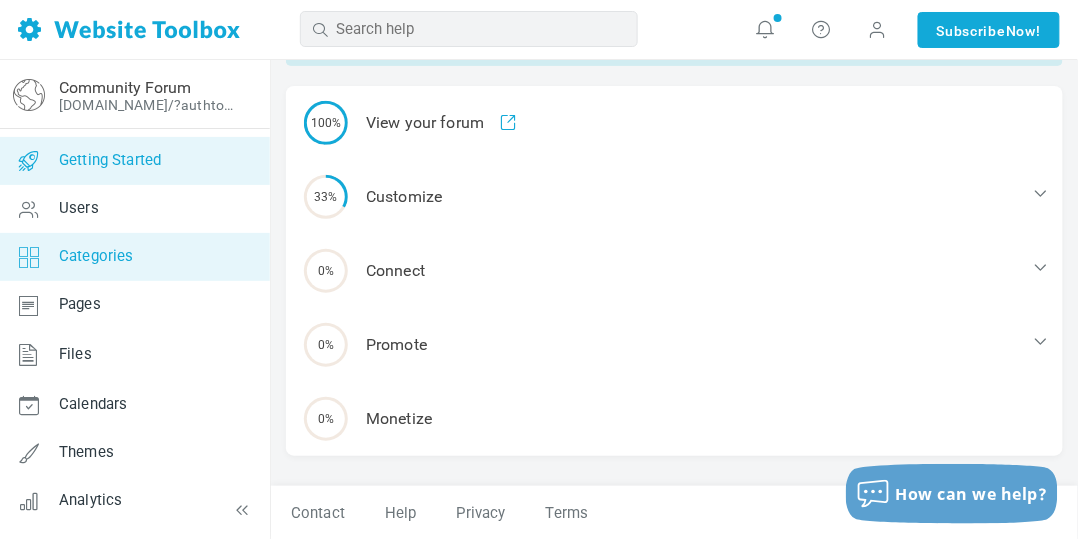 click on "Categories" at bounding box center [134, 257] 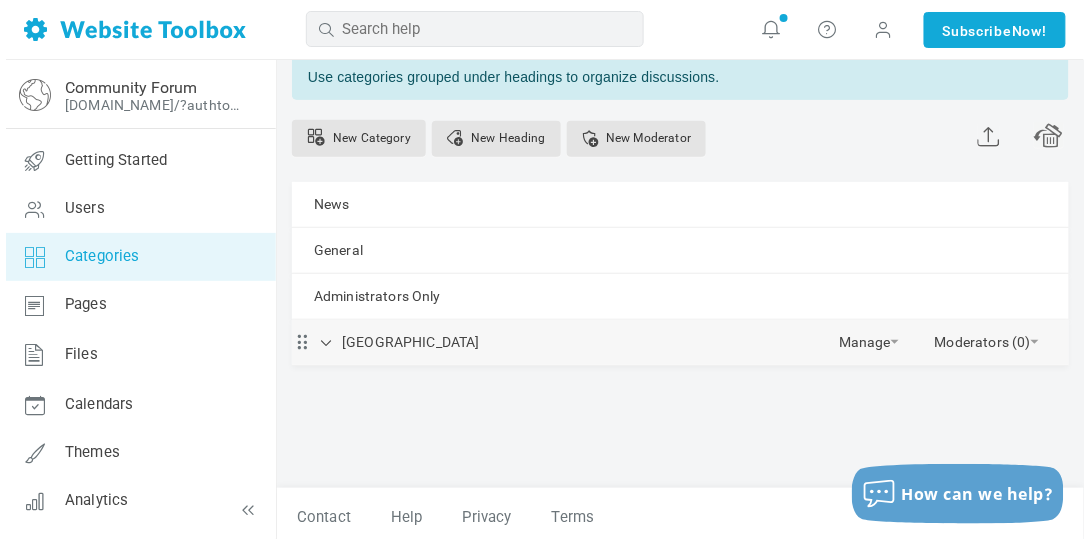 scroll, scrollTop: 106, scrollLeft: 0, axis: vertical 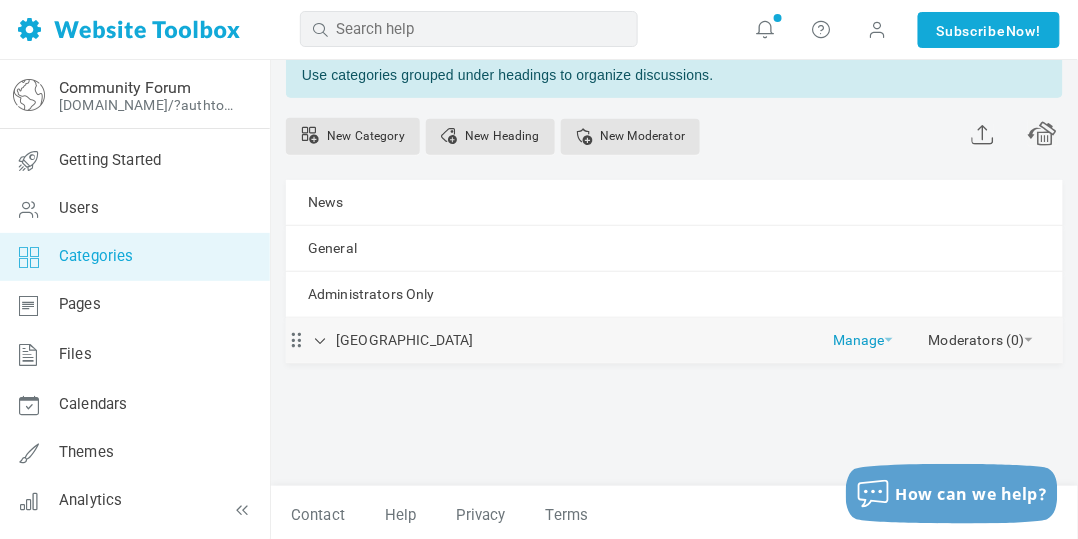 click on "Manage" at bounding box center (863, 335) 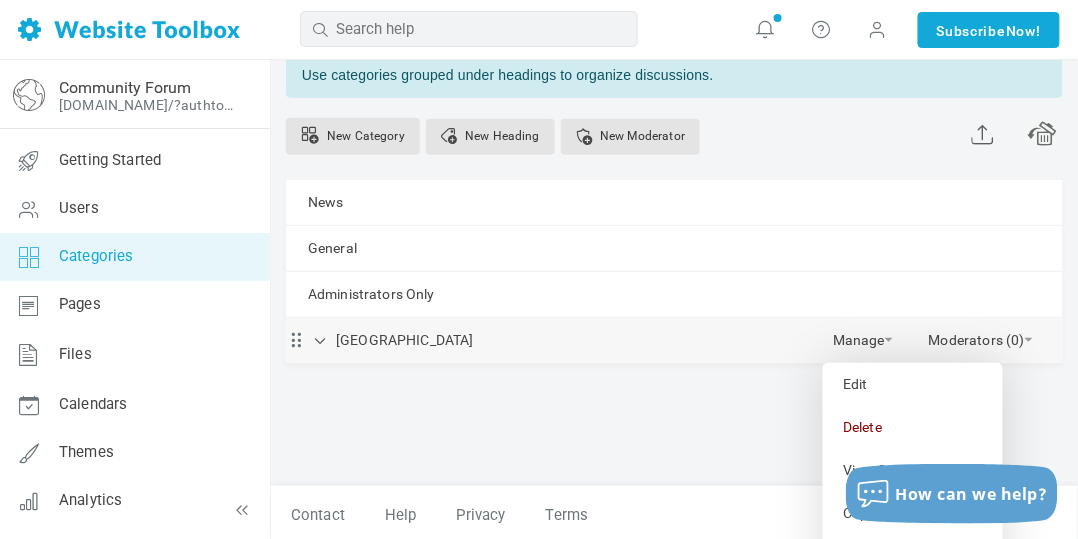 click on "Southeast United States
Manage
Edit
Delete
View Category
Copy Email Address
Change Permissions
Copy Permissions
Privacy
New Subcategory
Unindent
Indent
Moderators (0)
Add Moderator" at bounding box center (674, 340) 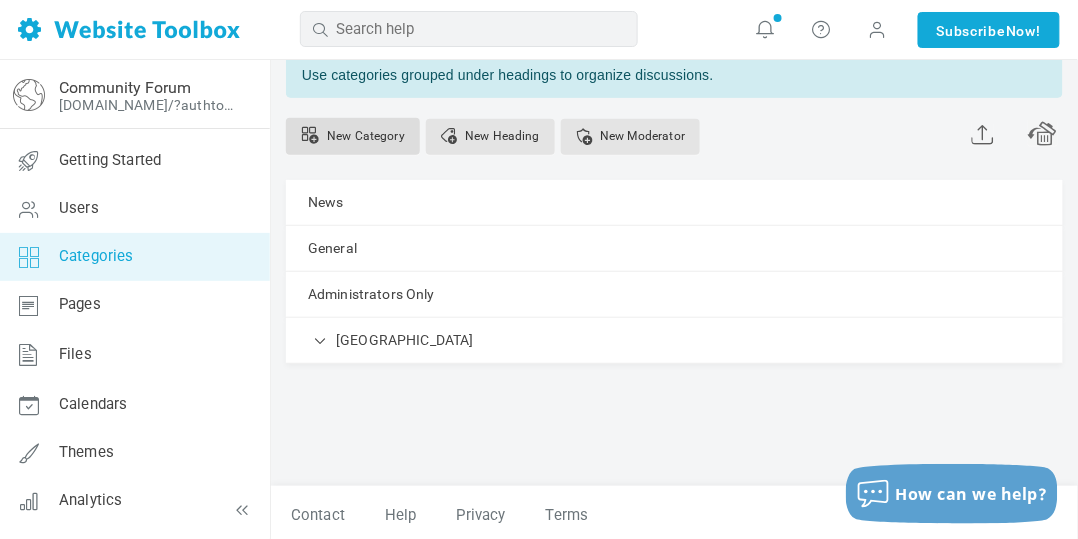 click on "New Category" at bounding box center (353, 136) 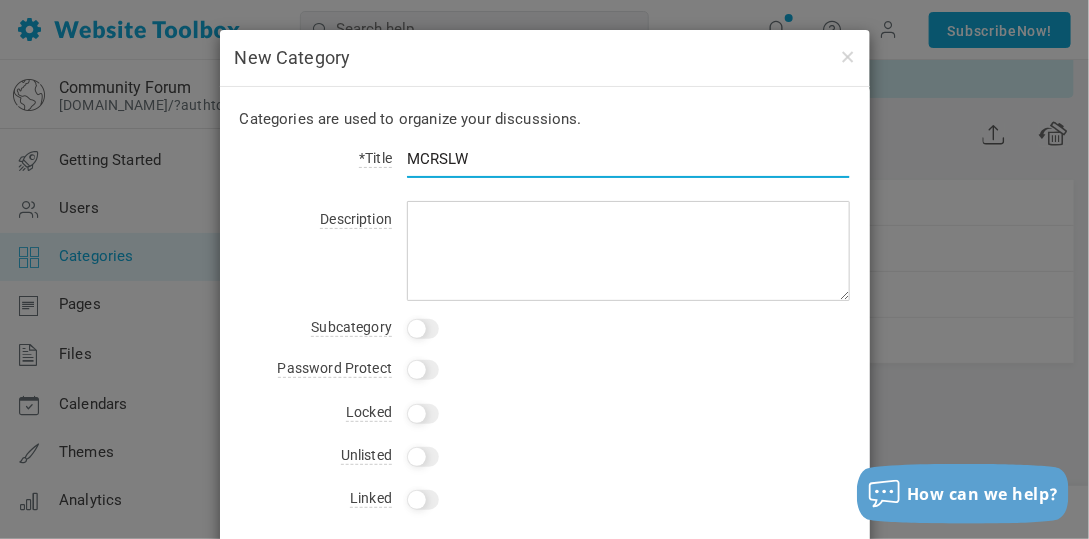 type on "MCRSLW" 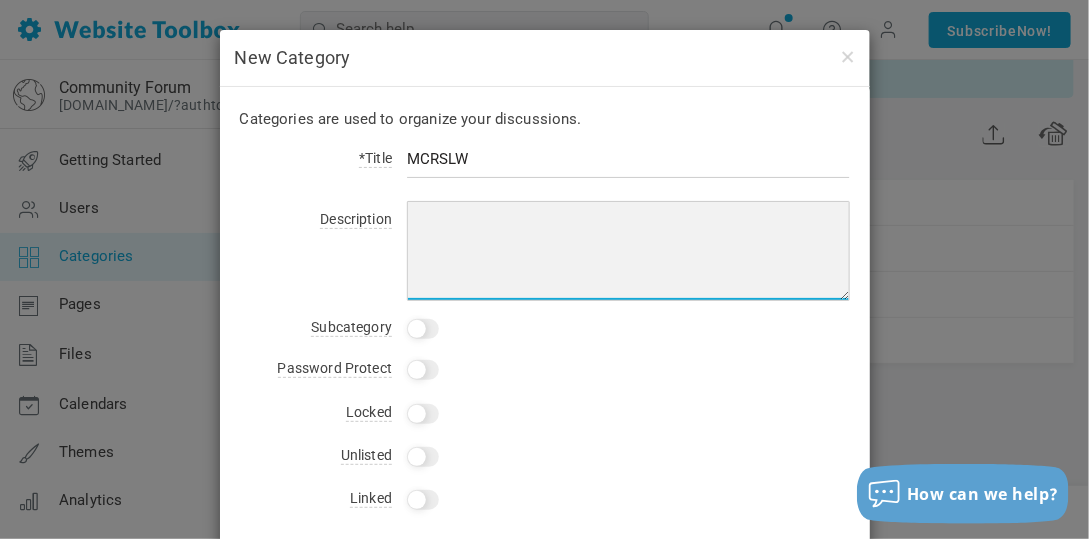 paste on "Class A, Min 25'
Bocce Ball, Shuffleboard, 3 dog parks,4 pools & 4 hot tubs, 3 laundry rooms, separate tennis & pickle ball courts, Fitness center, pool table & darts.   18 hole, executive golf course   Shower and laundry rooms. Gym in the clubhouse HOA fees for owned site $368/mo" 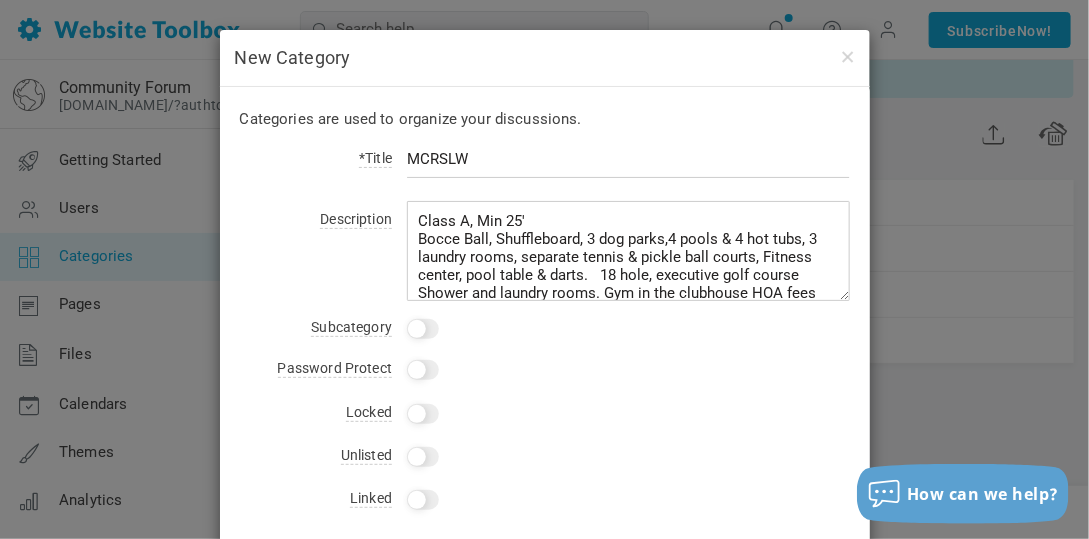 scroll, scrollTop: 21, scrollLeft: 0, axis: vertical 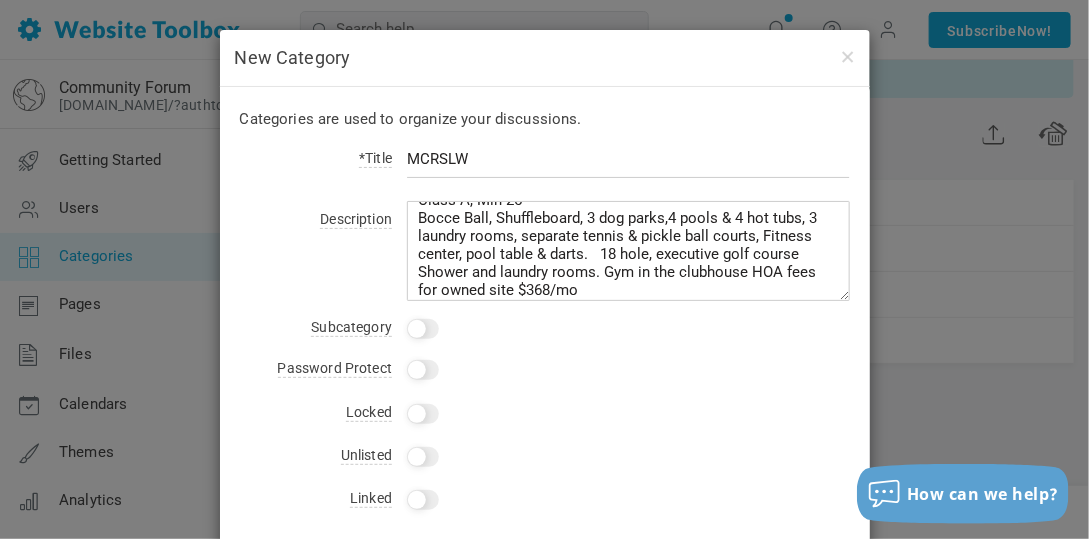 click on "Categories are used to organize your discussions.
*Title
MCRSLW
Description
Class A, Min 25'
Bocce Ball, Shuffleboard, 3 dog parks,4 pools & 4 hot tubs, 3 laundry rooms, separate tennis & pickle ball courts, Fitness center, pool table & darts.   18 hole, executive golf course   Shower and laundry rooms. Gym in the clubhouse HOA fees for owned site $368/mo
Subcategory
This is a subcategory of:
No Category
News
General
Administrators Only
Southeast United States
Florida Resorts
Motorcoach Resort St. Lucie West" at bounding box center (545, 353) 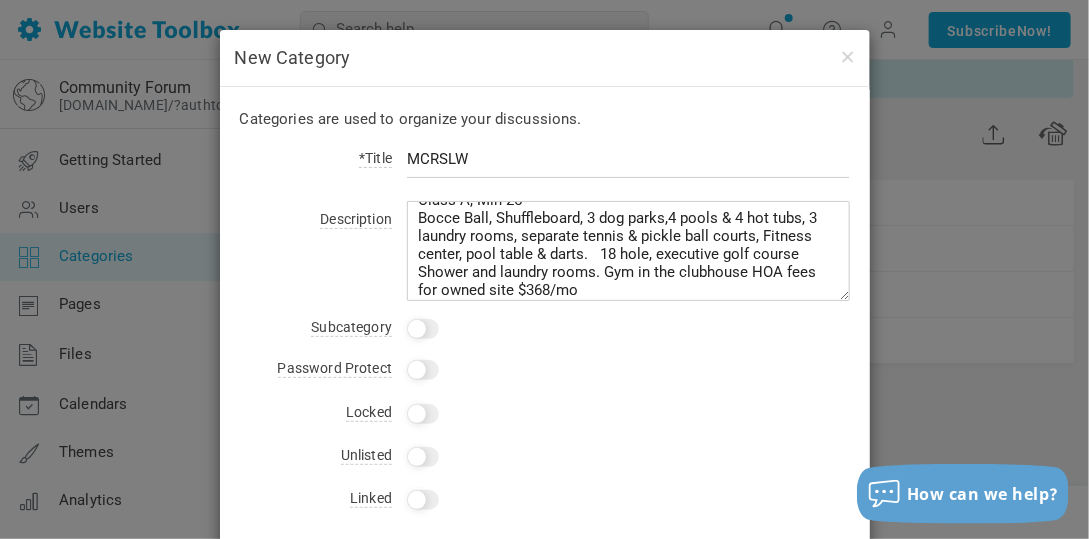 click at bounding box center (423, 329) 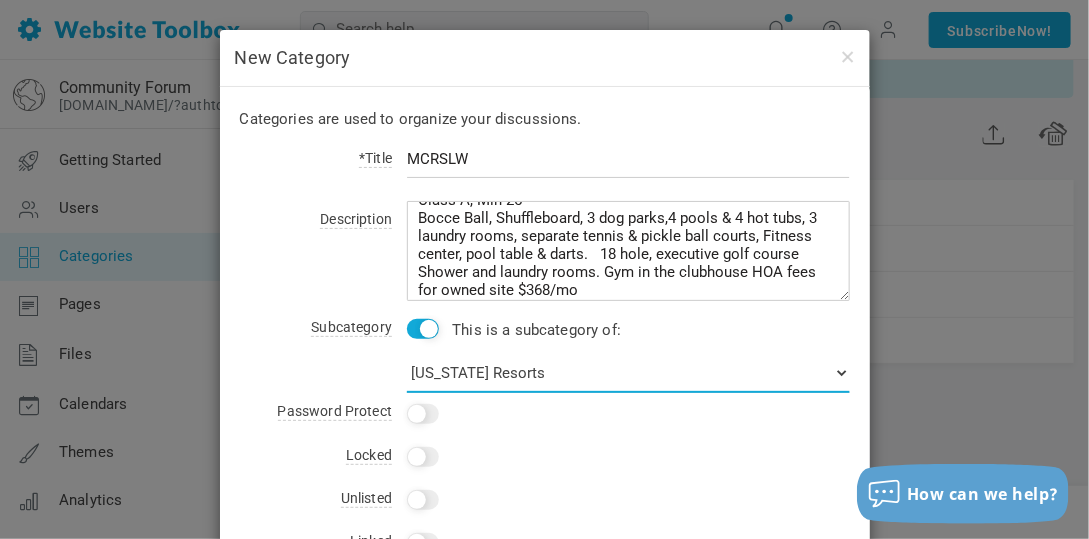 click on "No Category
News
General
Administrators Only
Southeast United States
Florida Resorts
Motorcoach Resort St. Lucie West" at bounding box center (628, 373) 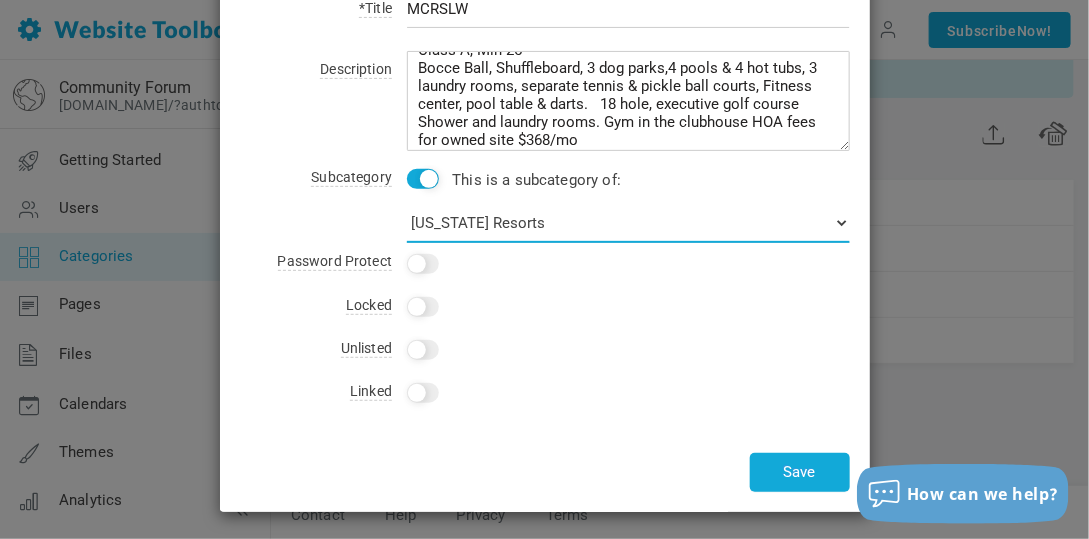 scroll, scrollTop: 151, scrollLeft: 0, axis: vertical 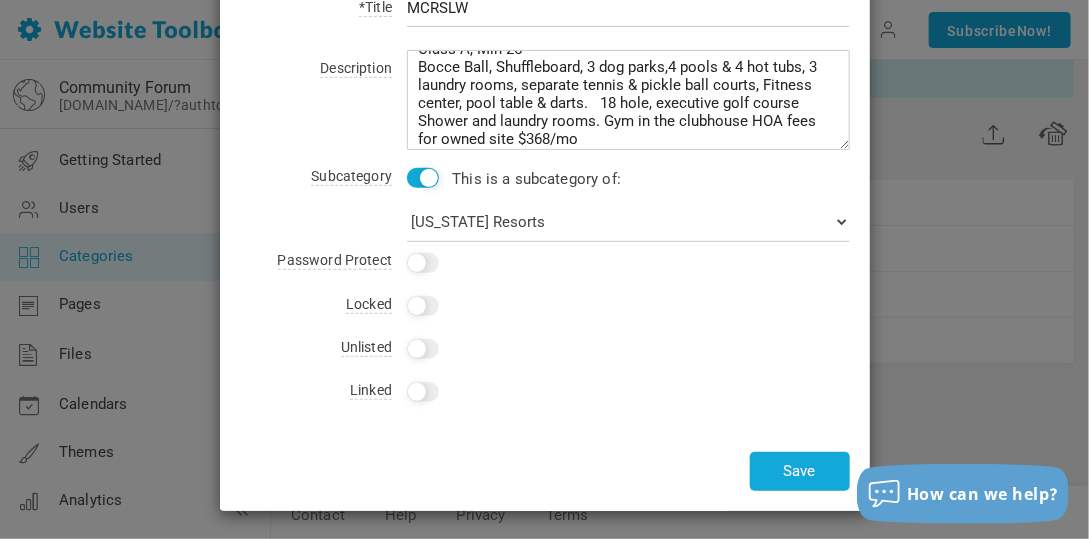 click on "Yes" at bounding box center [423, 392] 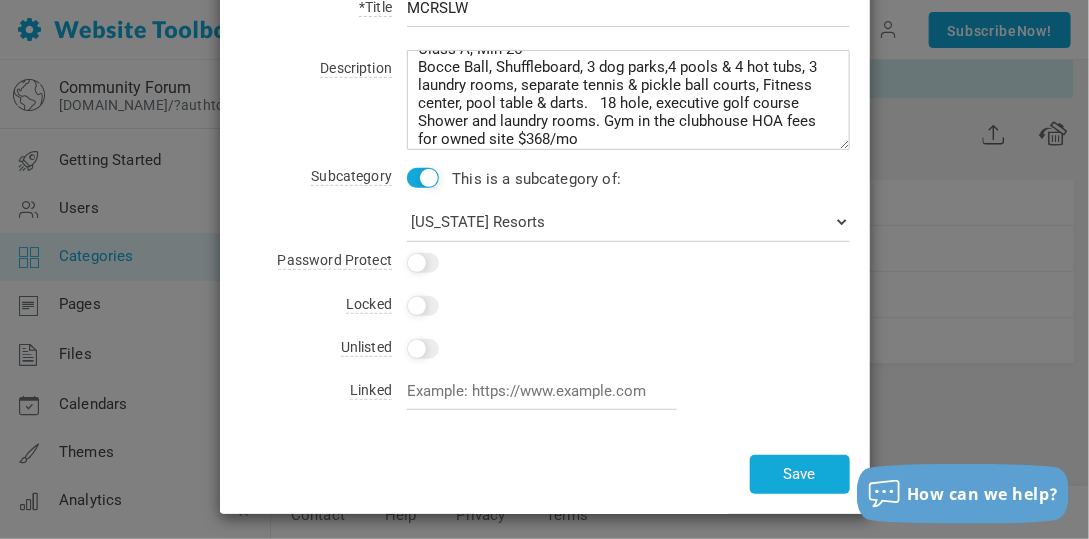 checkbox on "false" 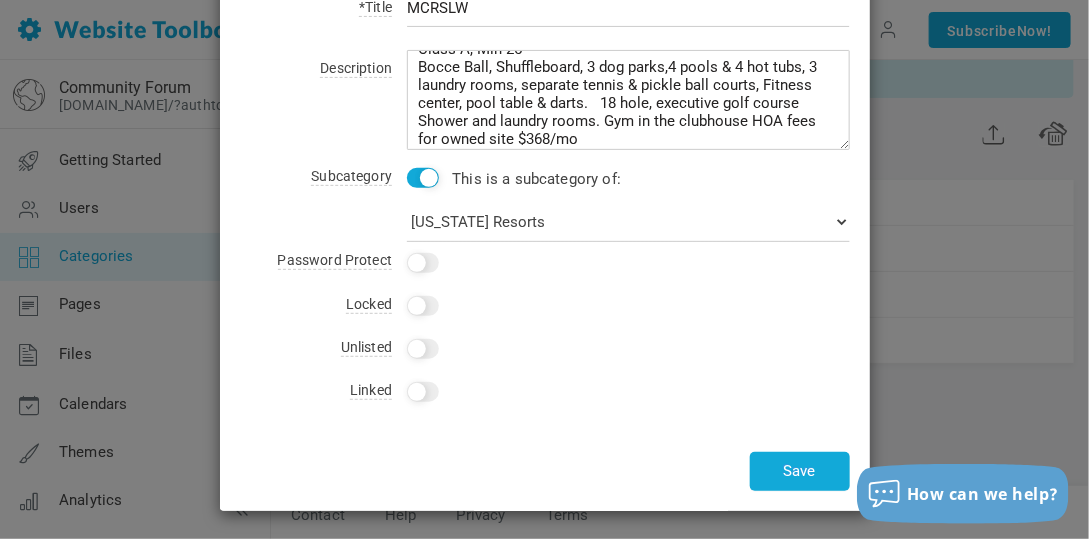 click on "Yes" at bounding box center [621, 393] 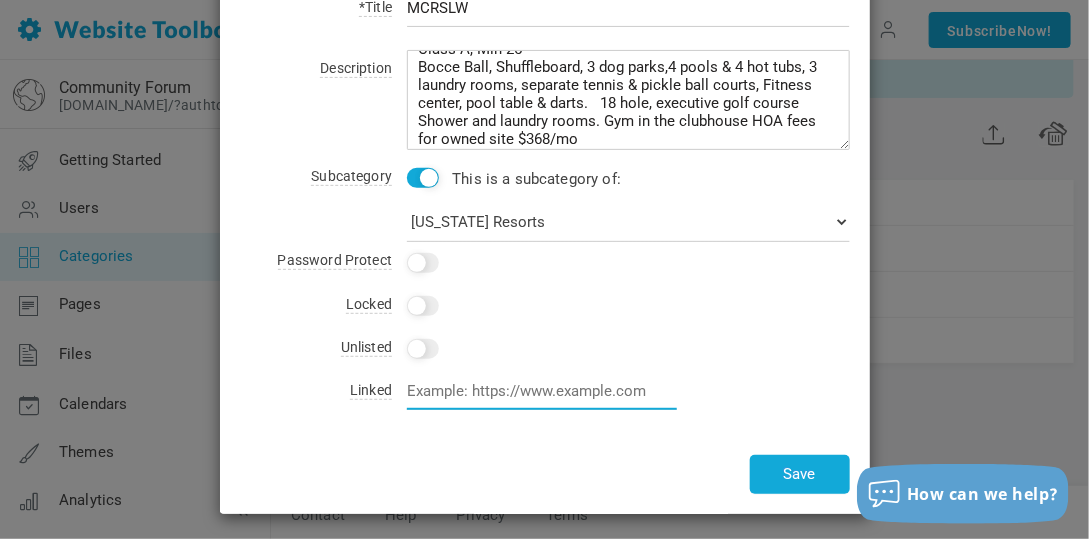 click at bounding box center [542, 391] 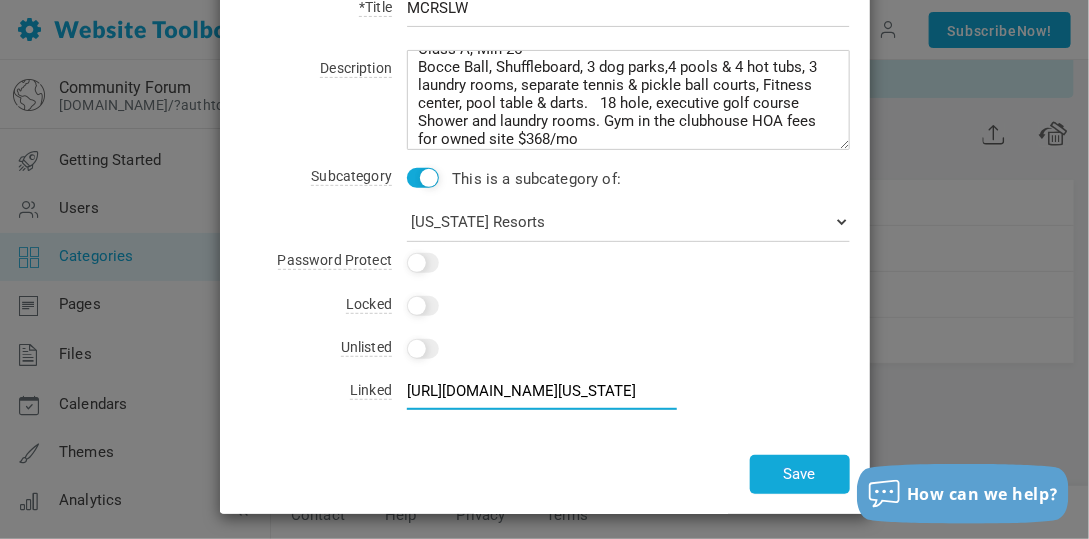 scroll, scrollTop: 0, scrollLeft: 442, axis: horizontal 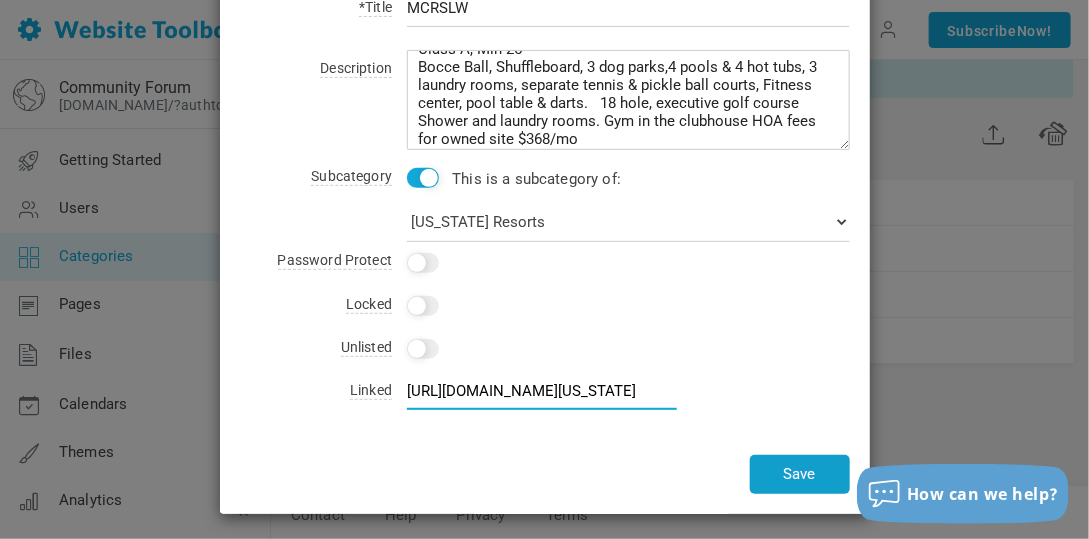type on "https://www.campgroundreviews.com/regions/florida/port-saint-lucie/motorcoach-resort-st-lucie-west-786" 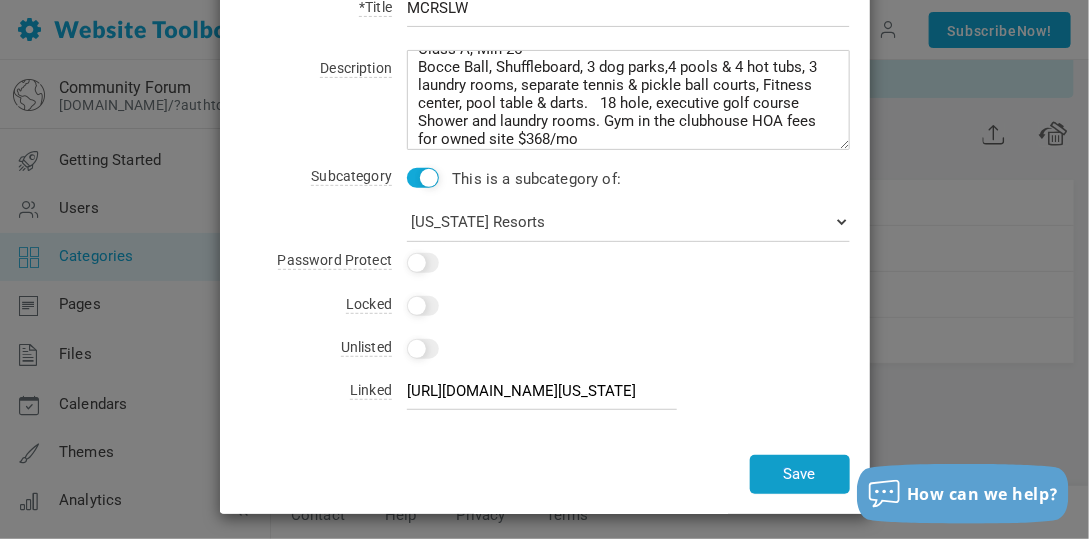 scroll, scrollTop: 0, scrollLeft: 0, axis: both 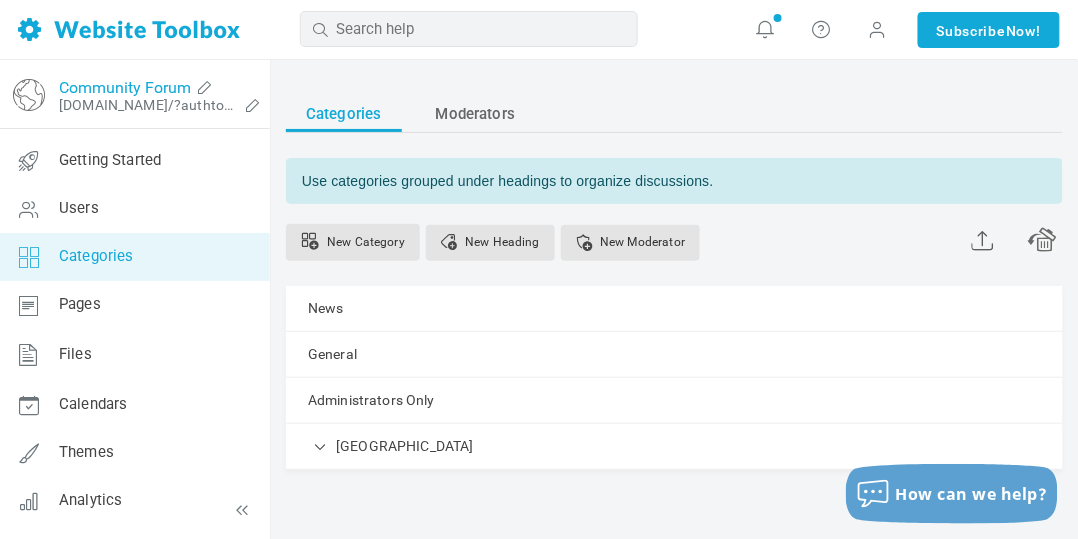 click on "Community Forum" at bounding box center [125, 87] 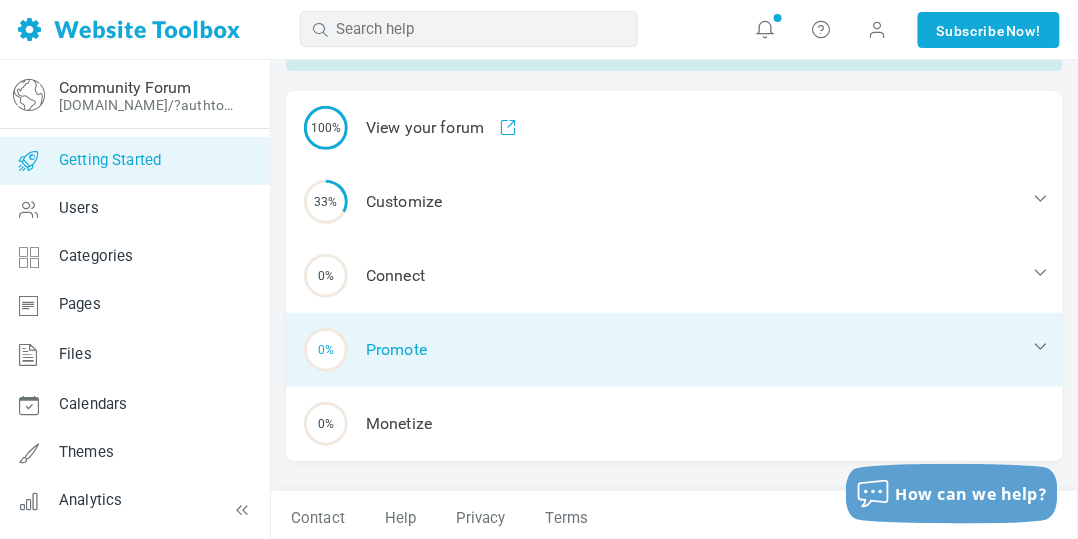 scroll, scrollTop: 113, scrollLeft: 0, axis: vertical 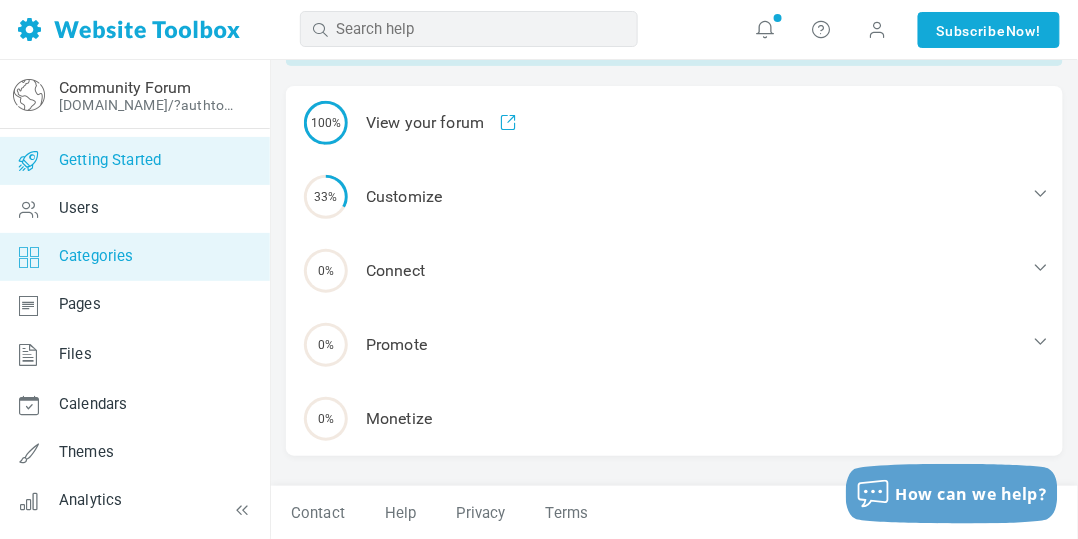 click on "Categories" at bounding box center [96, 256] 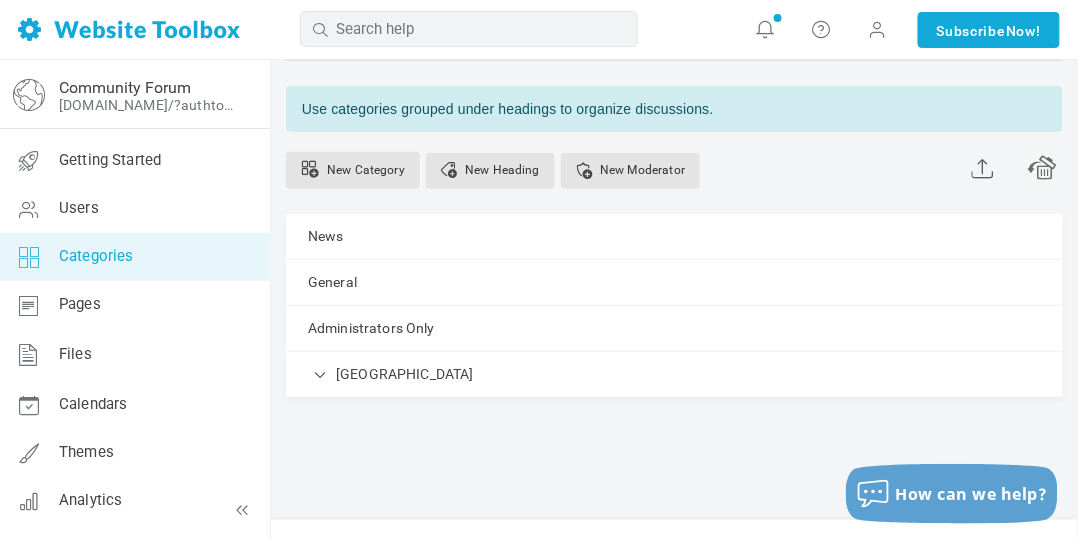 scroll, scrollTop: 99, scrollLeft: 0, axis: vertical 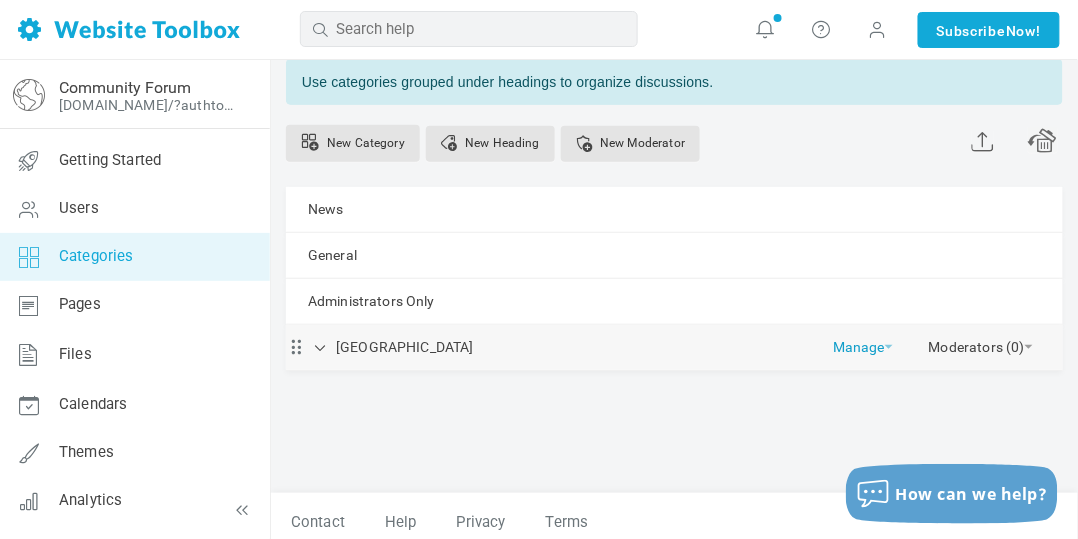 click on "Manage" at bounding box center [863, 342] 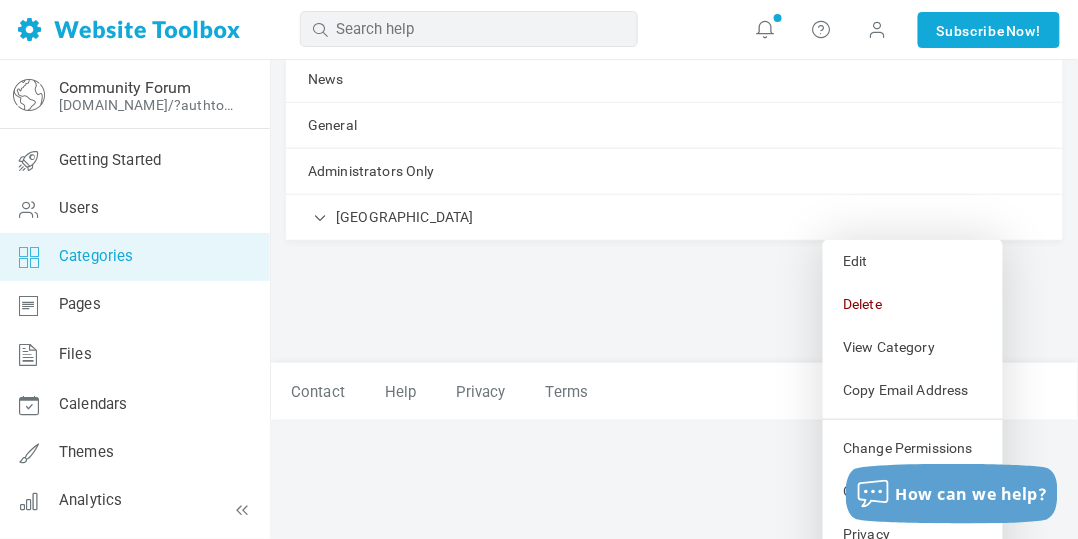 scroll, scrollTop: 299, scrollLeft: 0, axis: vertical 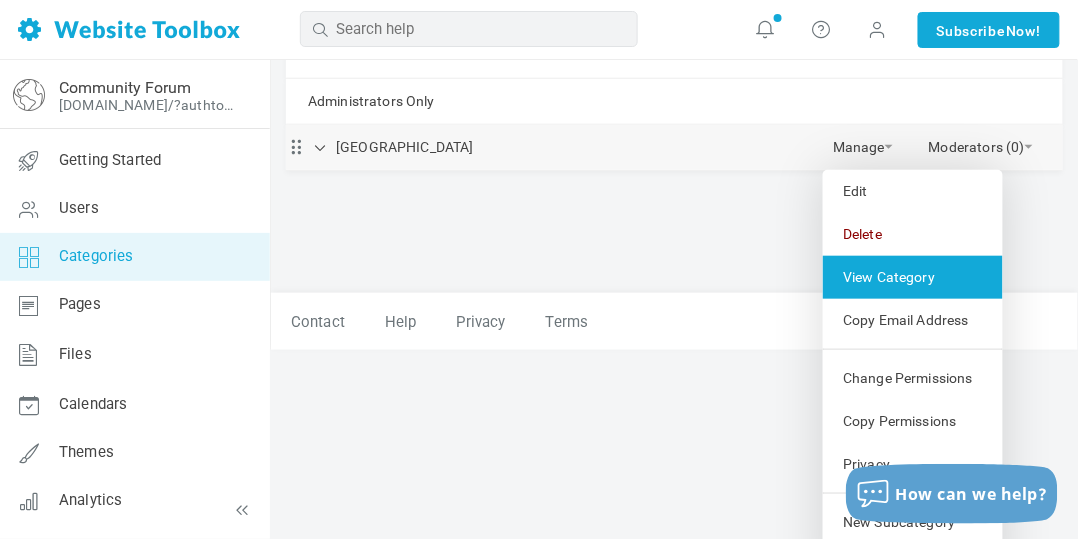 click on "View Category" at bounding box center (913, 277) 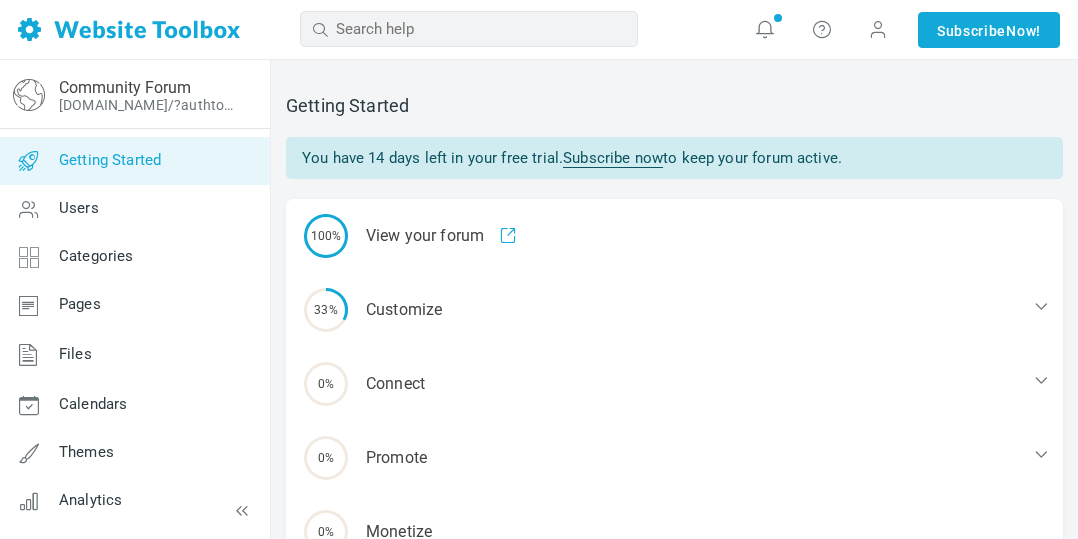 scroll, scrollTop: 0, scrollLeft: 0, axis: both 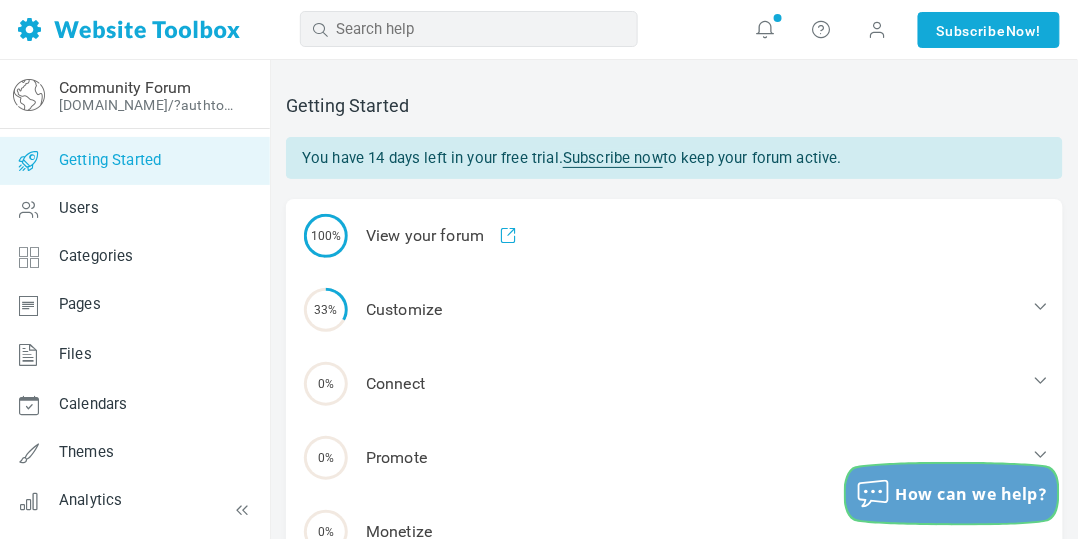 click on "How can we help?" at bounding box center (972, 494) 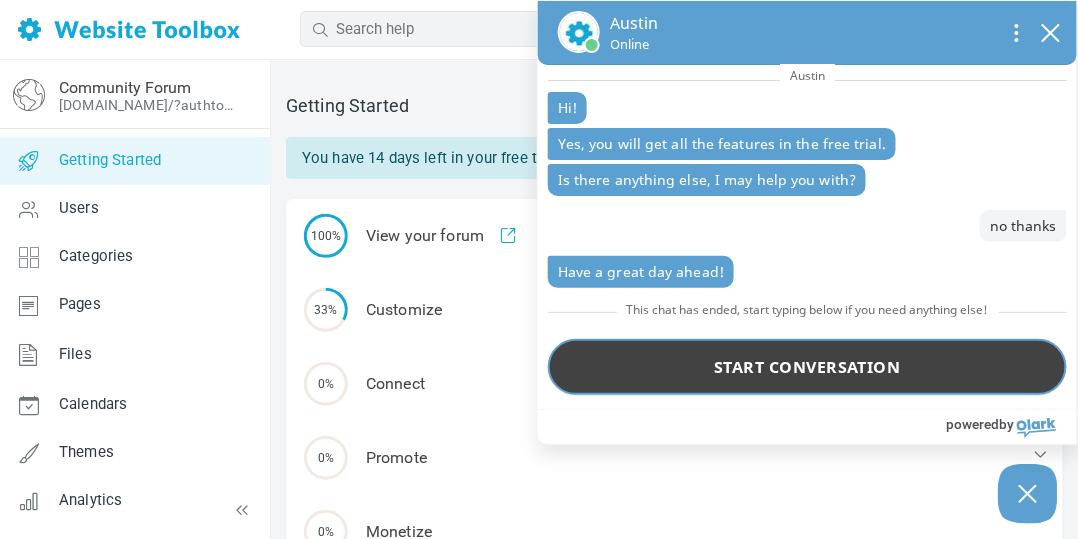 click on "Start conversation" at bounding box center [807, 367] 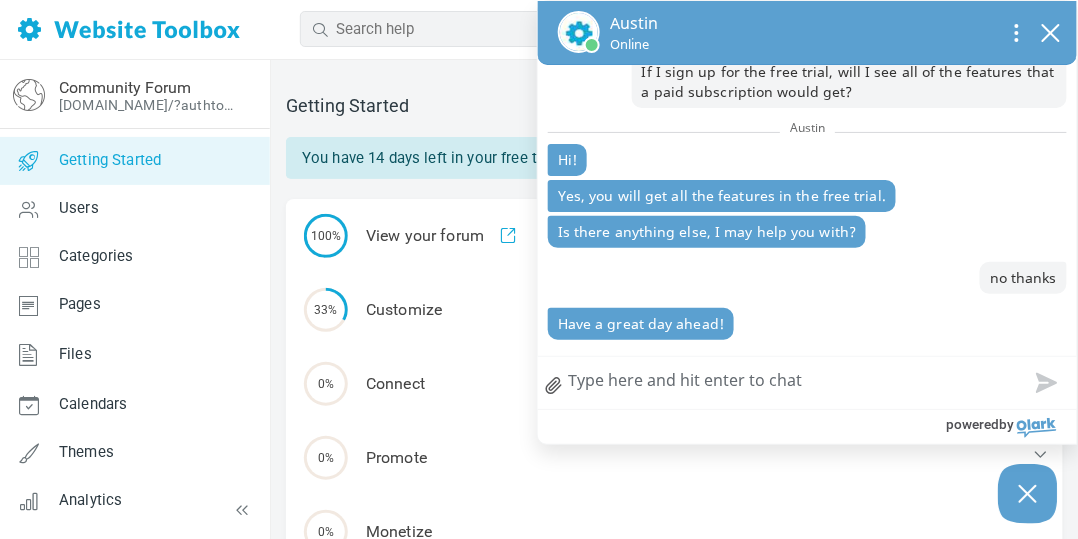 scroll, scrollTop: 54, scrollLeft: 0, axis: vertical 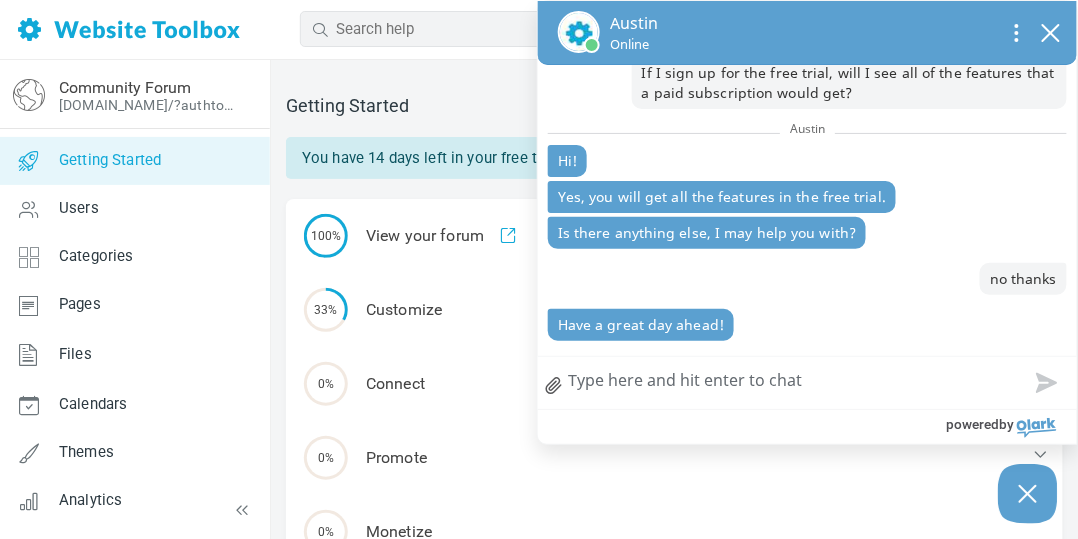 click on "How can we help?" at bounding box center [807, 383] 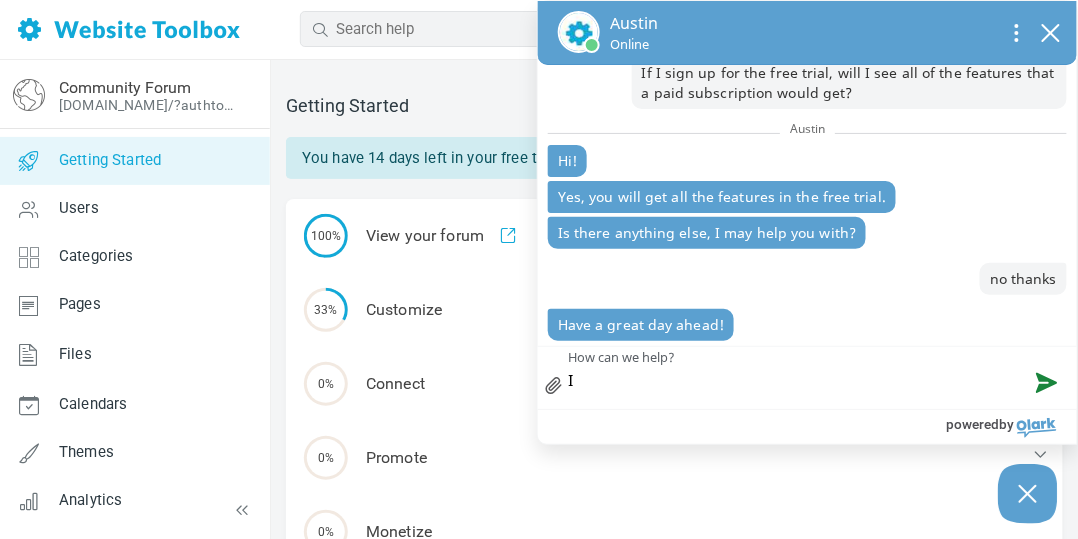 type on "I'" 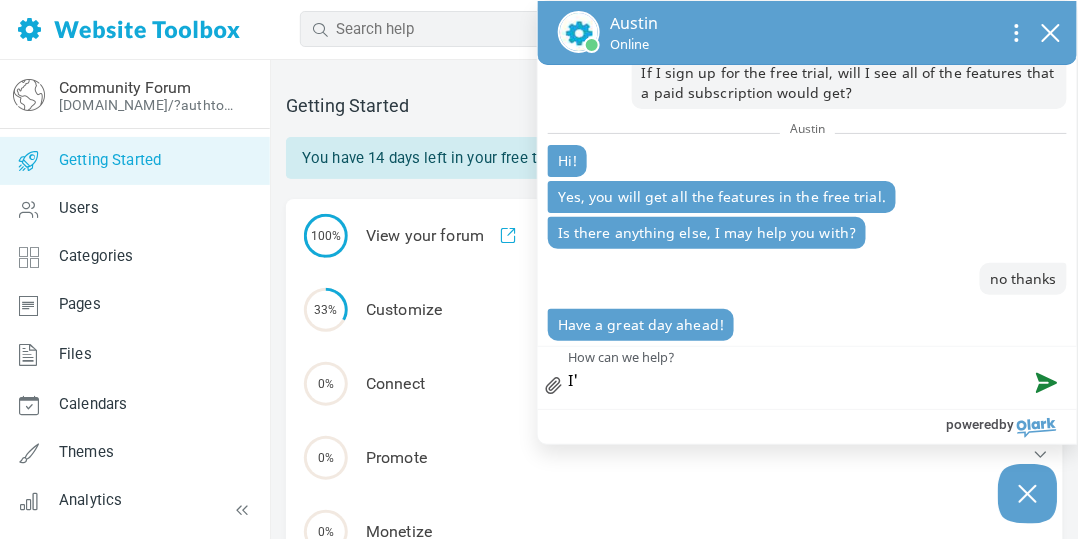 scroll, scrollTop: 63, scrollLeft: 0, axis: vertical 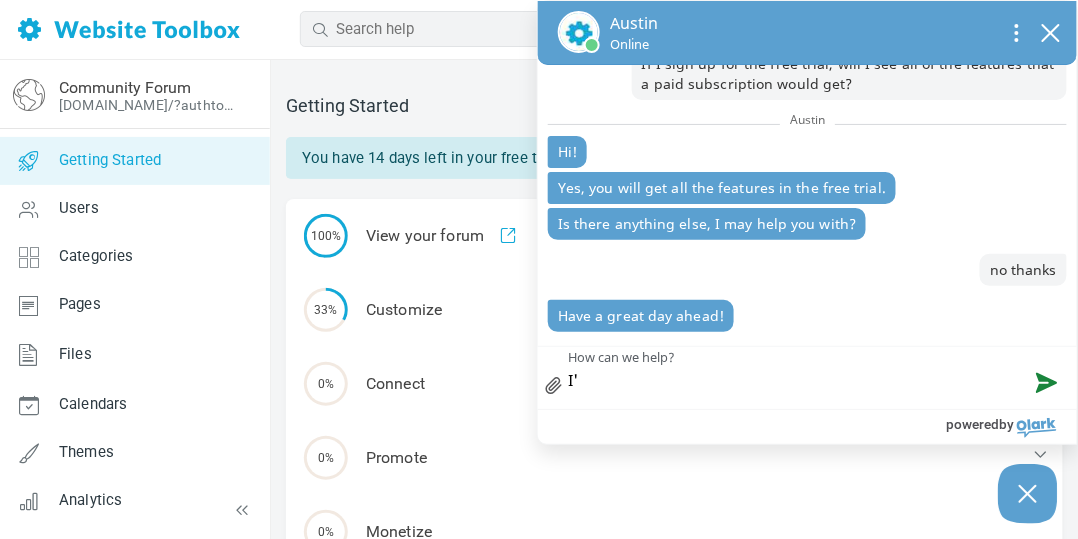 type on "I'm" 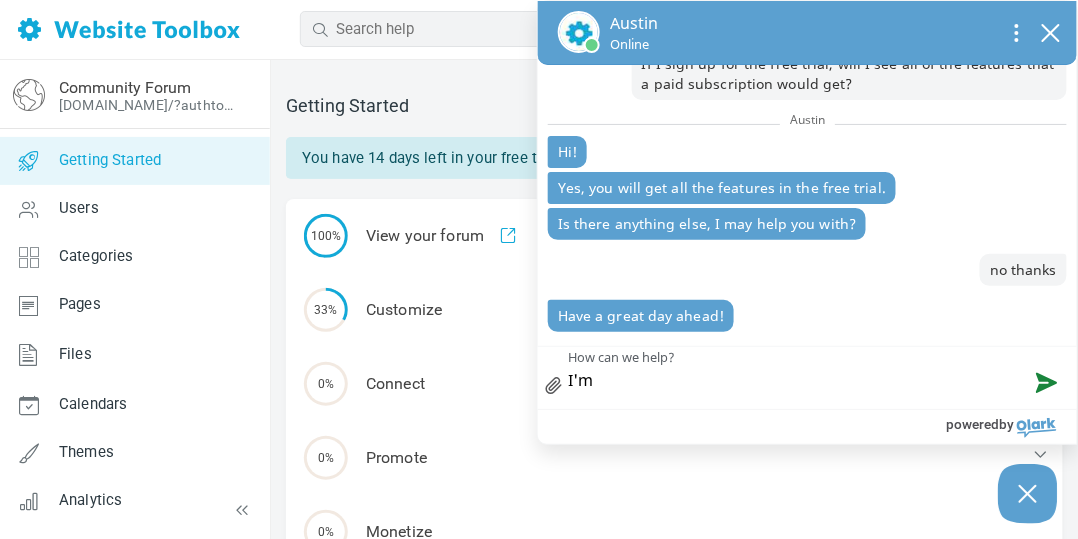 type on "I'm" 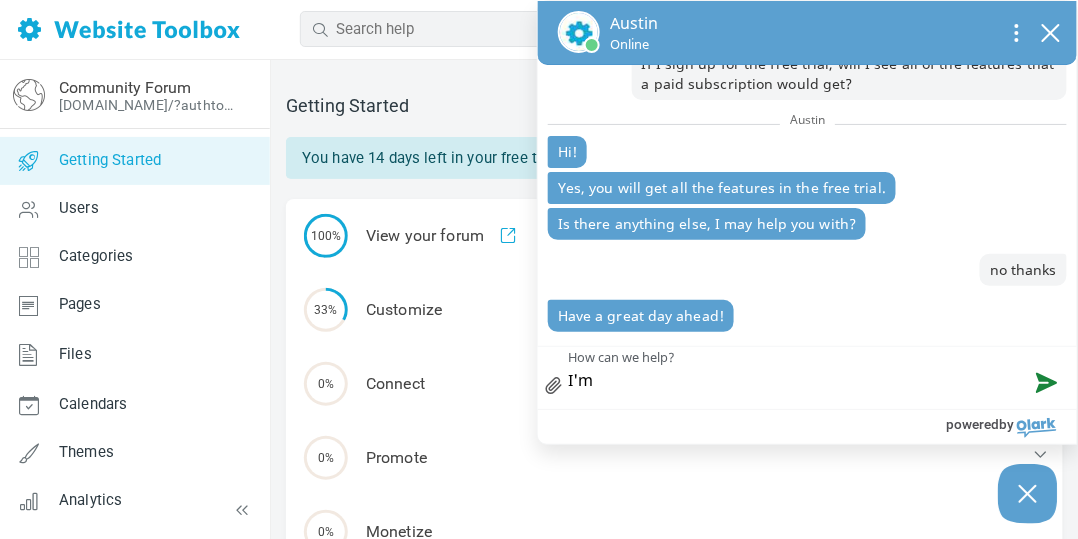 type on "I'm u" 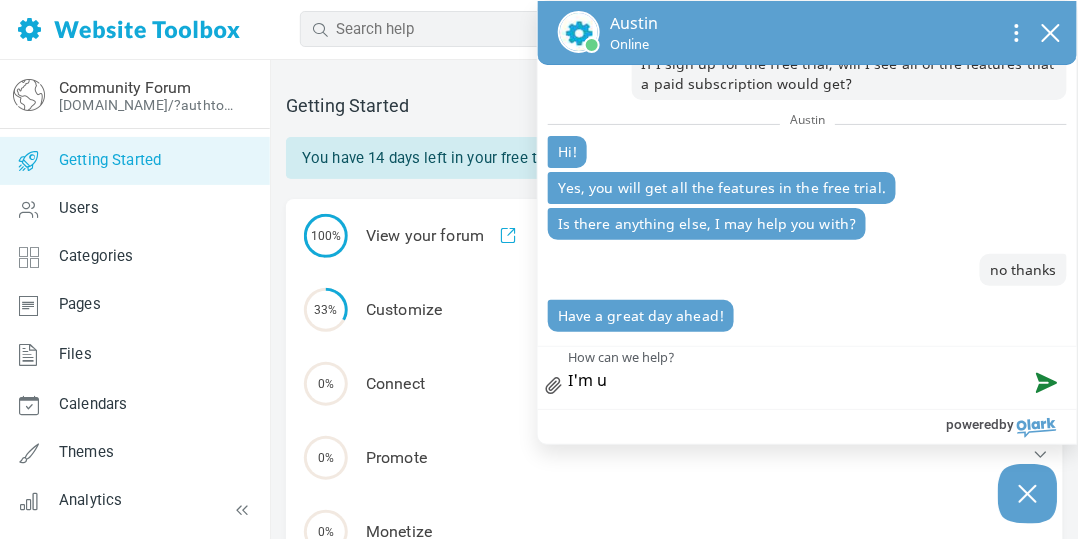 type on "I'm us" 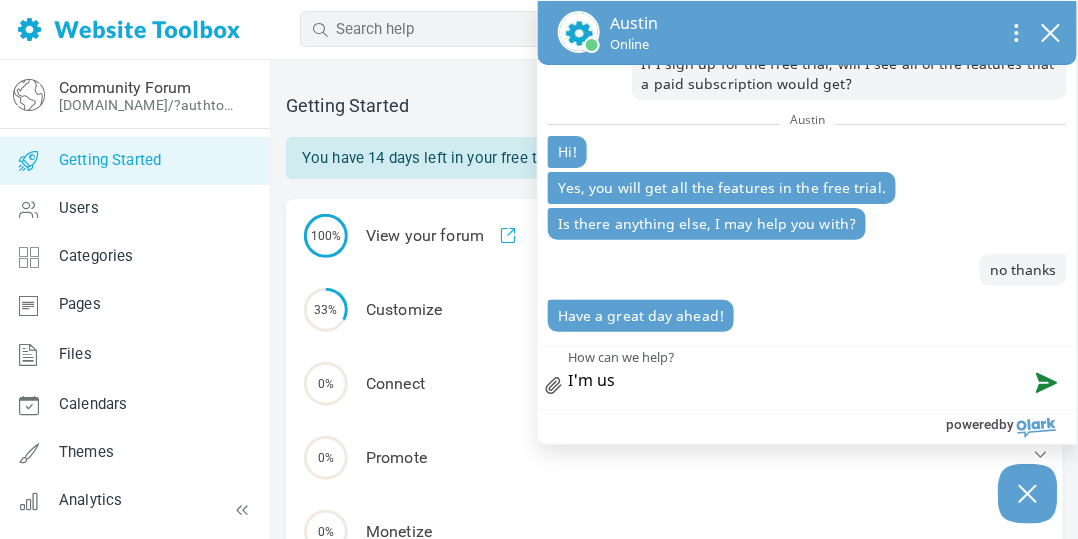 type on "I'm use" 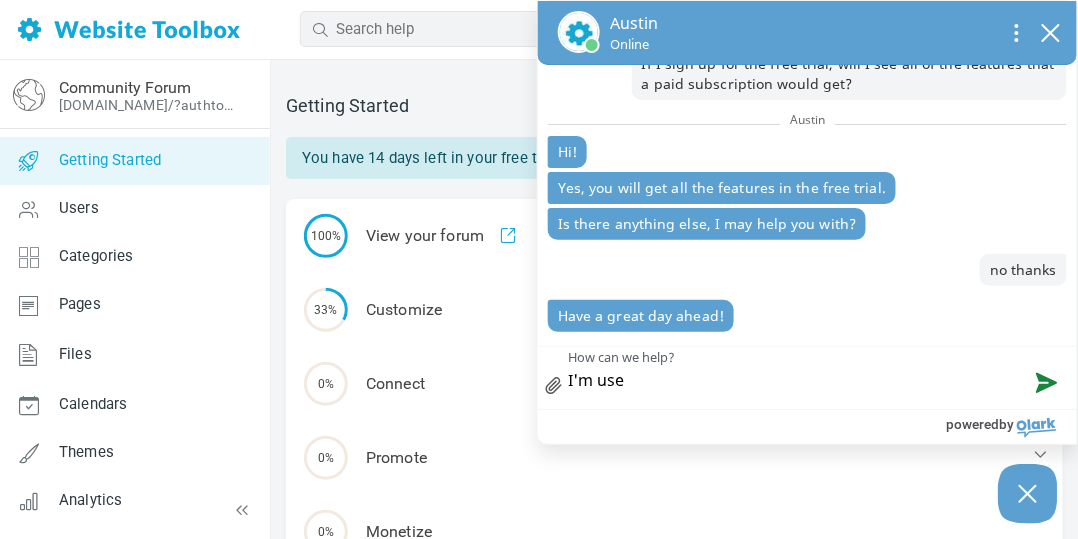 type on "I'm used" 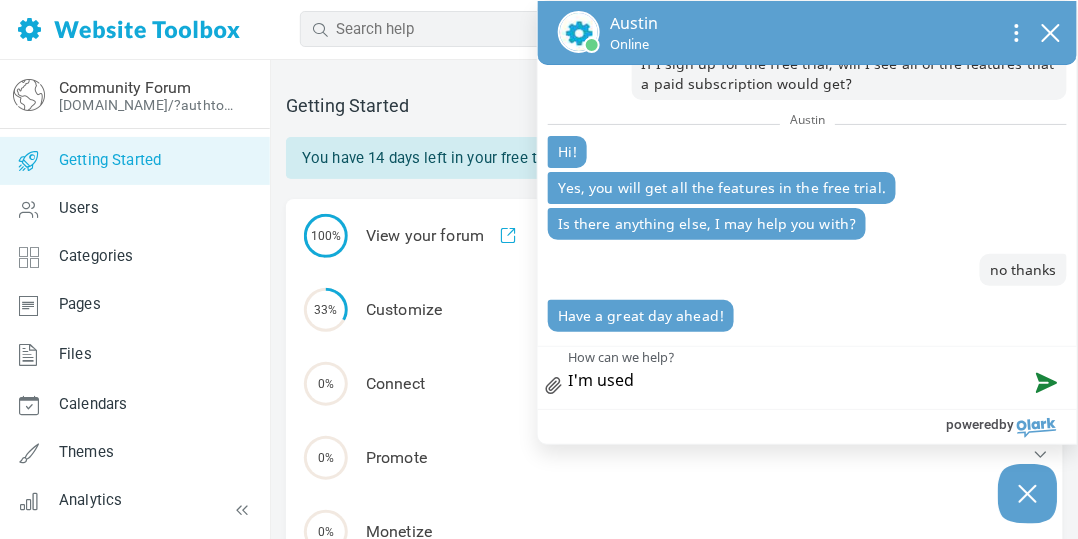 type on "I'm used" 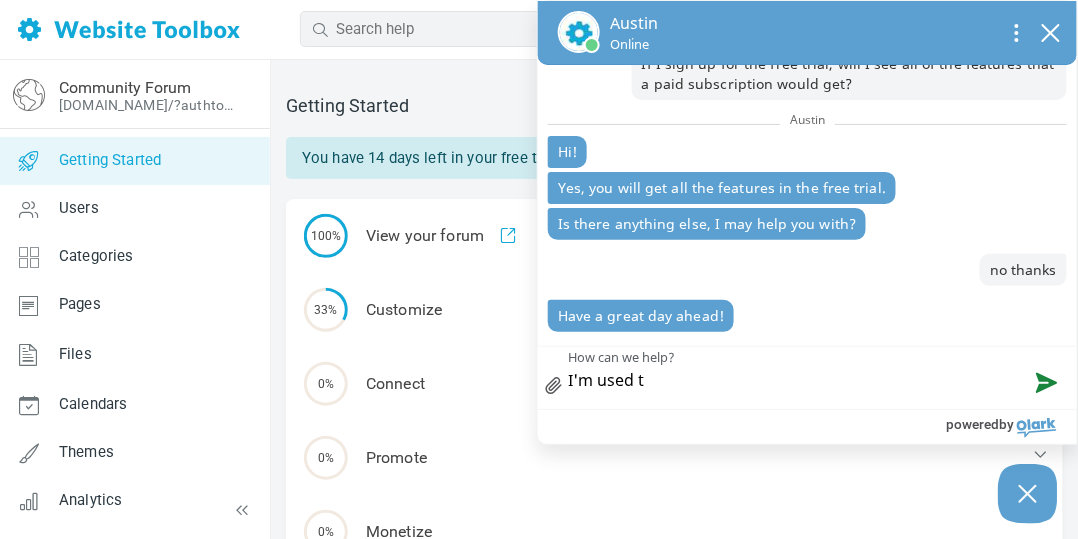 type on "I'm used to" 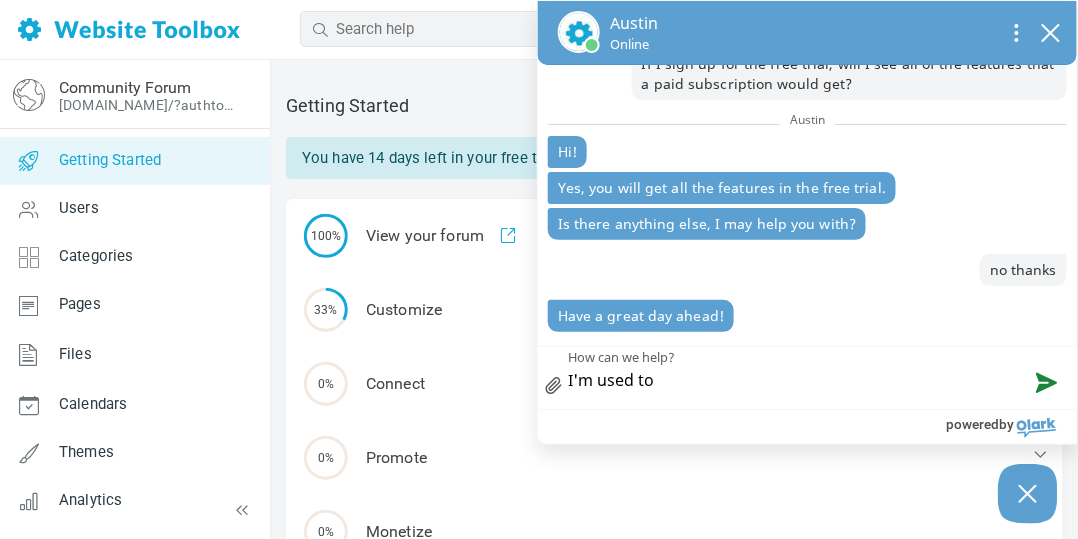 type on "I'm used to" 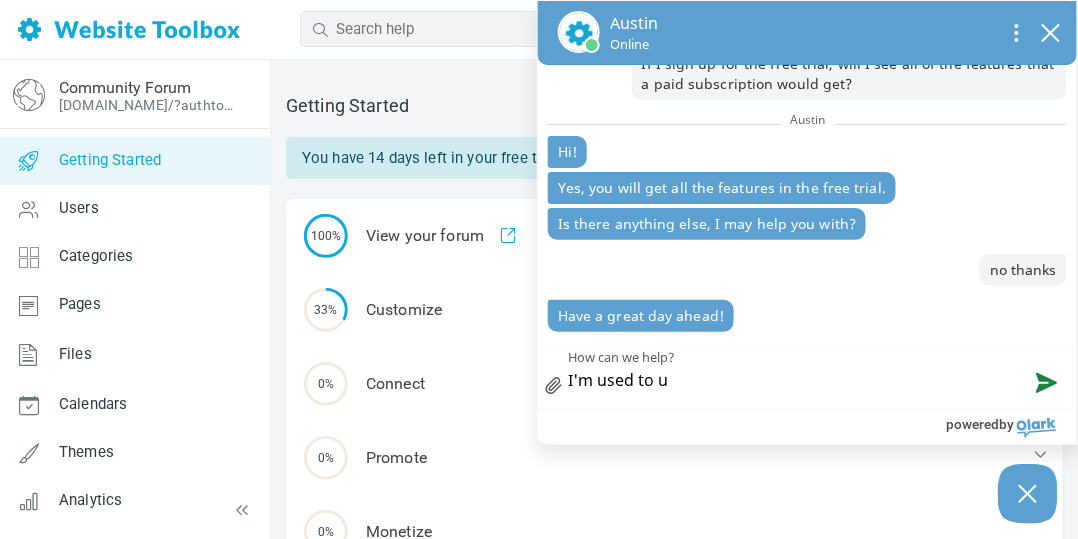 type on "I'm used to us" 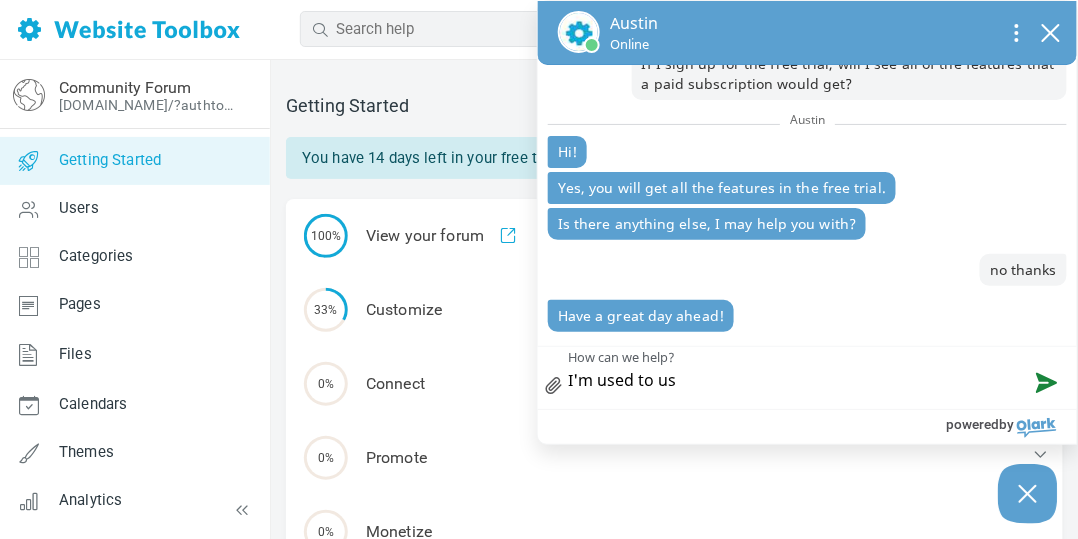 type on "I'm used to usi" 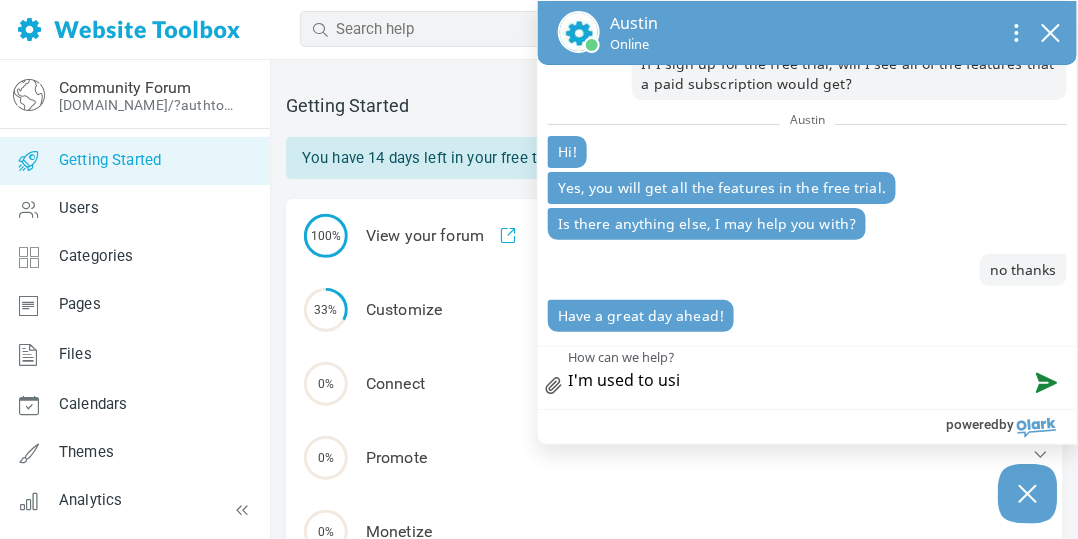 type on "I'm used to usin" 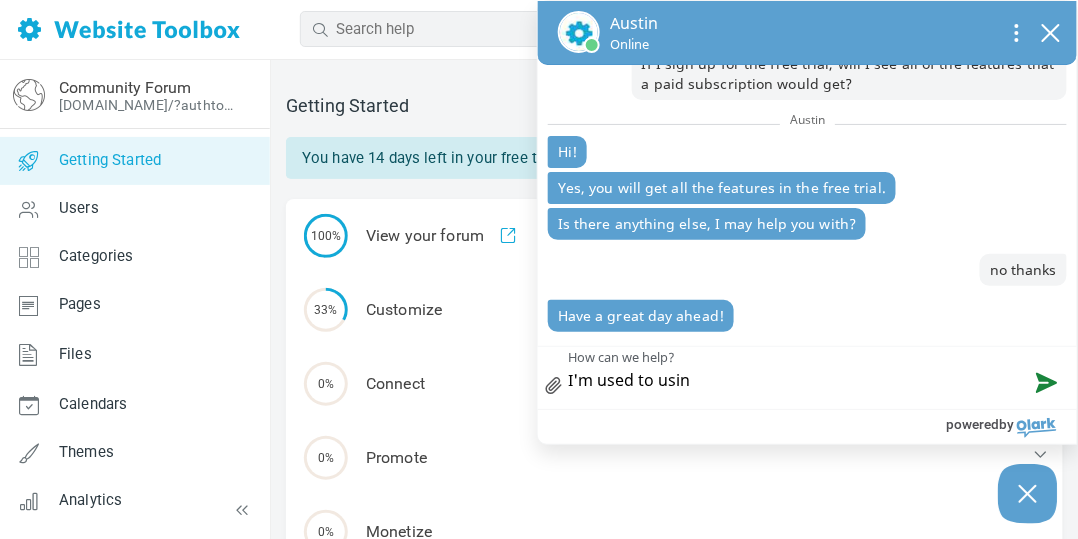 type on "I'm used to using" 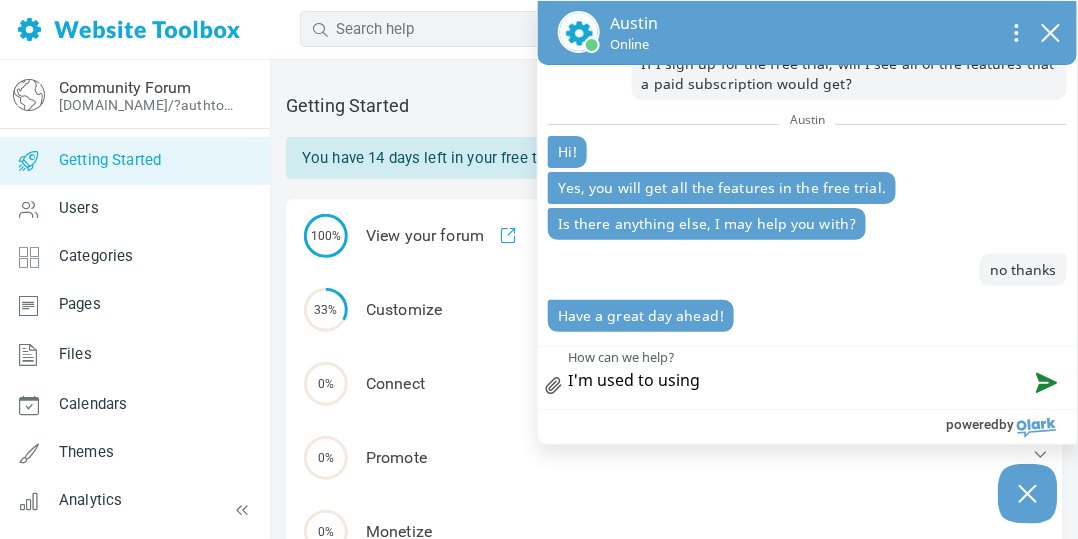 type on "I'm used to using" 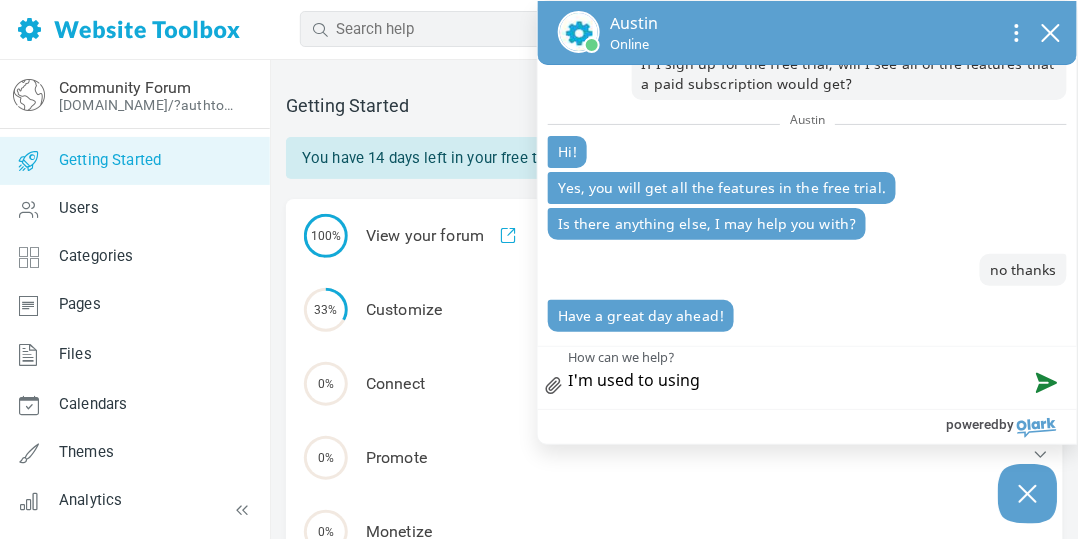 type on "I'm used to using I" 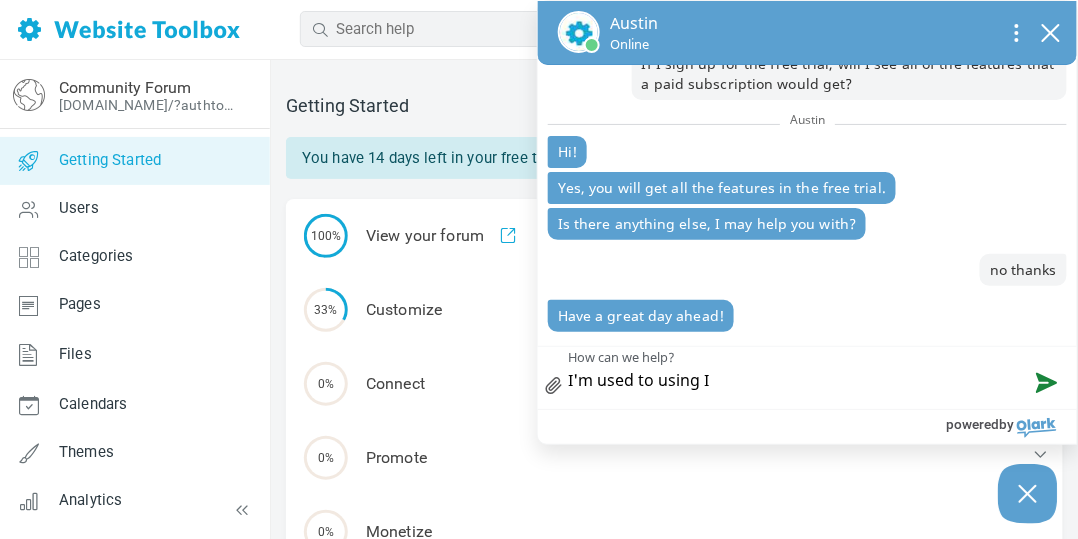 type on "I'm used to using IR" 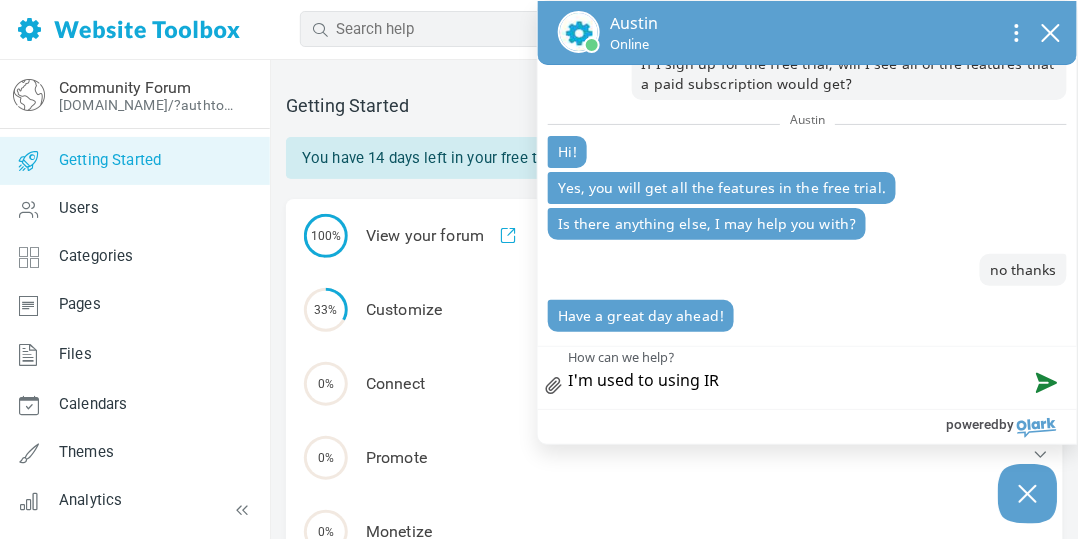 type on "I'm used to using IRV" 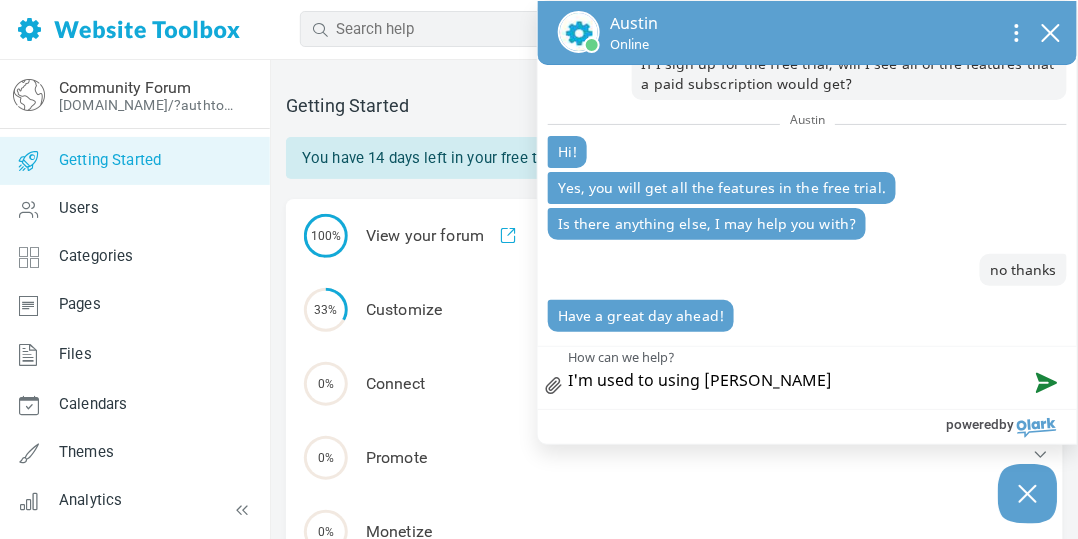 type on "I'm used to using IRV2" 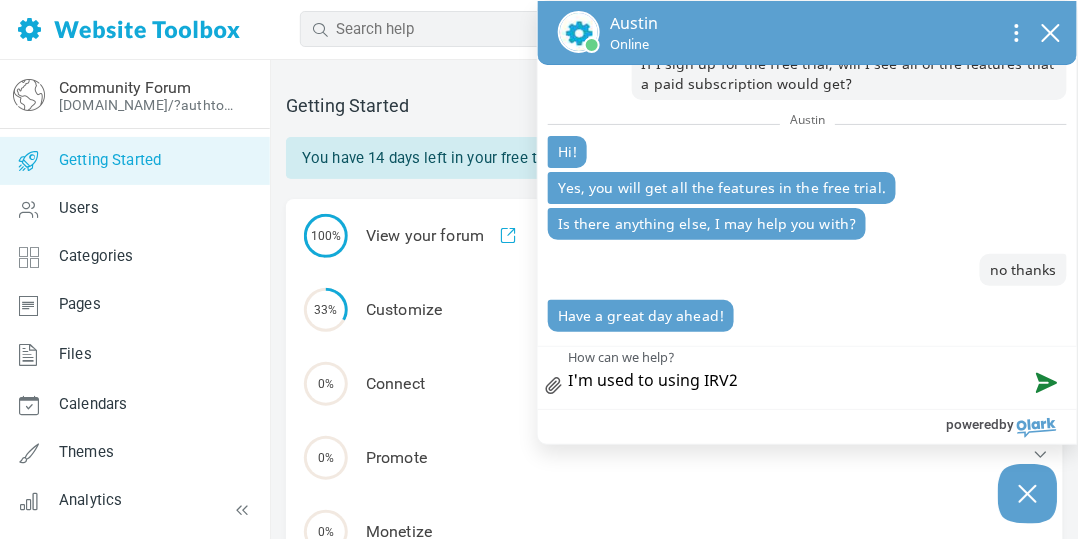 type on "I'm used to using IRV2" 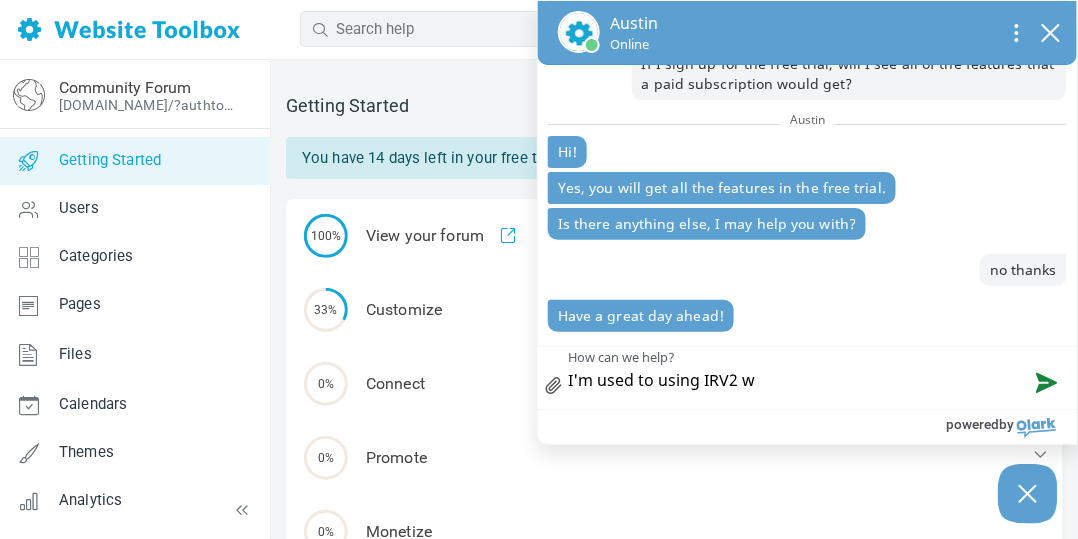type on "I'm used to using IRV2 wh" 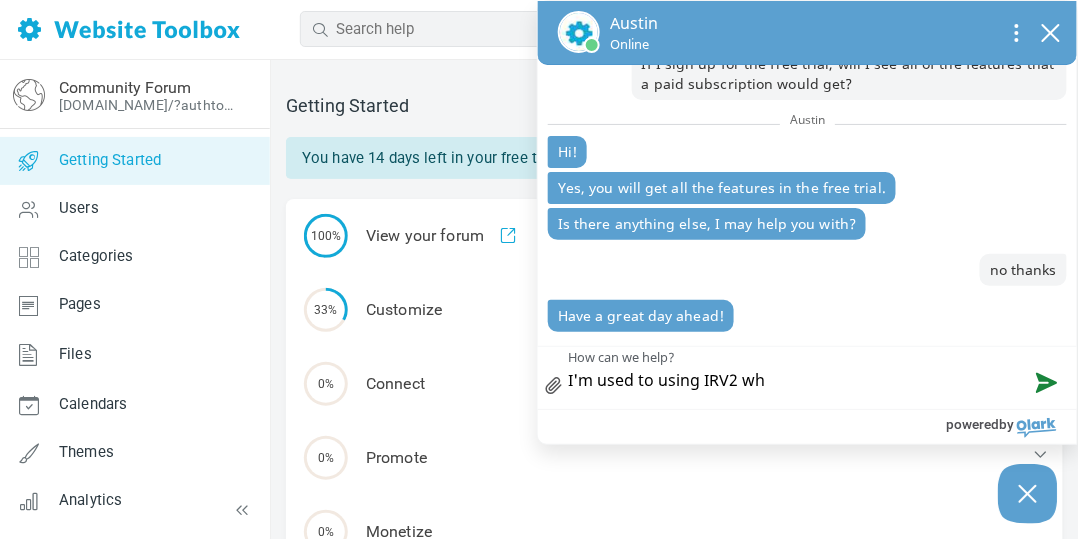 type on "I'm used to using IRV2 whi" 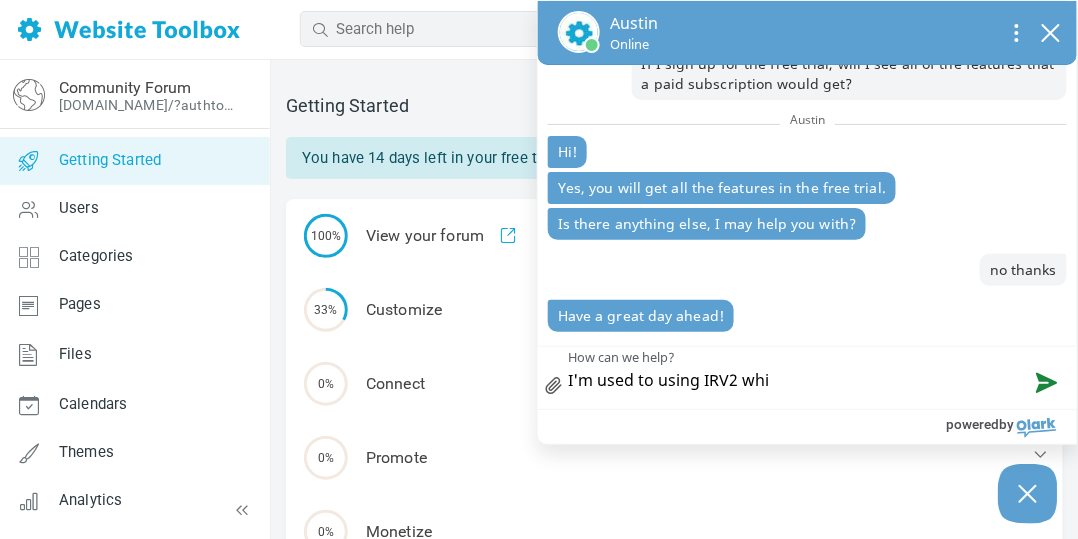type on "I'm used to using IRV2 whic" 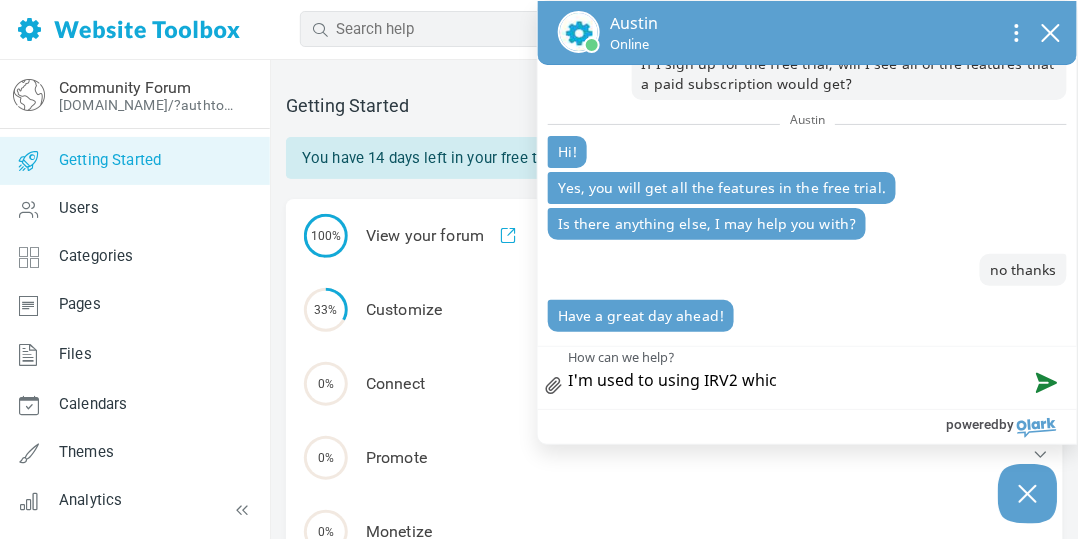 type on "I'm used to using IRV2 which" 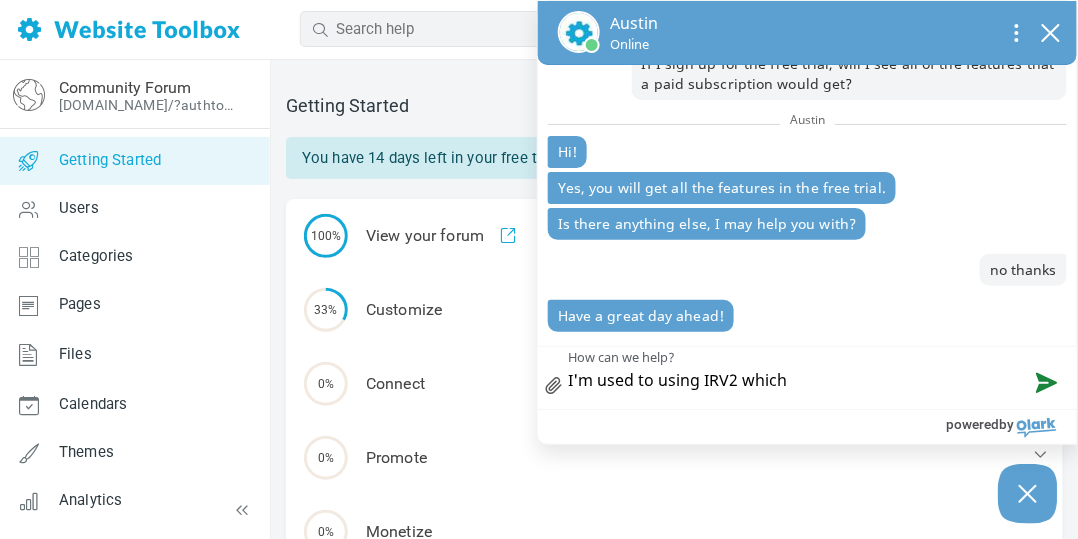 type on "I'm used to using IRV2 which" 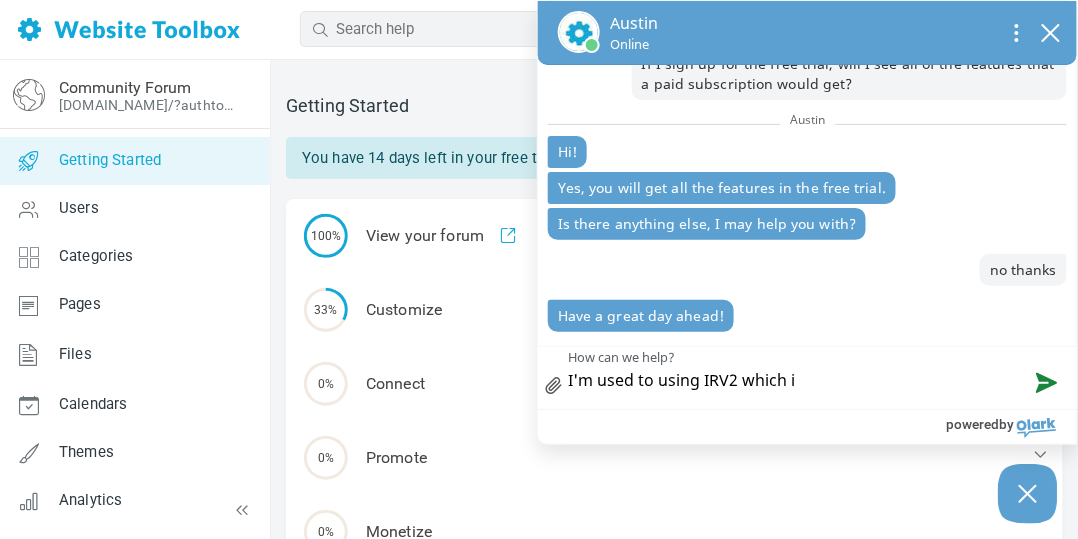 type on "I'm used to using IRV2 which is" 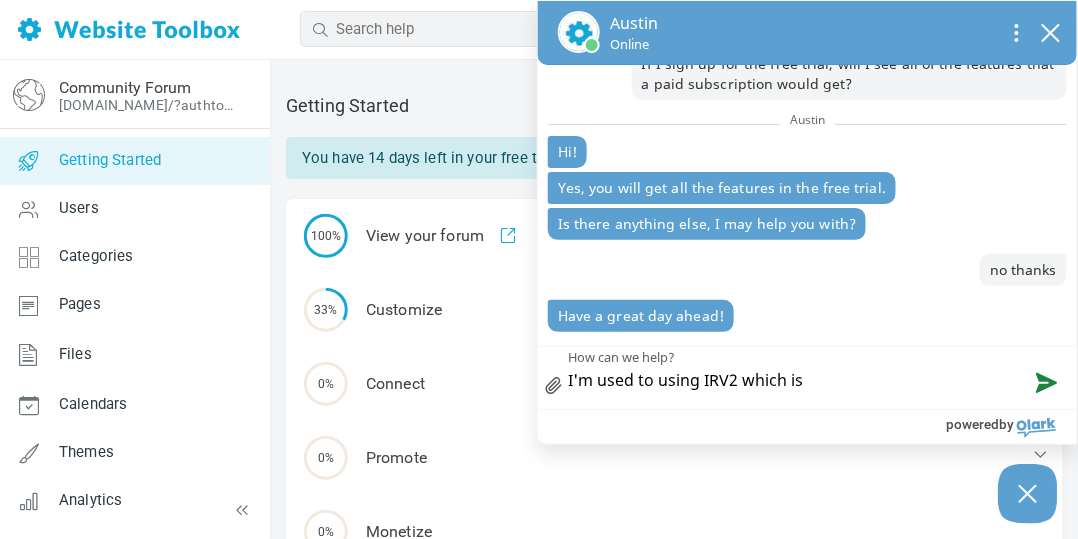 type on "I'm used to using IRV2 which is" 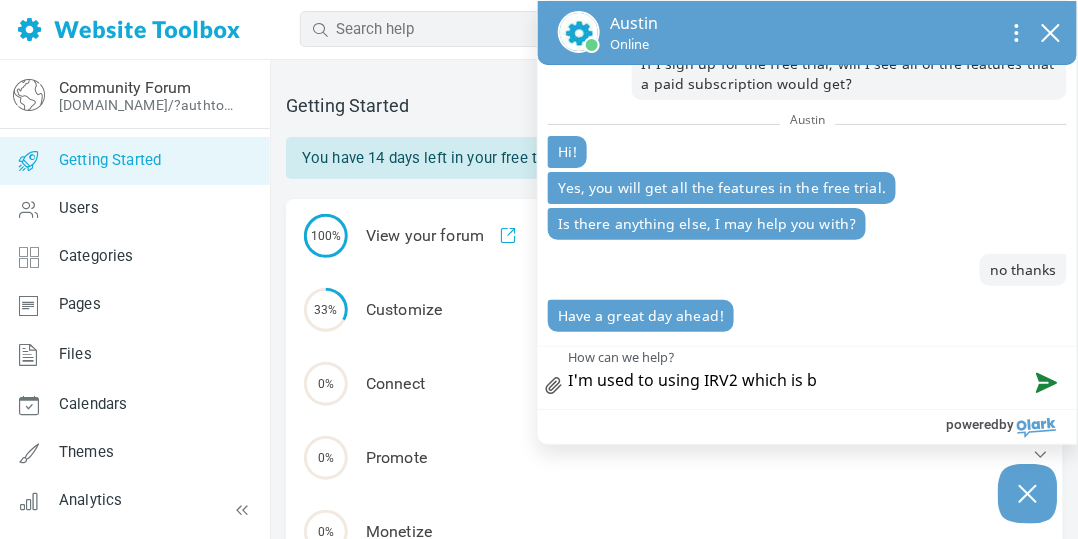 type on "I'm used to using IRV2 which is ba" 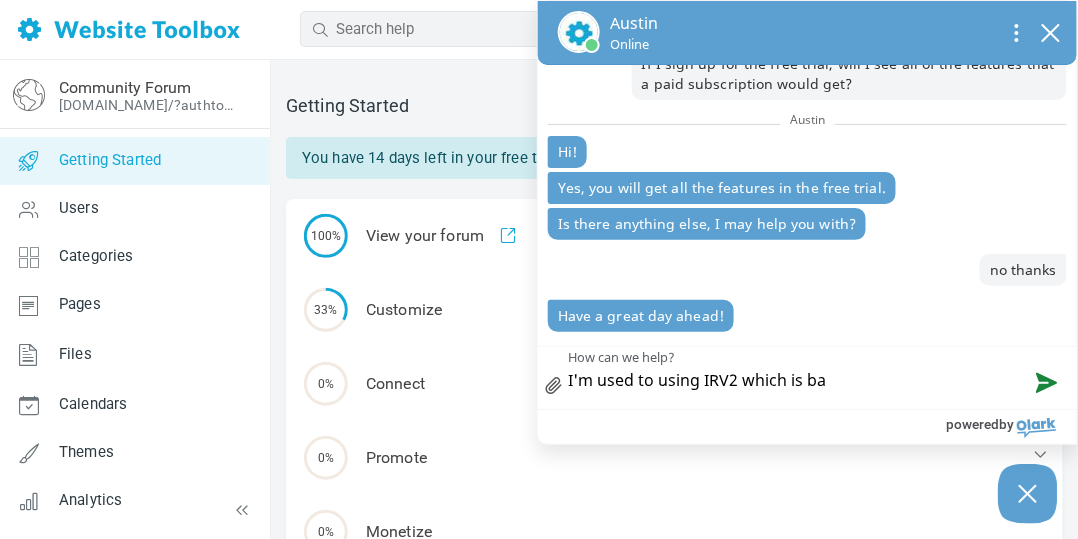 type on "I'm used to using IRV2 which is bas" 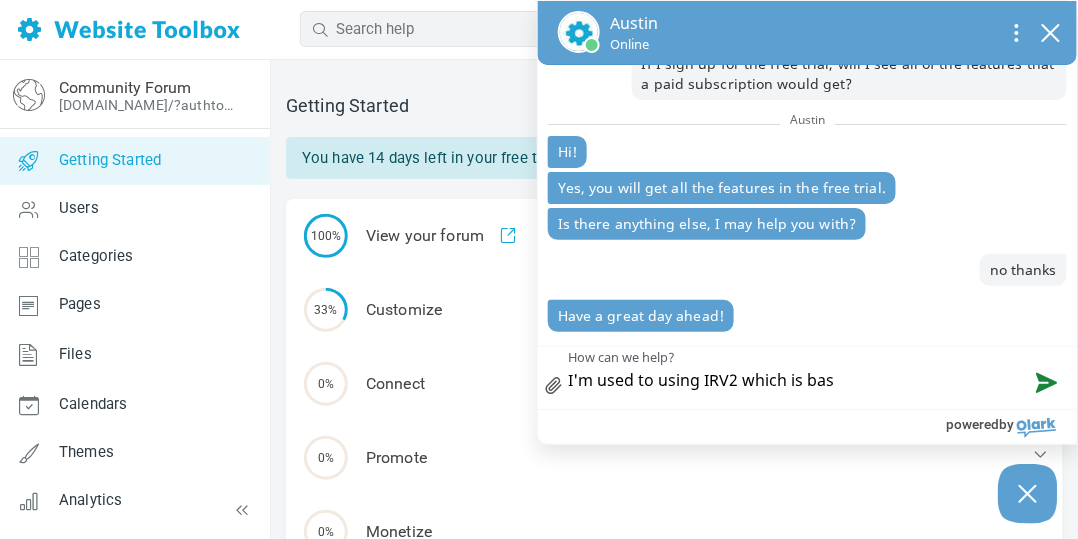 type on "I'm used to using IRV2 which is base" 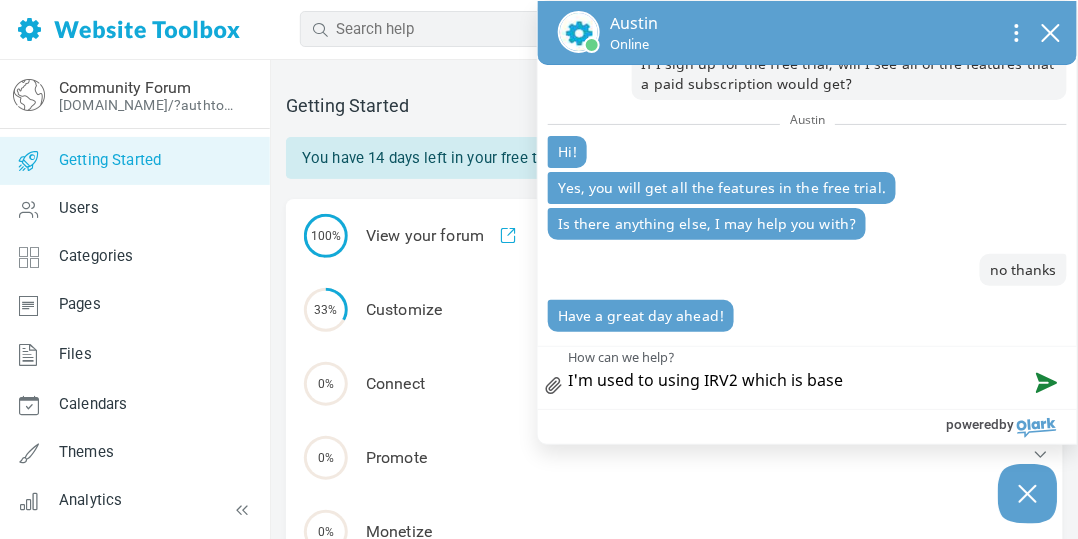 type on "I'm used to using IRV2 which is based" 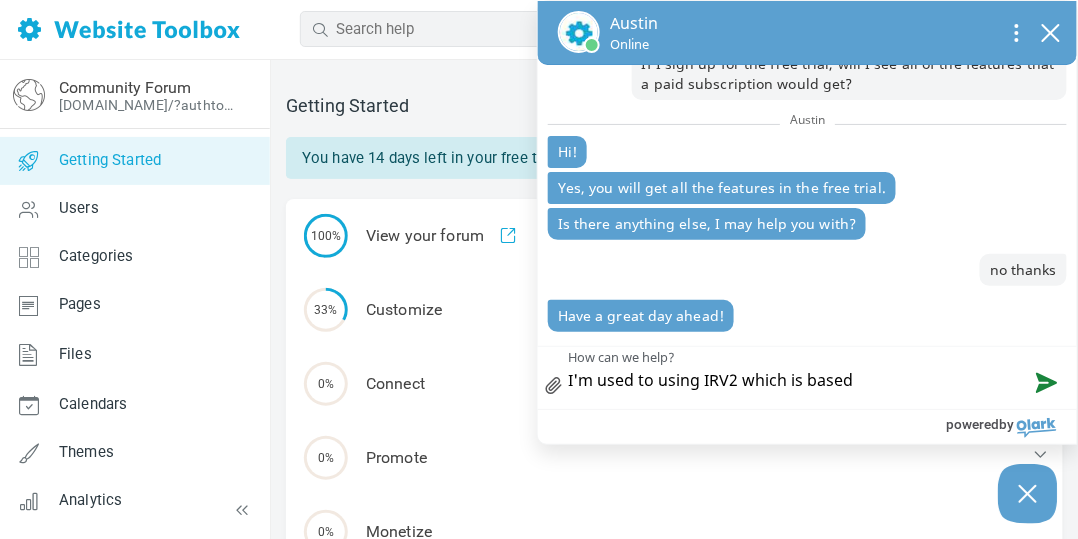 type on "I'm used to using IRV2 which is based" 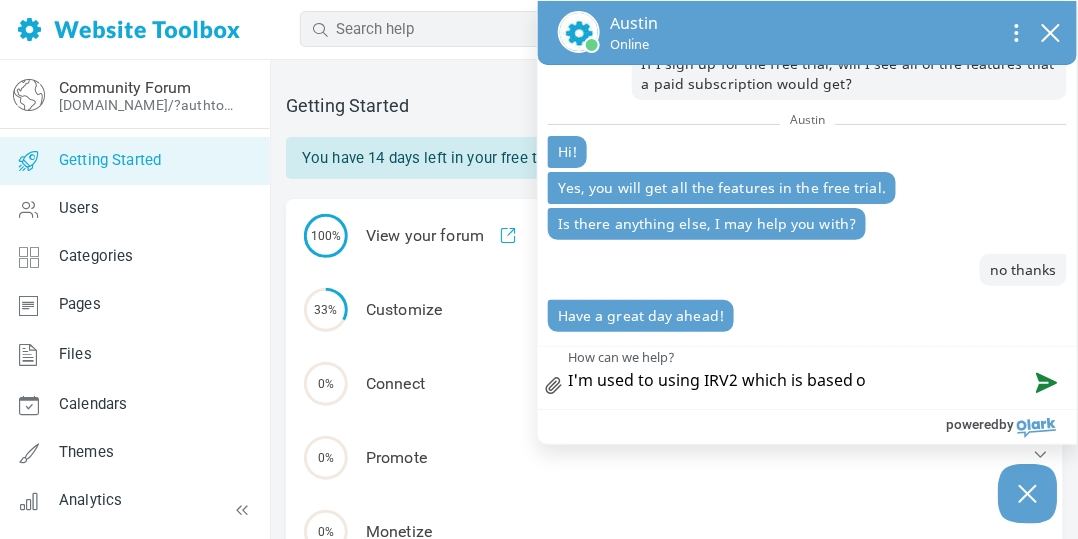 type on "I'm used to using IRV2 which is based on" 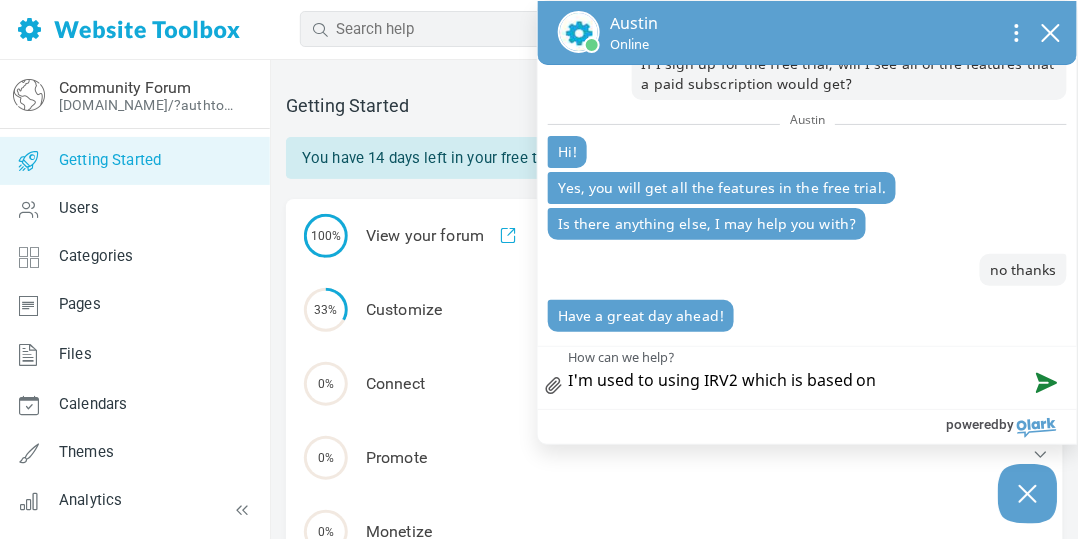 click on "I'm used to using IRV2 which is based on" at bounding box center [807, 378] 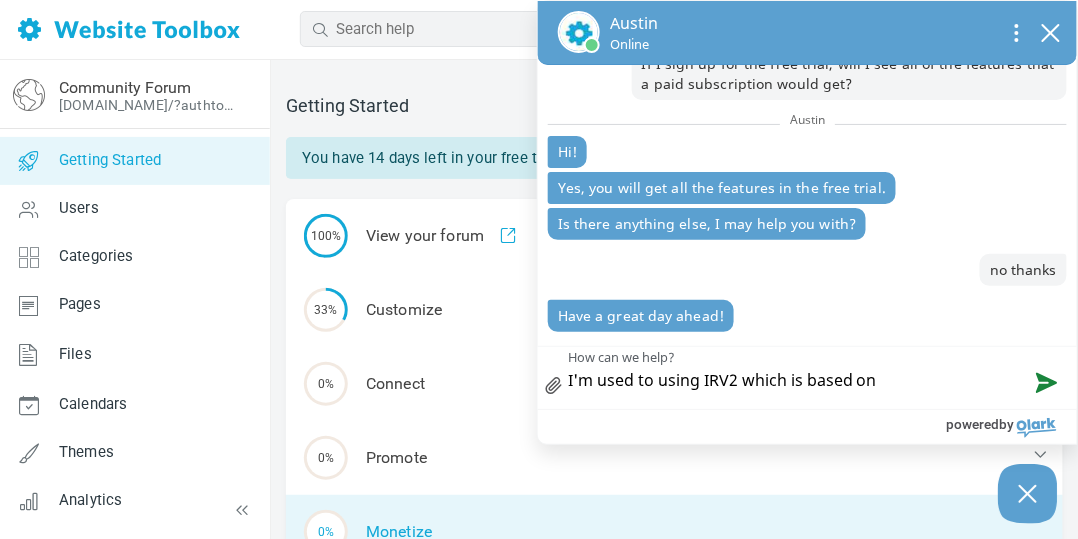 type on "I'm used to using IRV2 fwhich is based on" 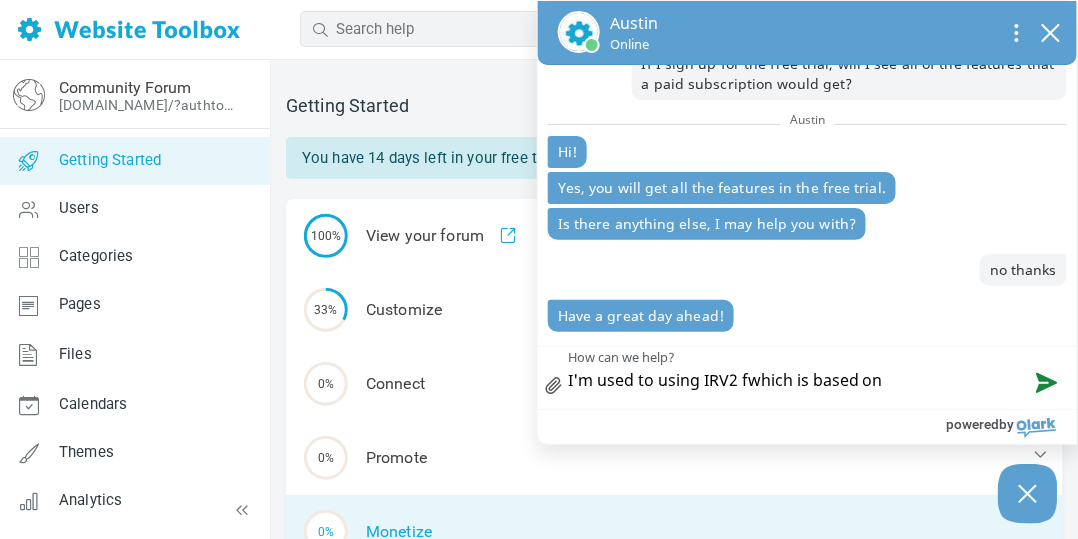 type on "I'm used to using IRV2 fowhich is based on" 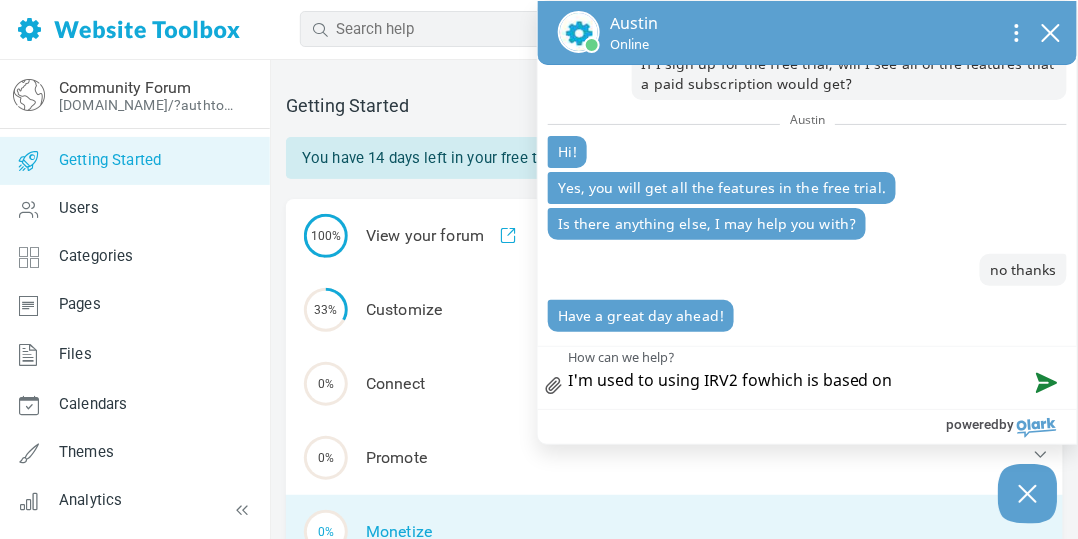 type on "I'm used to using IRV2 forwhich is based on" 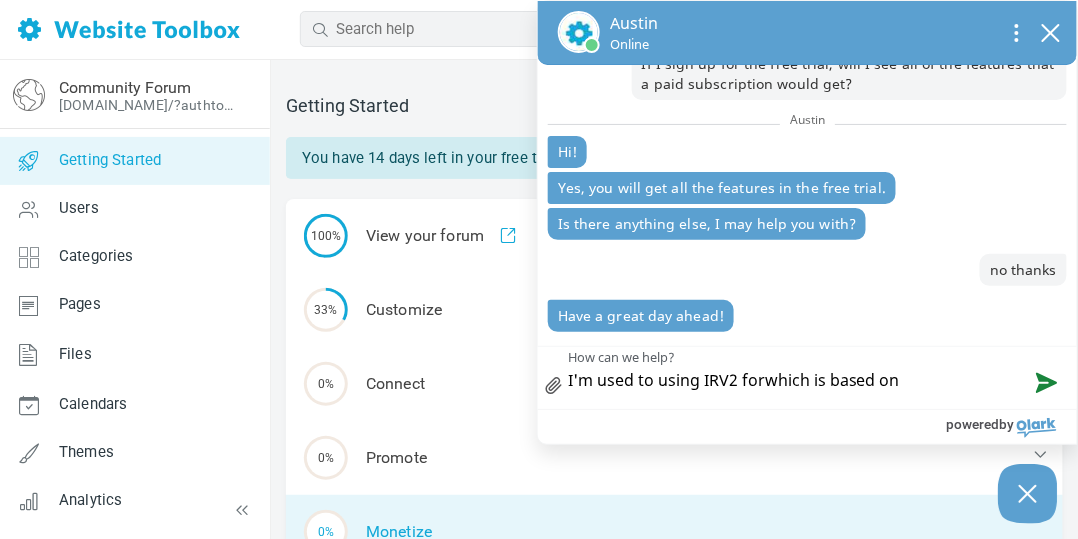 type on "I'm used to using IRV2 formwhich is based on" 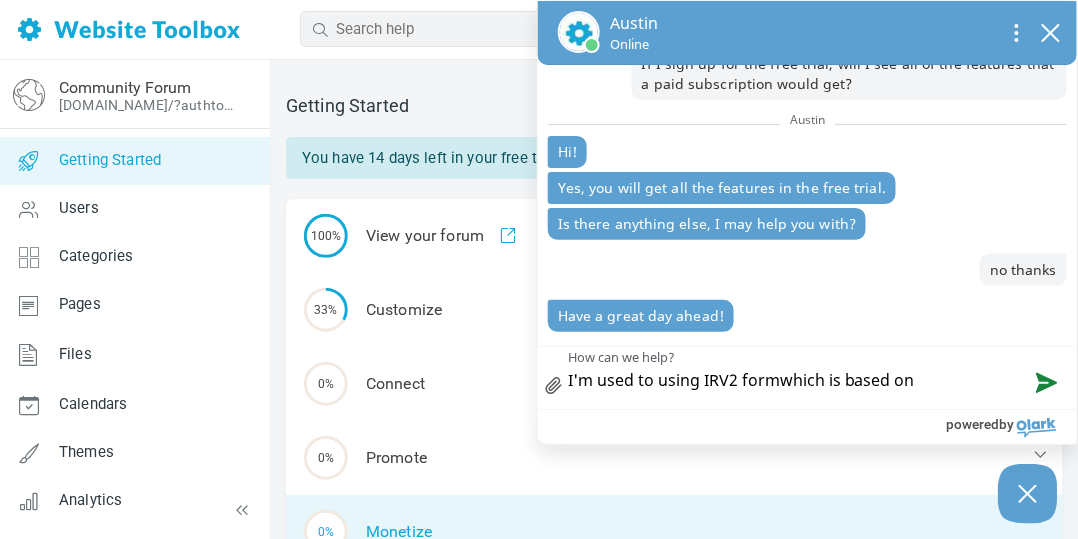 type on "I'm used to using IRV2 forwhich is based on" 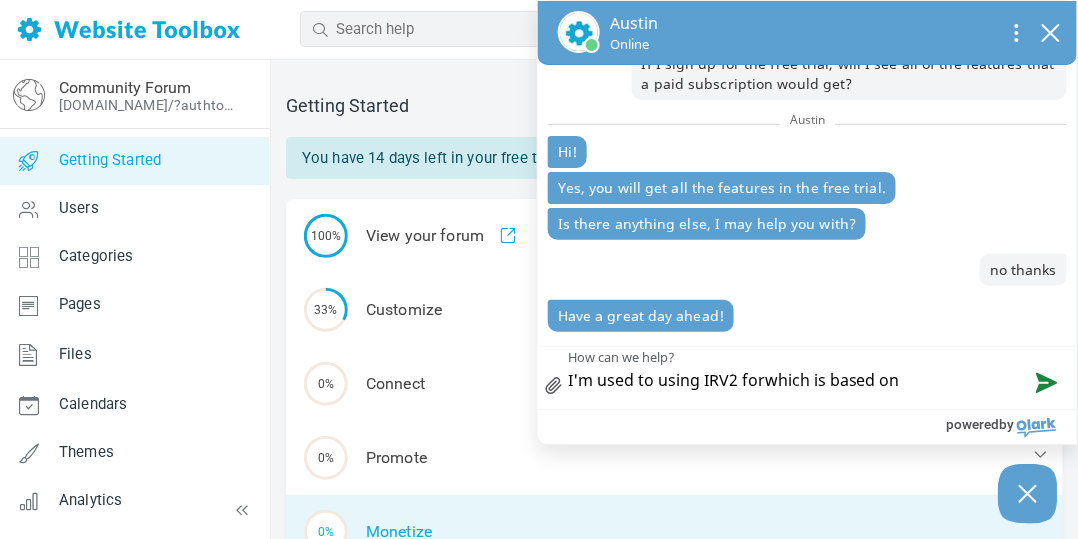 type on "I'm used to using IRV2 foruwhich is based on" 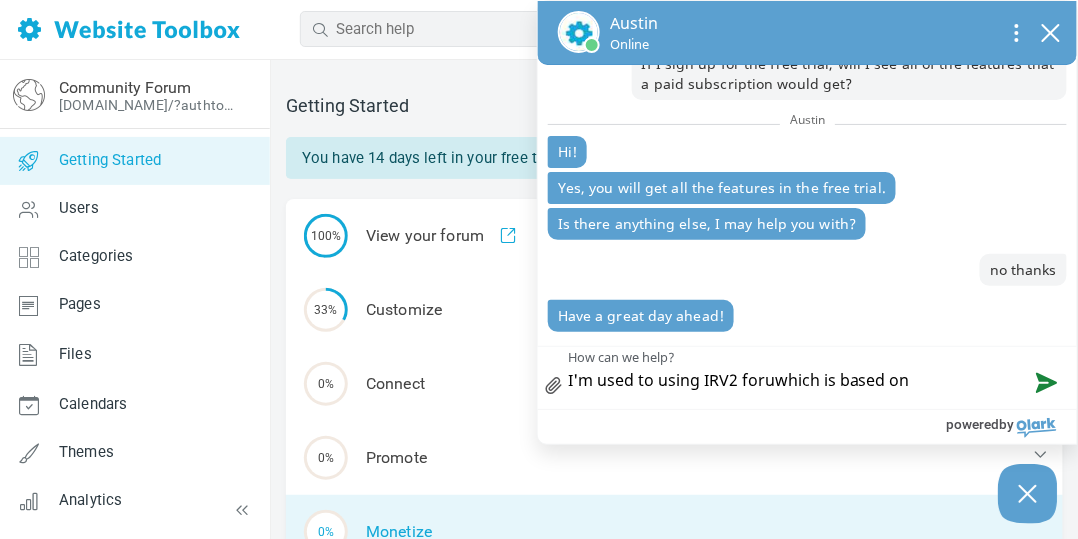 type on "I'm used to using IRV2 forumwhich is based on" 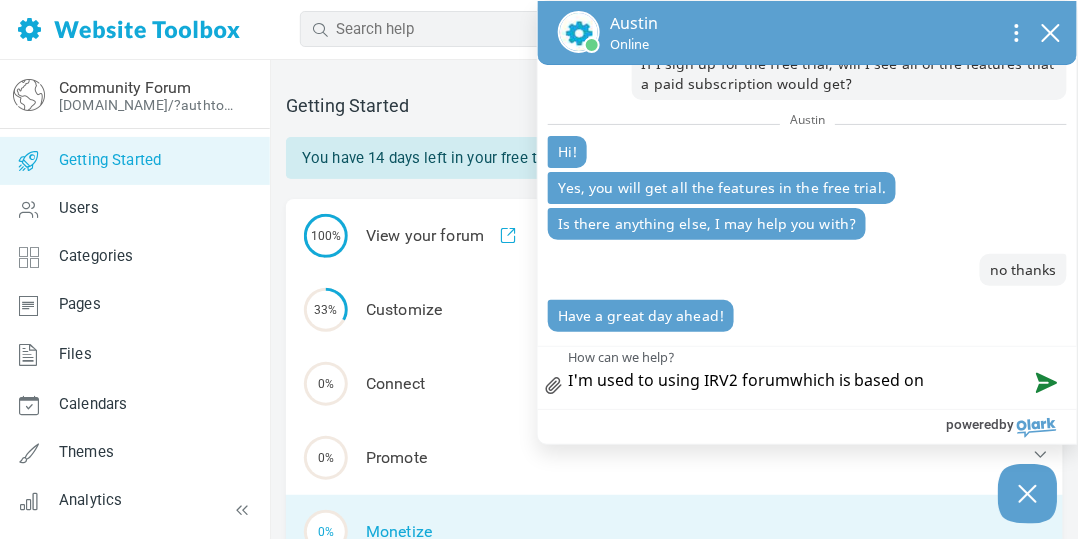 type on "I'm used to using IRV2 forum which is based on" 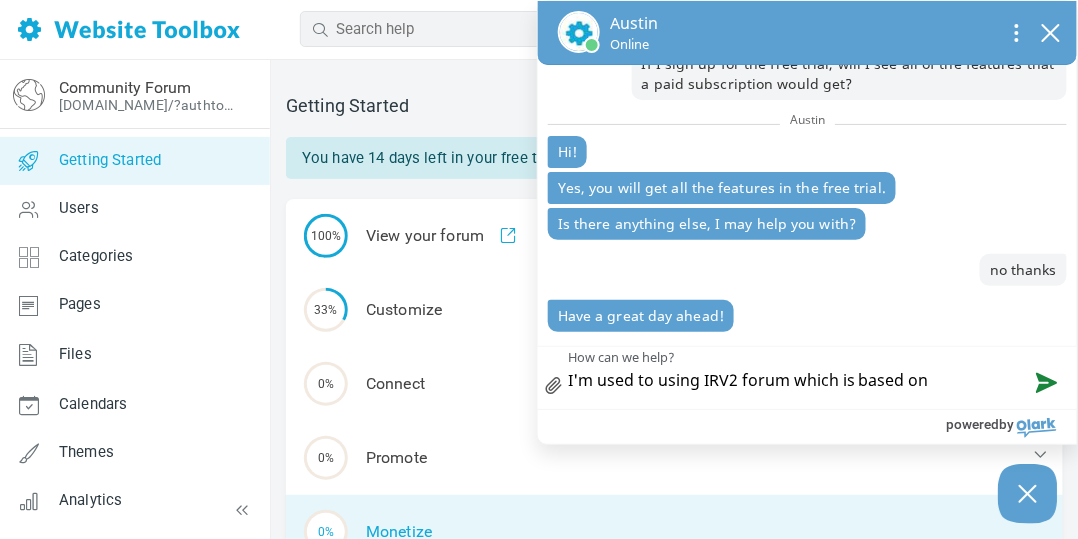 type on "I'm used to using IRV2 forum which is based on" 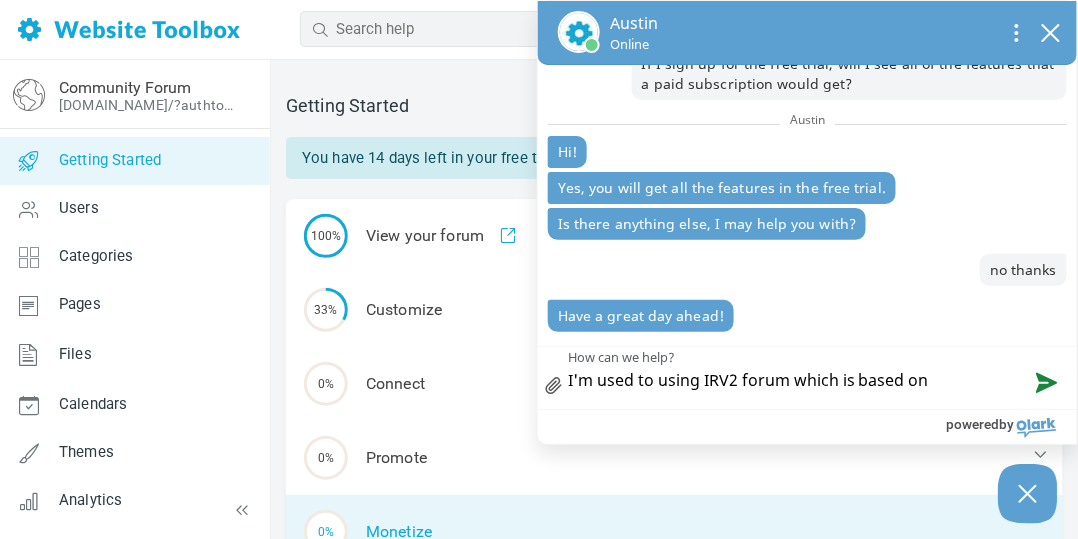 type on "I'm used to using IRV2 forum which is based on V" 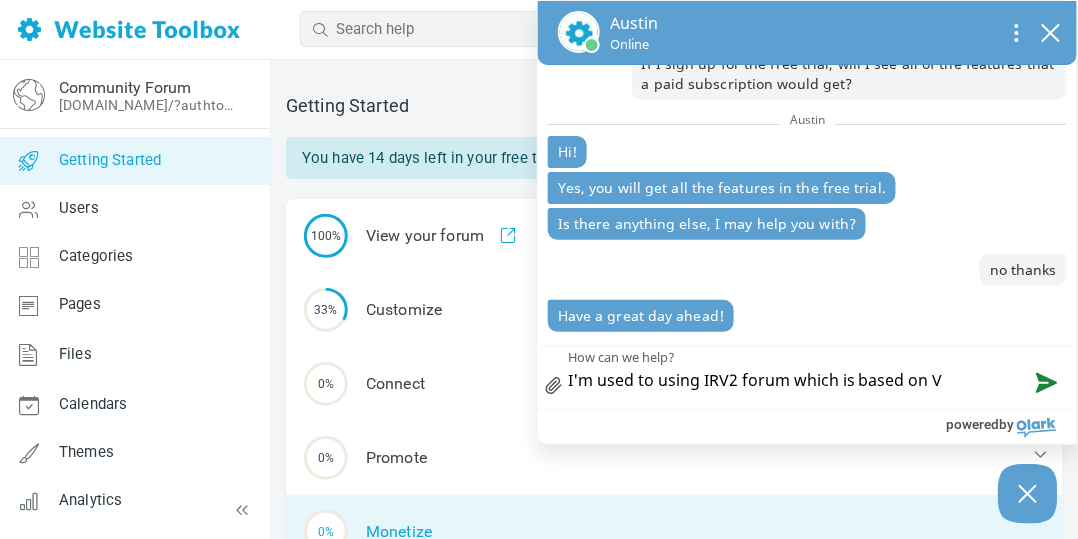 type on "I'm used to using IRV2 forum which is based on VB" 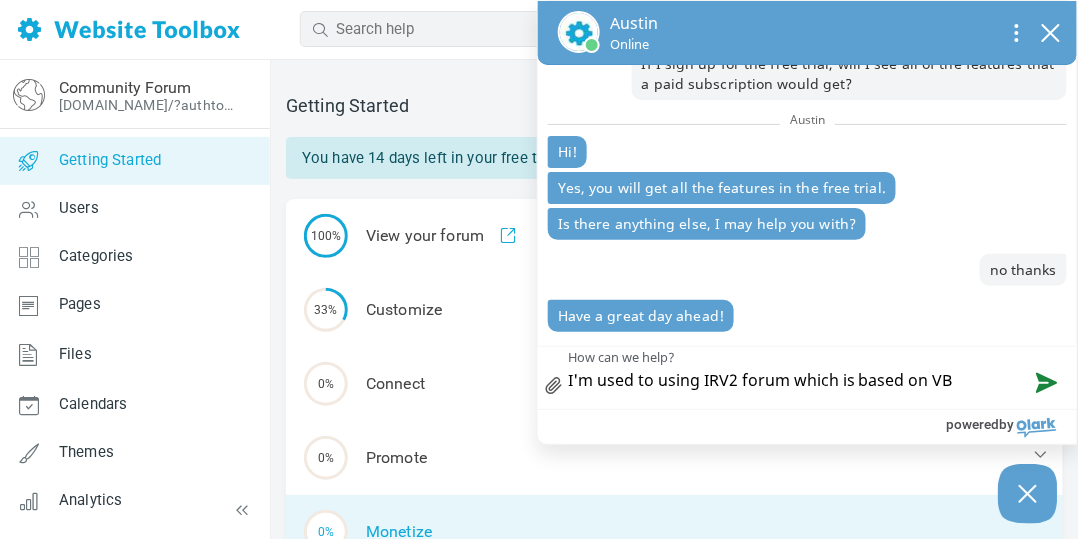 type on "I'm used to using IRV2 forum which is based on VBe" 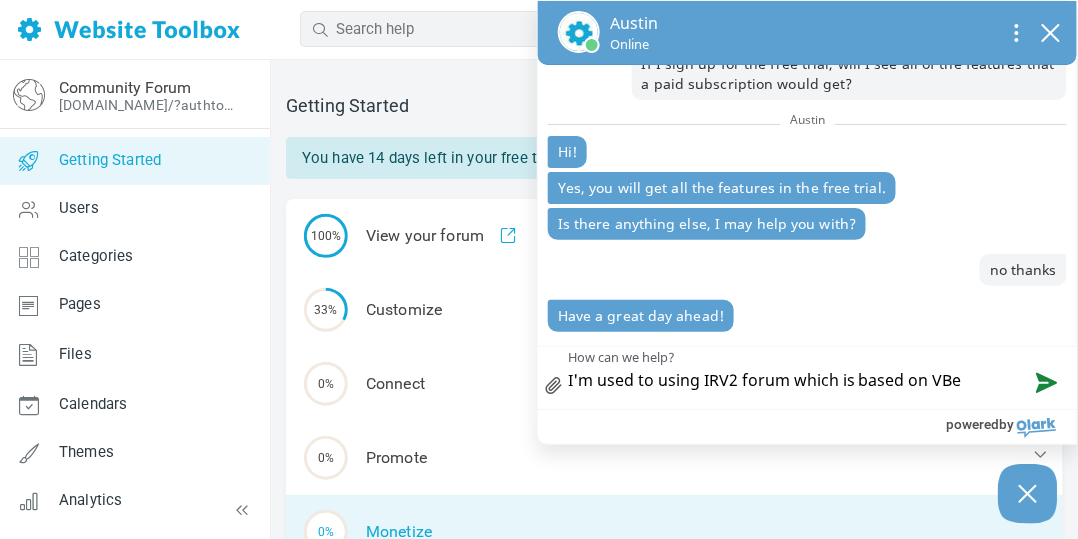 type on "I'm used to using IRV2 forum which is based on VB" 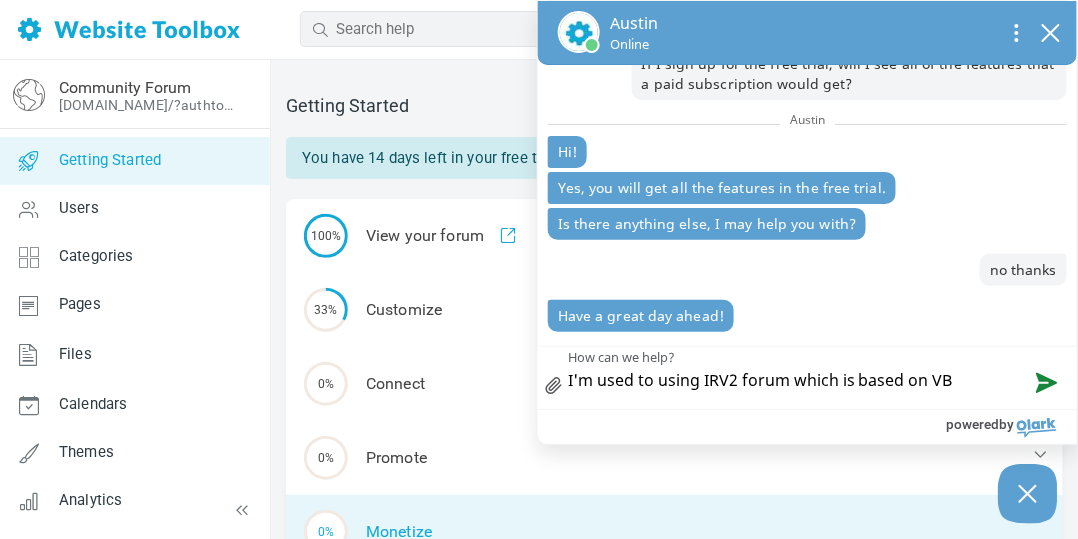 type on "I'm used to using IRV2 forum which is based on VBu" 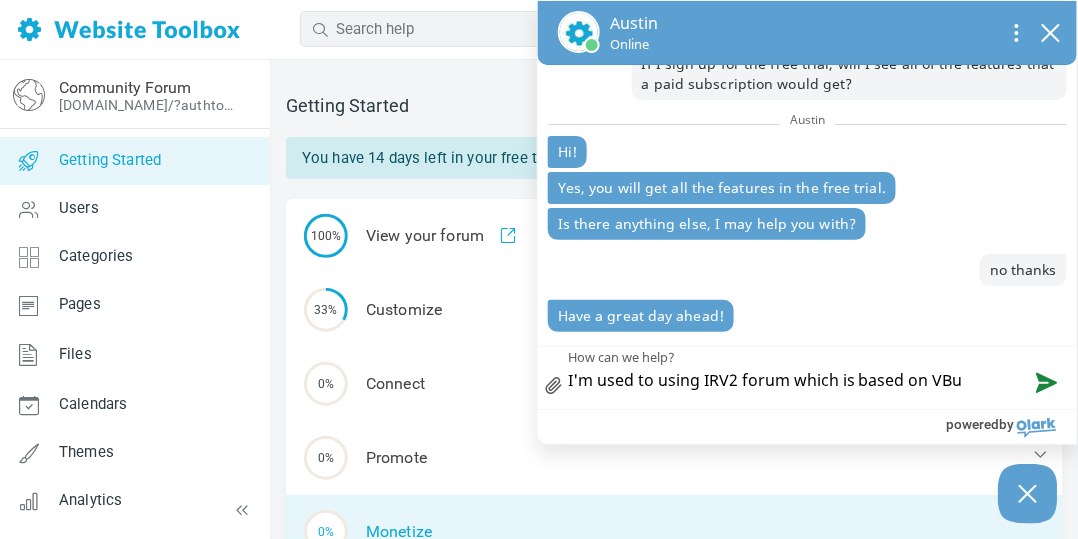 type on "I'm used to using IRV2 forum which is based on VBul" 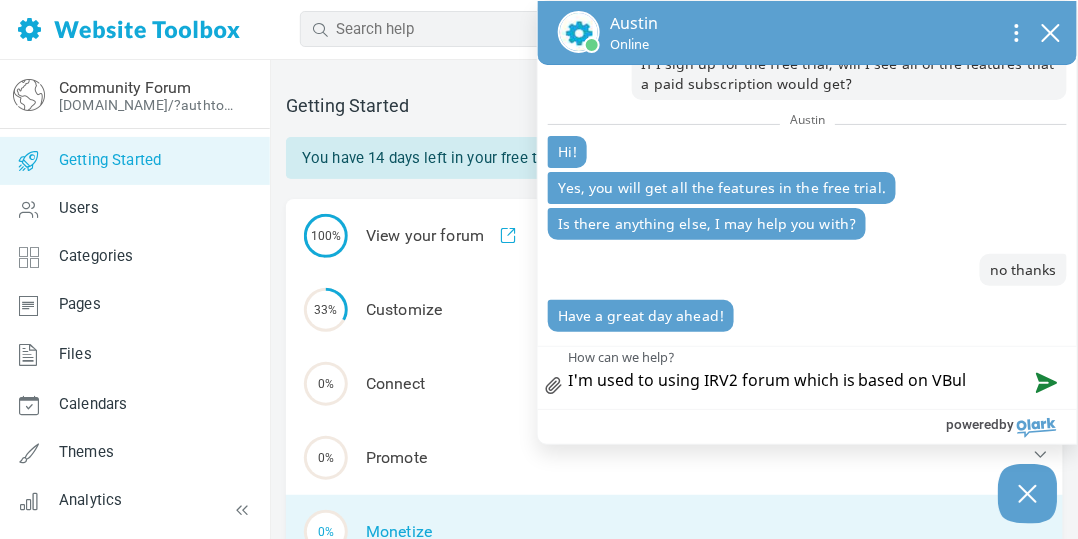type on "I'm used to using IRV2 forum which is based on VBull" 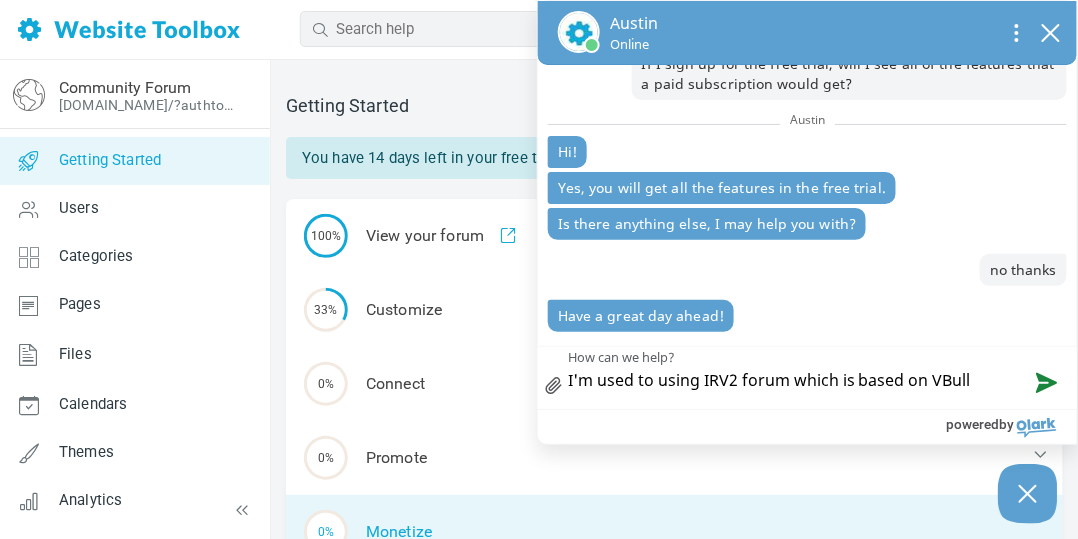 type on "I'm used to using IRV2 forum which is based on VBulle" 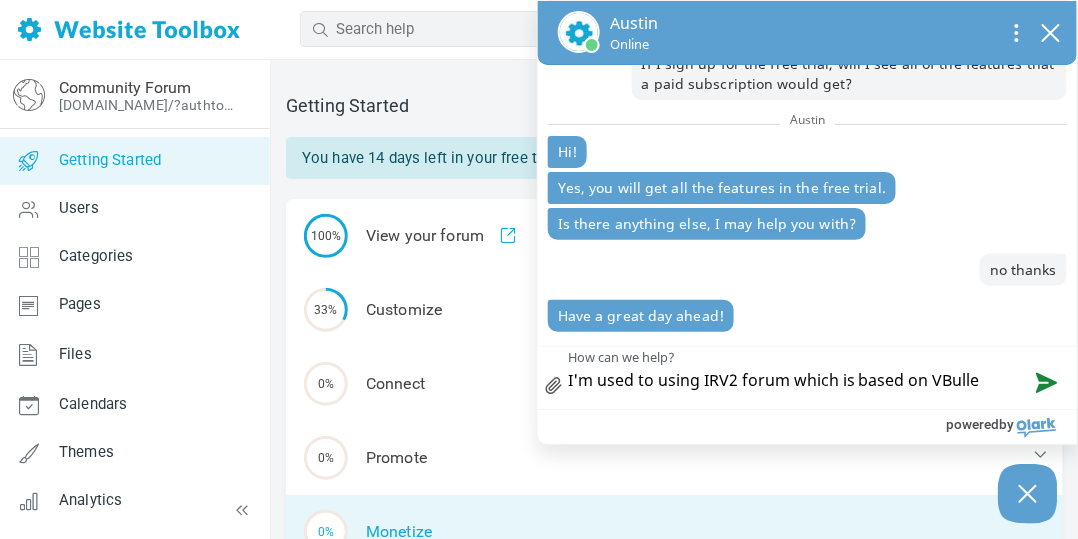 type on "I'm used to using IRV2 forum which is based on VBullet" 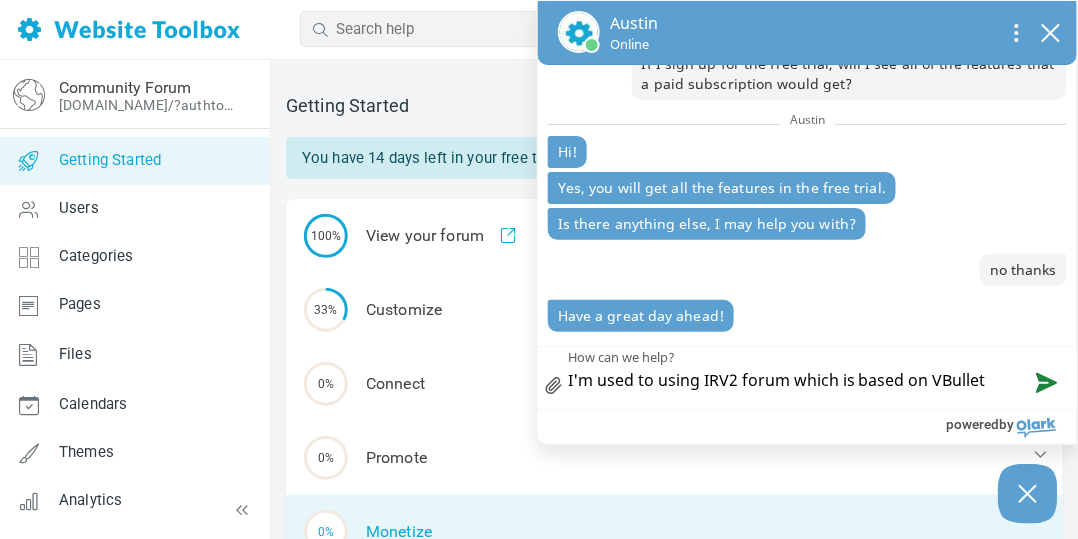 type on "I'm used to using IRV2 forum which is based on VBulleti" 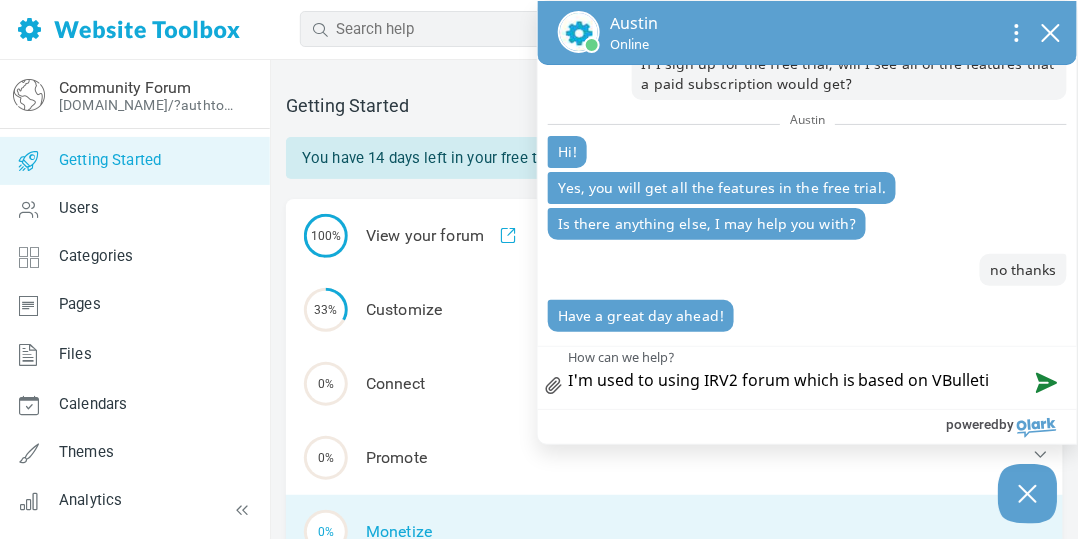 type on "I'm used to using IRV2 forum which is based on VBulletin" 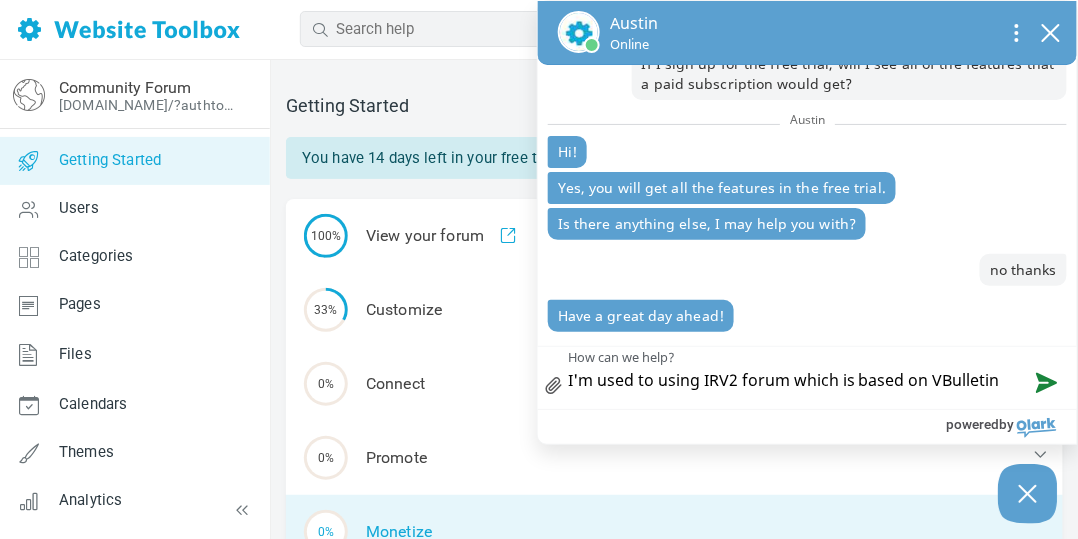 type on "I'm used to using IRV2 forum which is based on VBulleting" 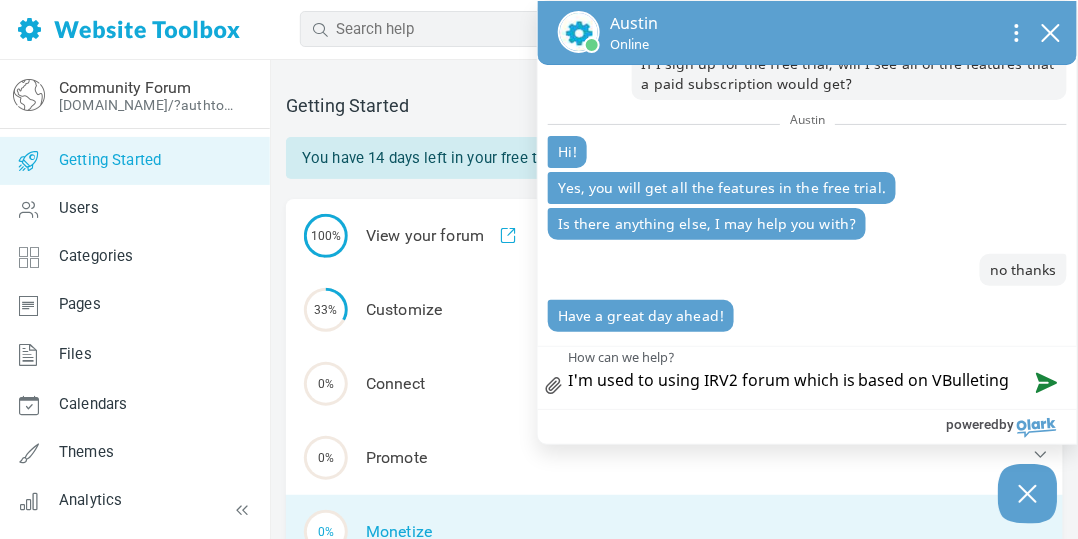 type on "I'm used to using IRV2 forum which is based on VBulleting." 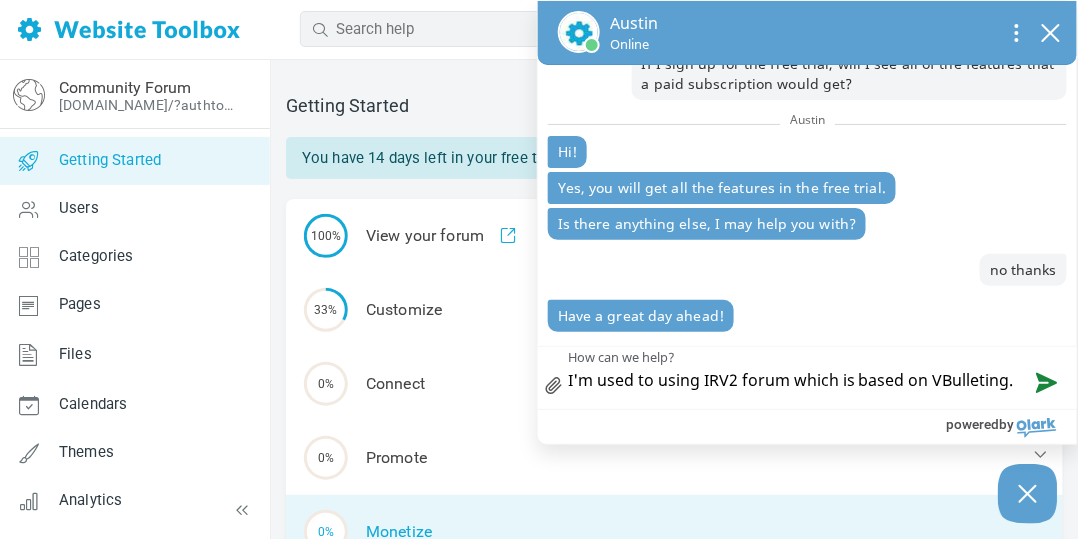 type on "I'm used to using IRV2 forum which is based on VBulleting" 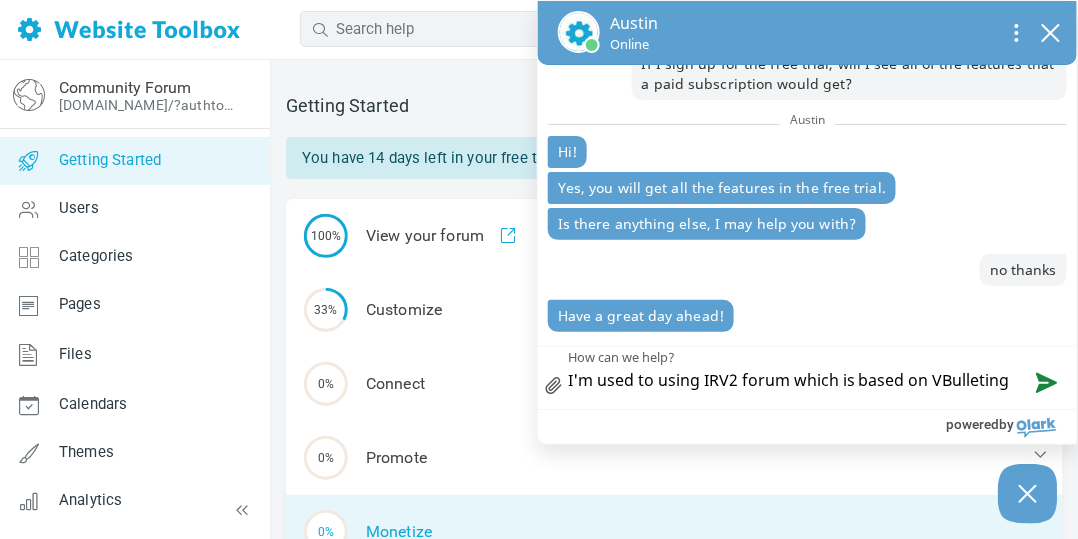 type on "I'm used to using IRV2 forum which is based on VBulletin" 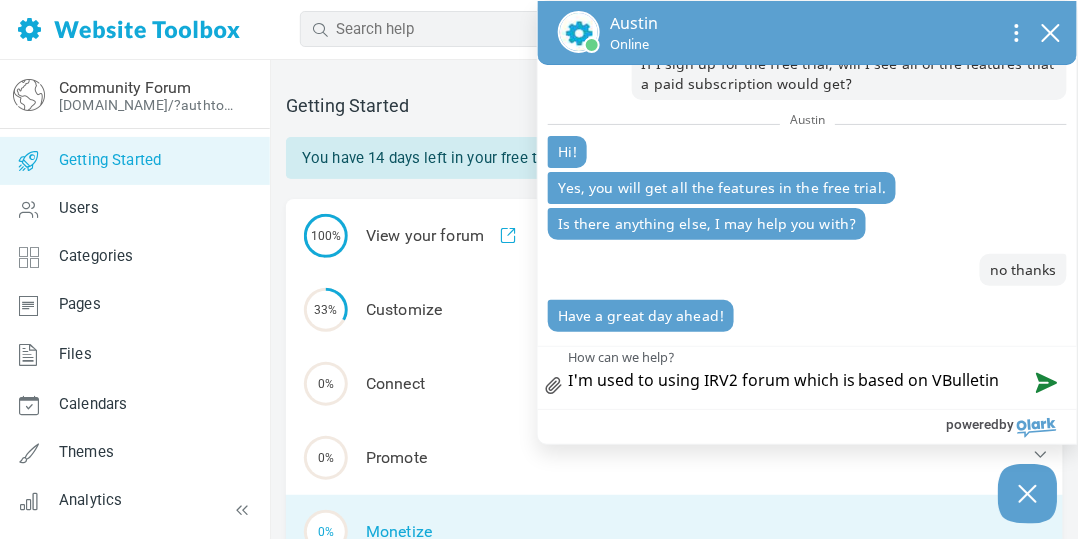 type on "I'm used to using IRV2 forum which is based on VBulletin." 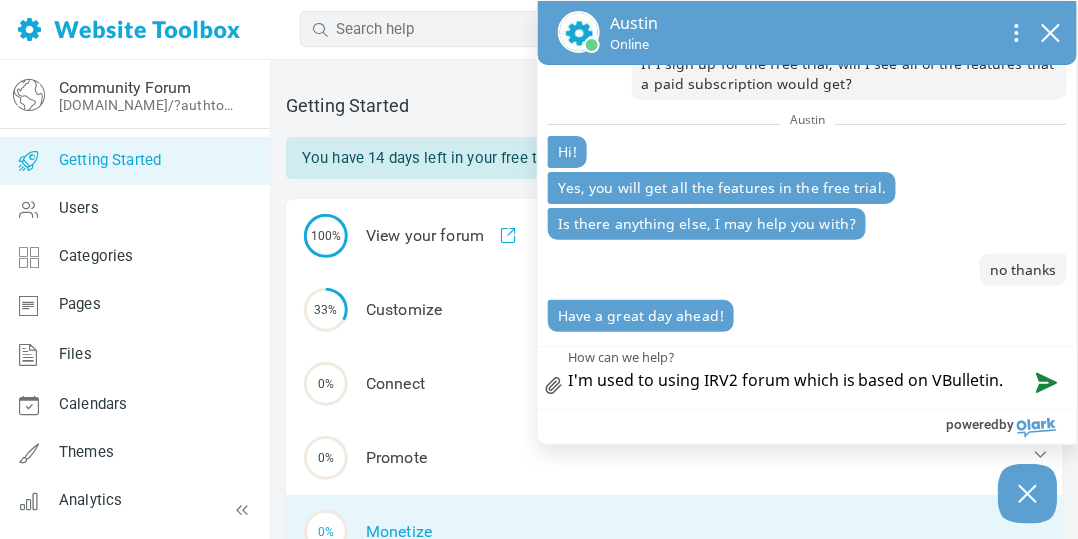 type on "I'm used to using IRV2 forum which is based on VBulletin." 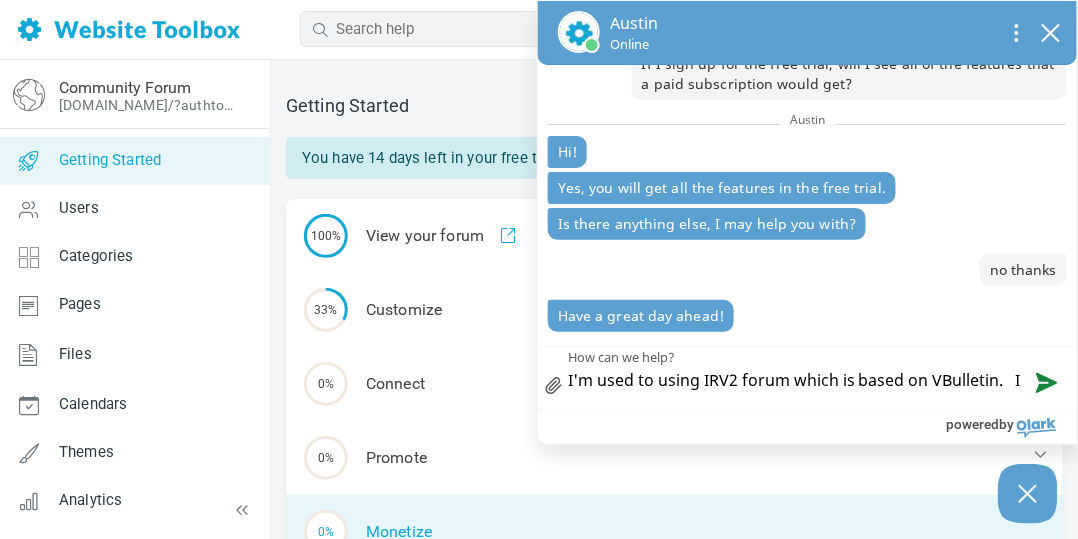 type on "I'm used to using IRV2 forum which is based on VBulletin.   I" 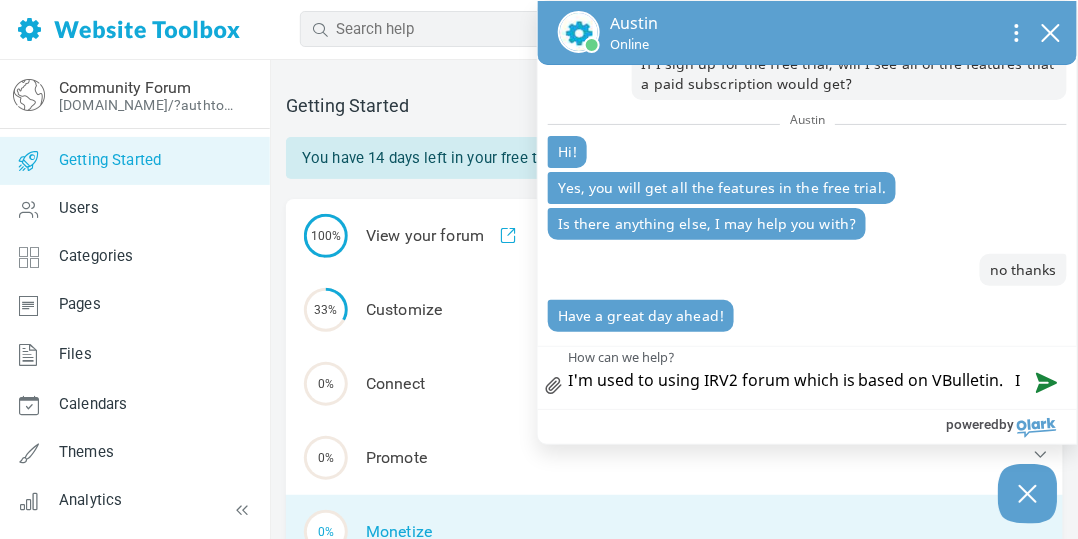 type on "I'm used to using IRV2 forum which is based on VBulletin.   I m" 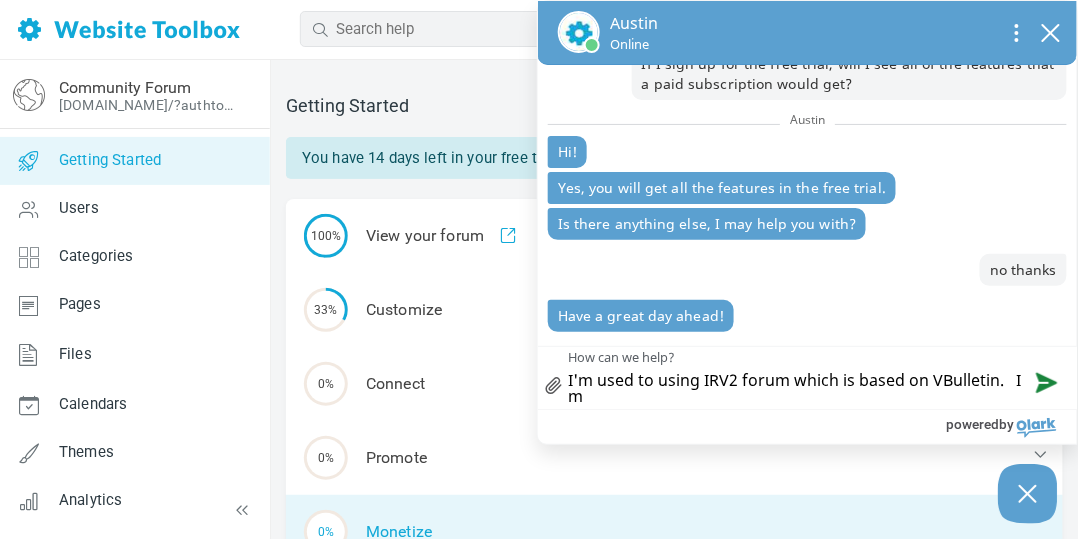 type on "I'm used to using IRV2 forum which is based on VBulletin.   I ma" 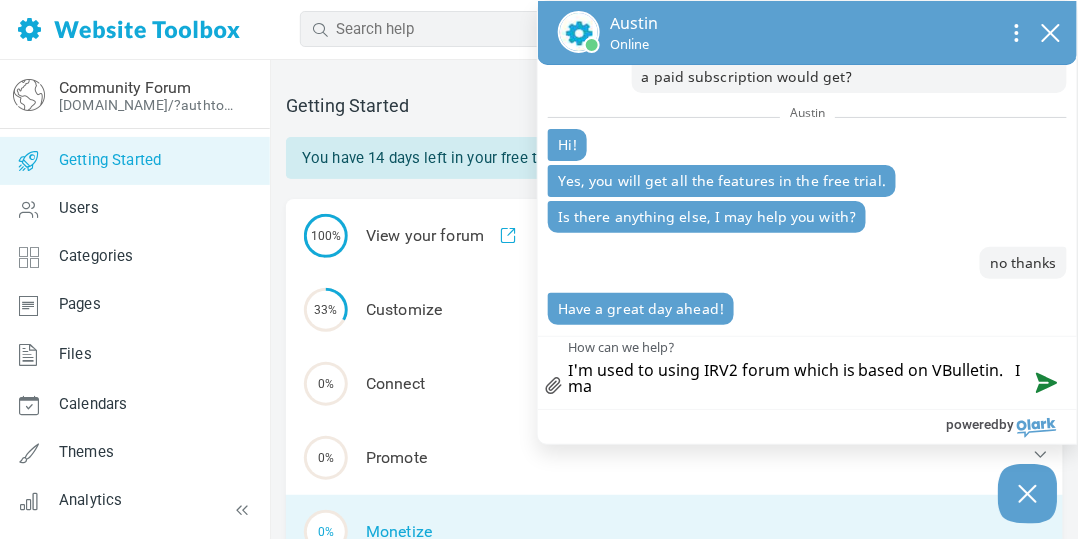 type on "I'm used to using IRV2 forum which is based on VBulletin.   I man" 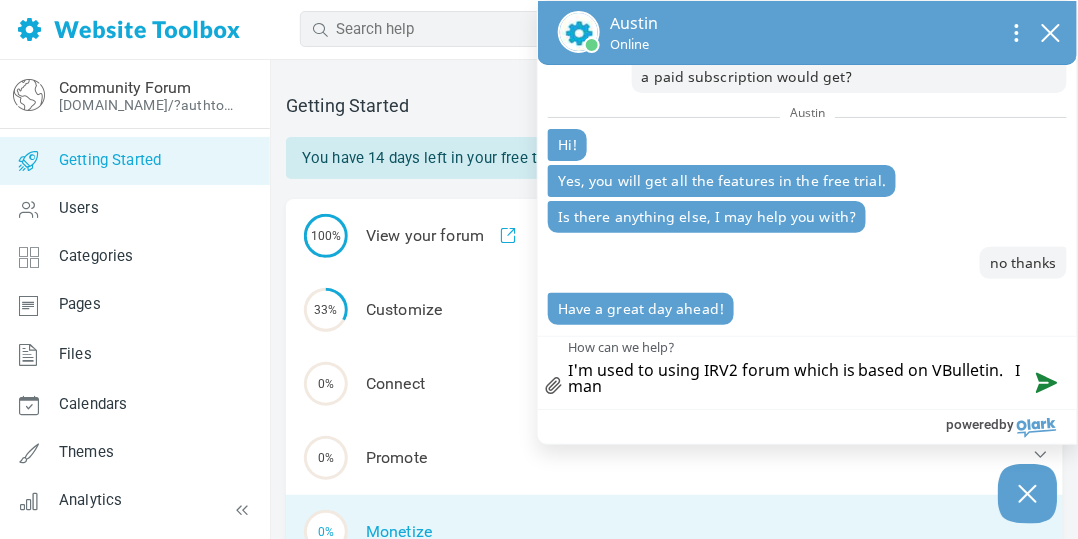 scroll, scrollTop: 74, scrollLeft: 0, axis: vertical 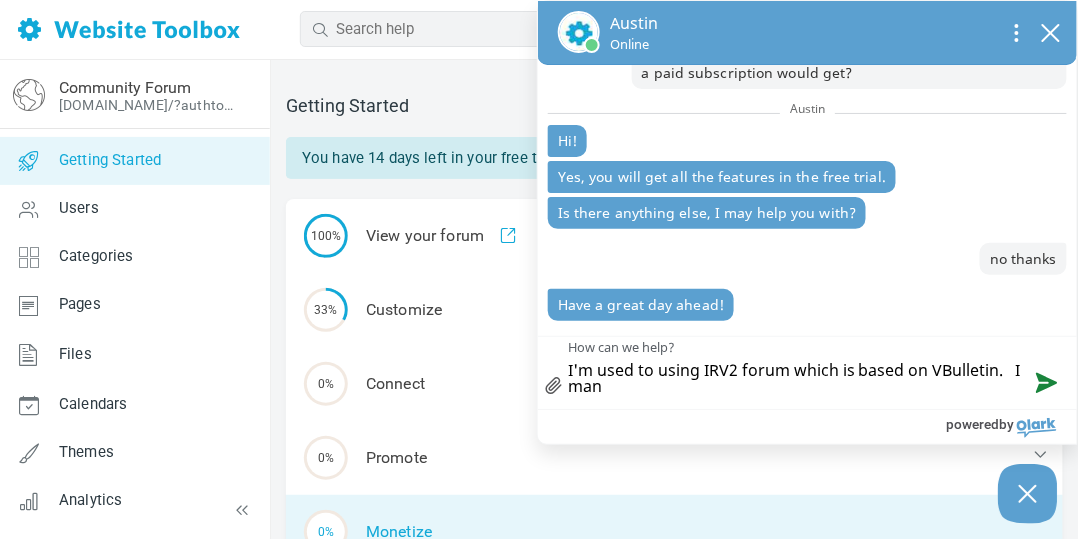 type on "I'm used to using IRV2 forum which is based on VBulletin.   I mana" 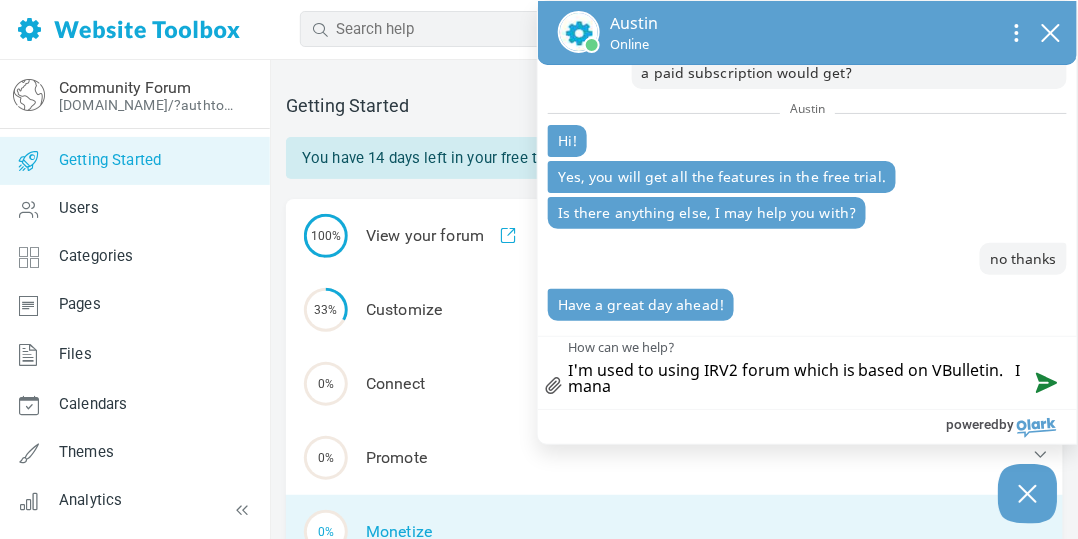 type on "I'm used to using IRV2 forum which is based on VBulletin.   I manag" 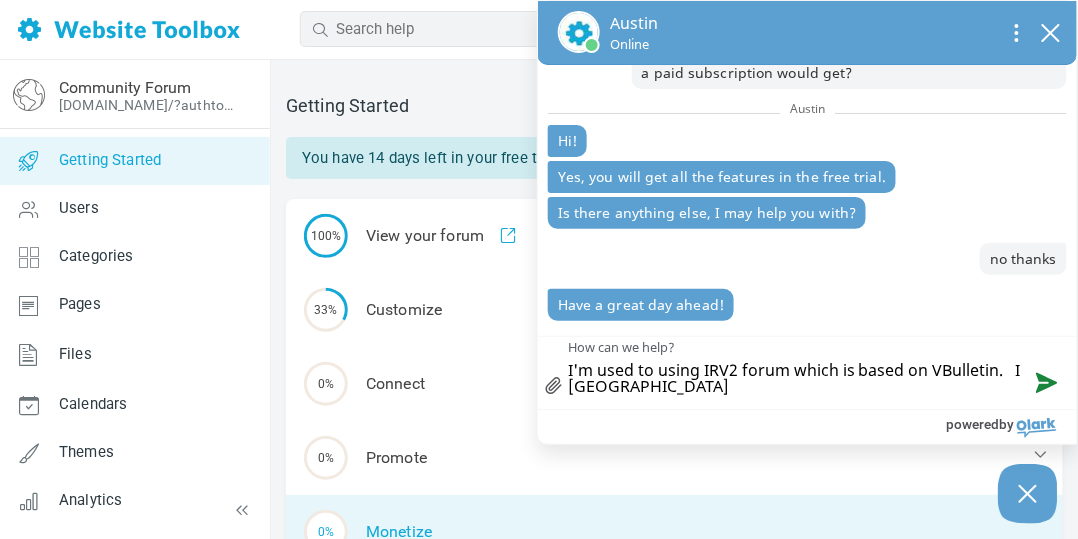 type on "I'm used to using IRV2 forum which is based on VBulletin.   I manage" 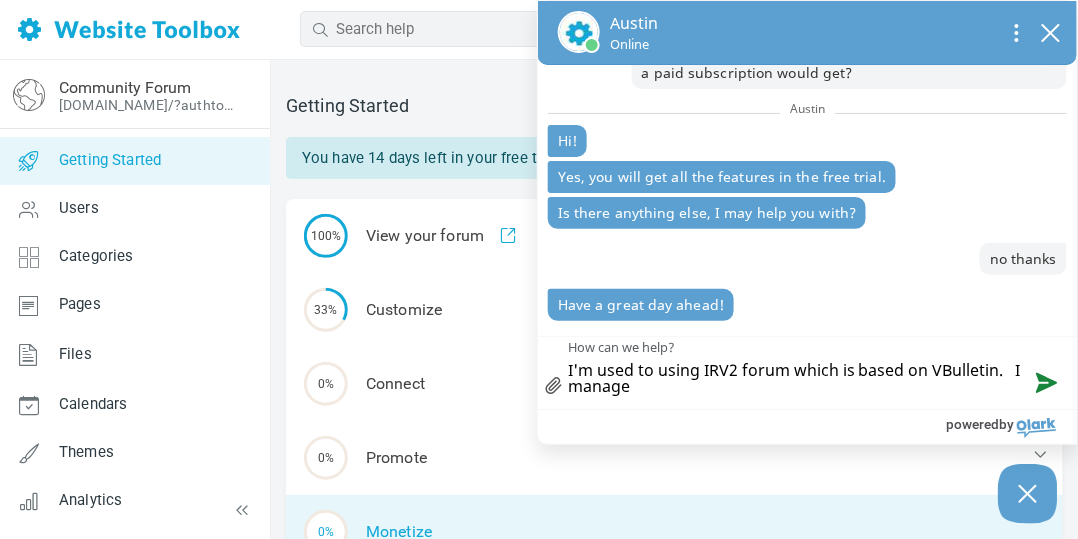 type on "I'm used to using IRV2 forum which is based on VBulletin.   I manag" 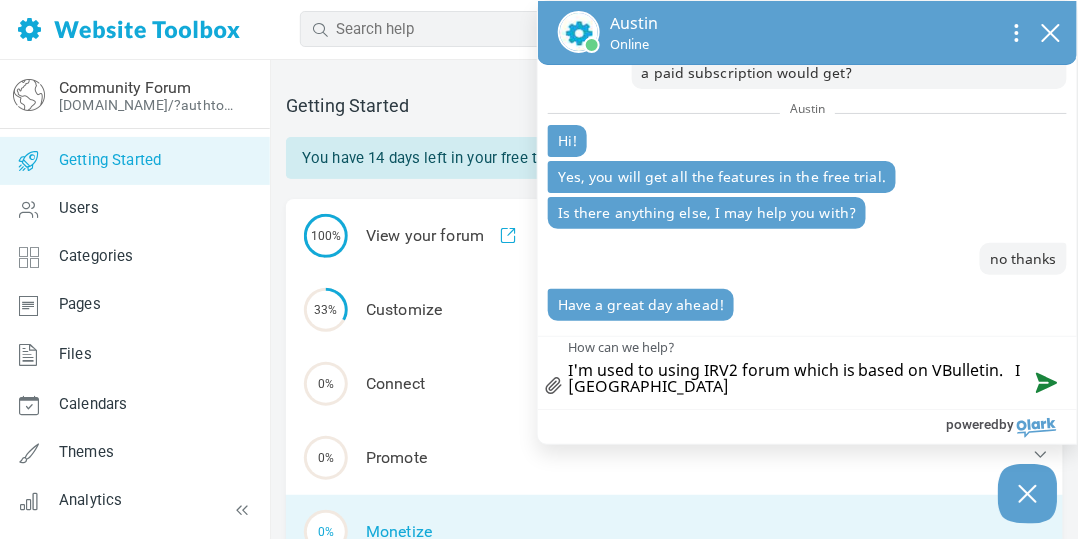 type on "I'm used to using IRV2 forum which is based on VBulletin.   I mana" 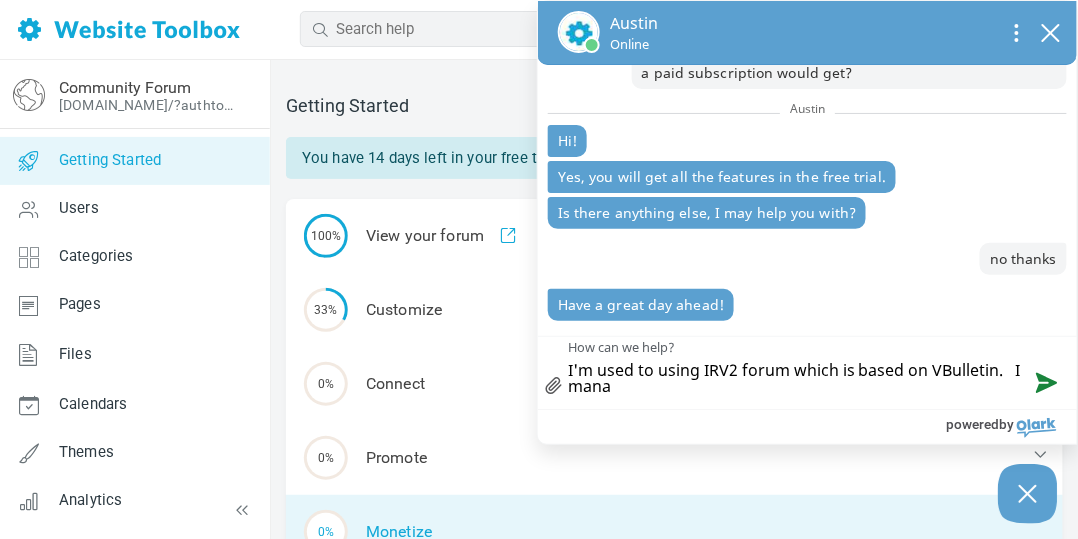 type on "I'm used to using IRV2 forum which is based on VBulletin.   I man" 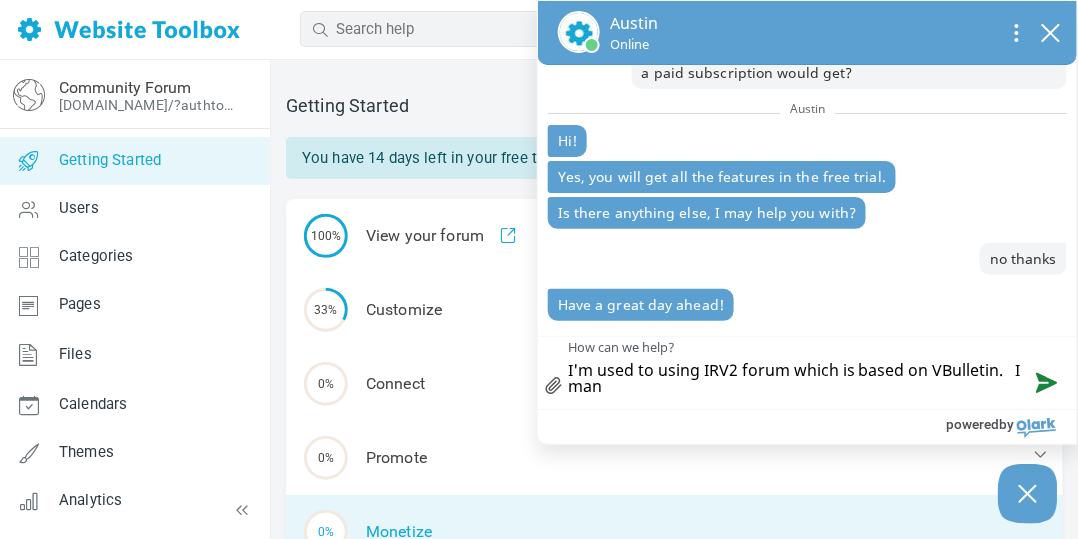 type on "I'm used to using IRV2 forum which is based on VBulletin.   I ma" 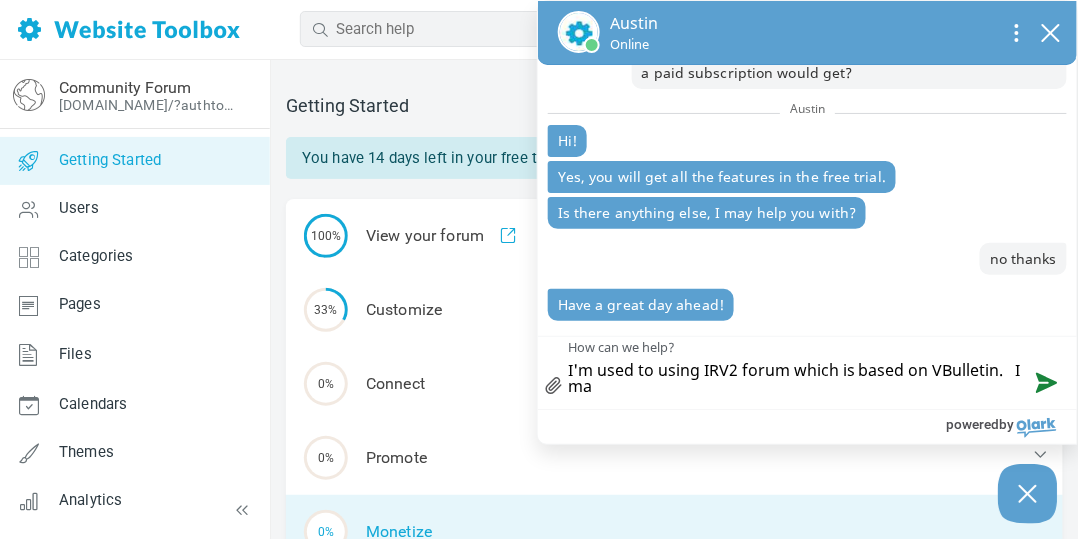 type on "I'm used to using IRV2 forum which is based on VBulletin.   I m" 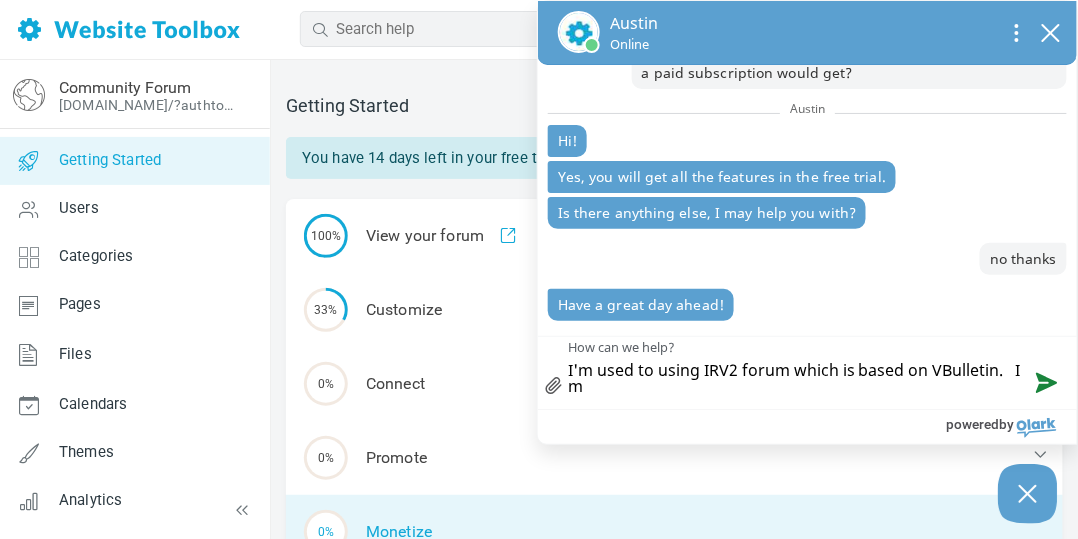 type on "I'm used to using IRV2 forum which is based on VBulletin.   I" 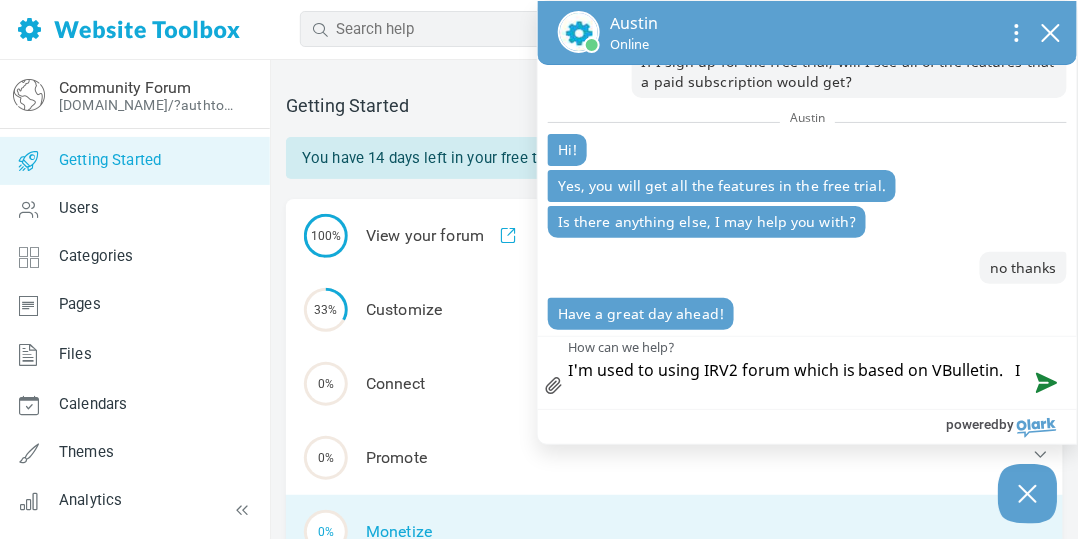 type on "I'm used to using IRV2 forum which is based on VBulletin.   I" 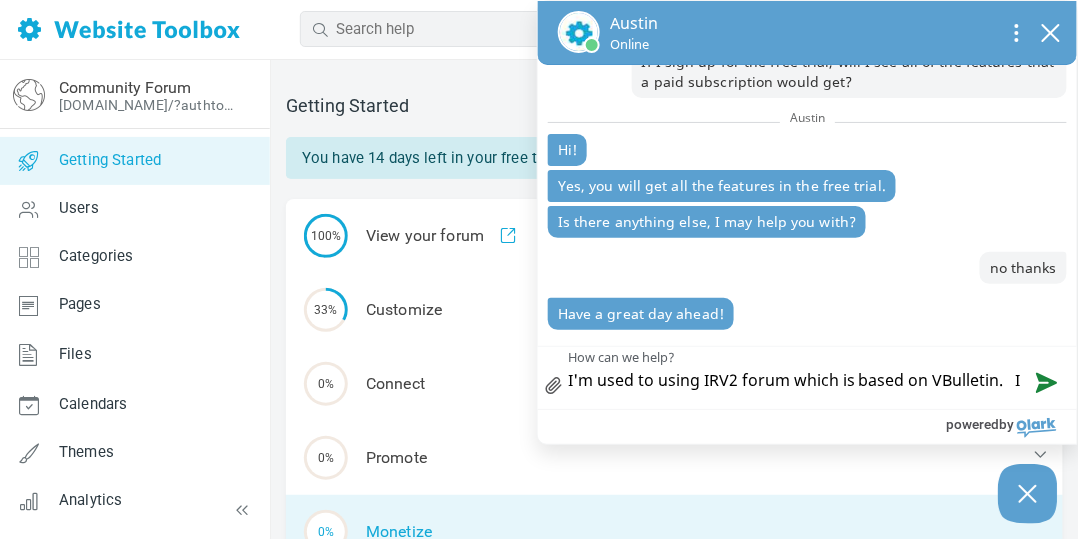 scroll, scrollTop: 63, scrollLeft: 0, axis: vertical 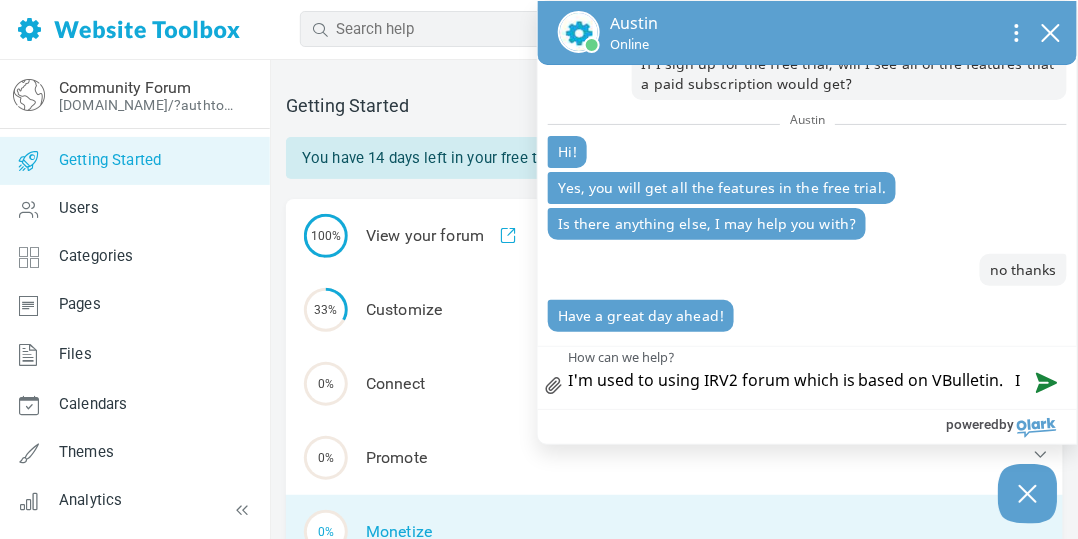 type on "I'm used to using IRV2 forum which is based on VBulletin." 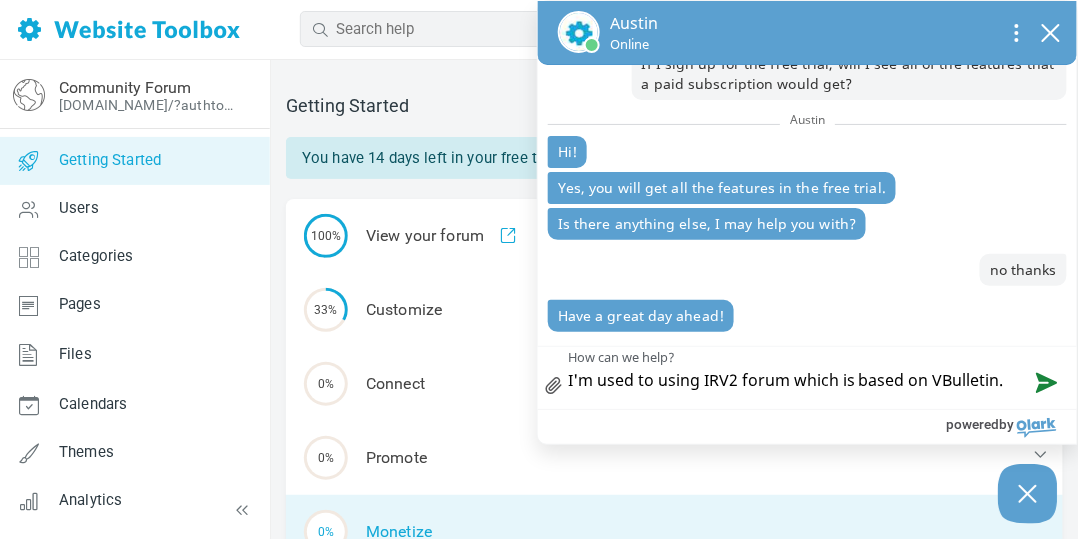 type on "I'm used to using IRV2 forum which is based on VBulletin." 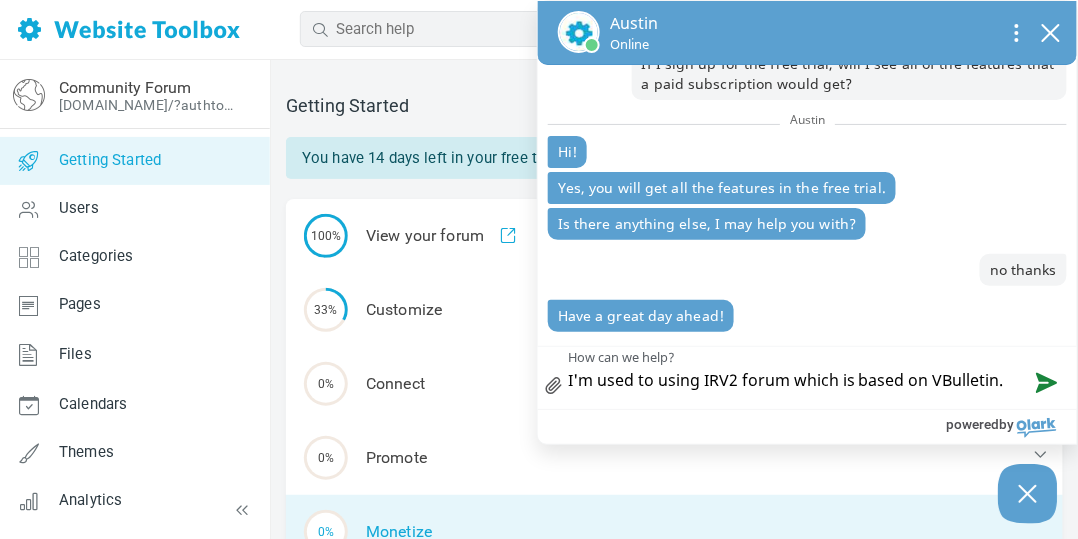 type on "II'm used to using IRV2 forum which is based on VBulletin." 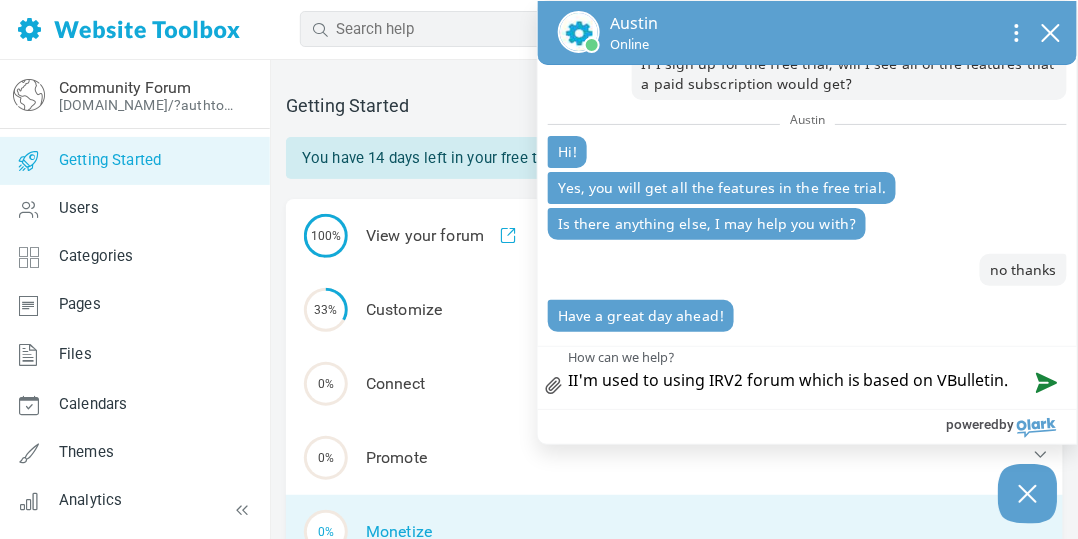 type on "I I'm used to using IRV2 forum which is based on VBulletin." 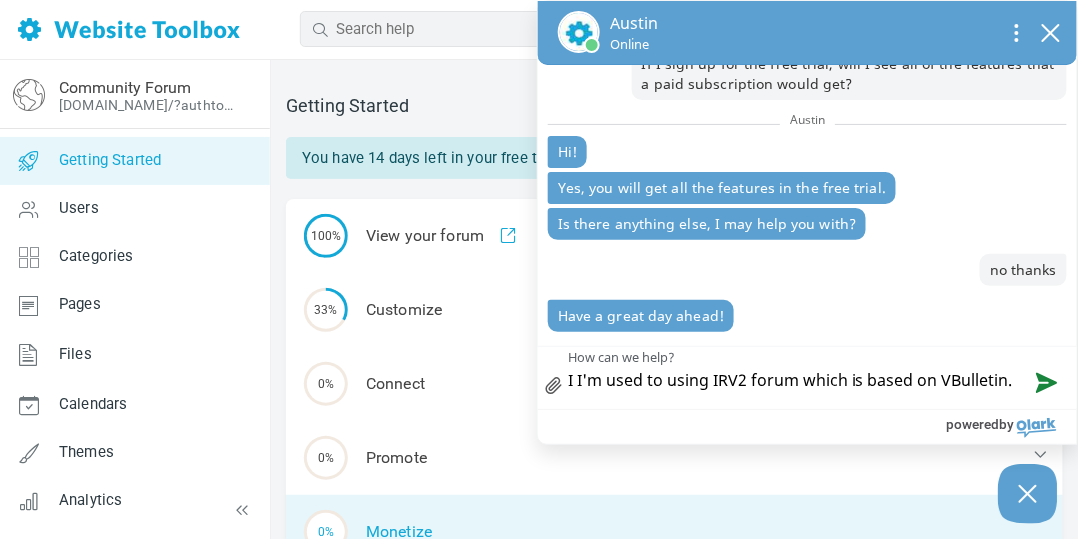 type on "I mI'm used to using IRV2 forum which is based on VBulletin." 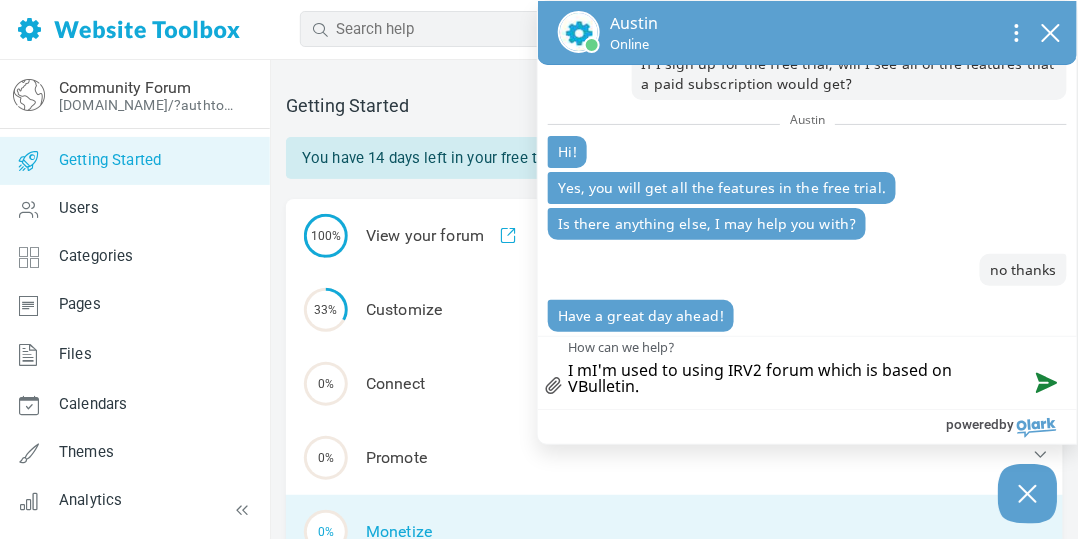 type on "I maI'm used to using IRV2 forum which is based on VBulletin." 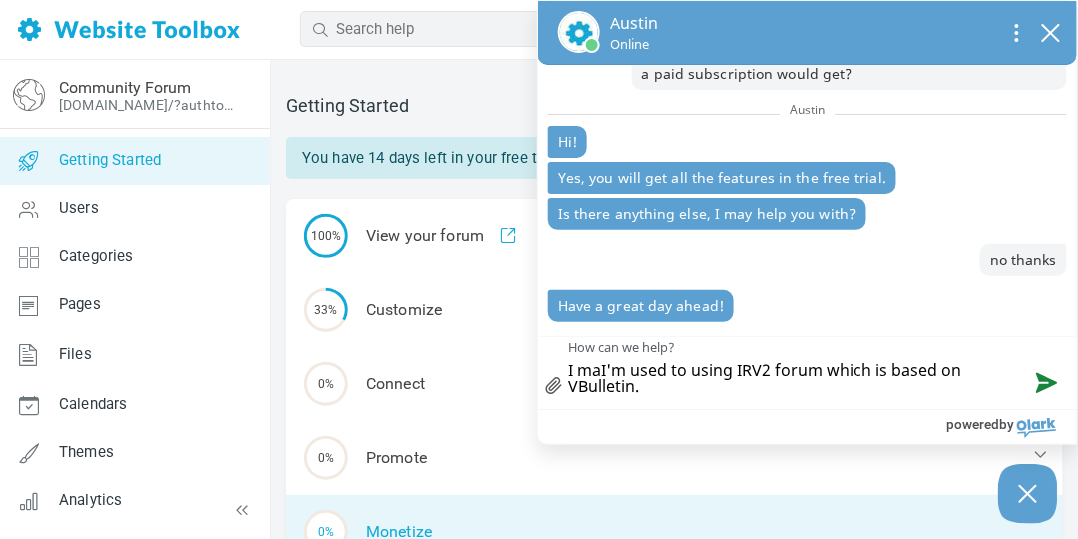 type on "I manI'm used to using IRV2 forum which is based on VBulletin." 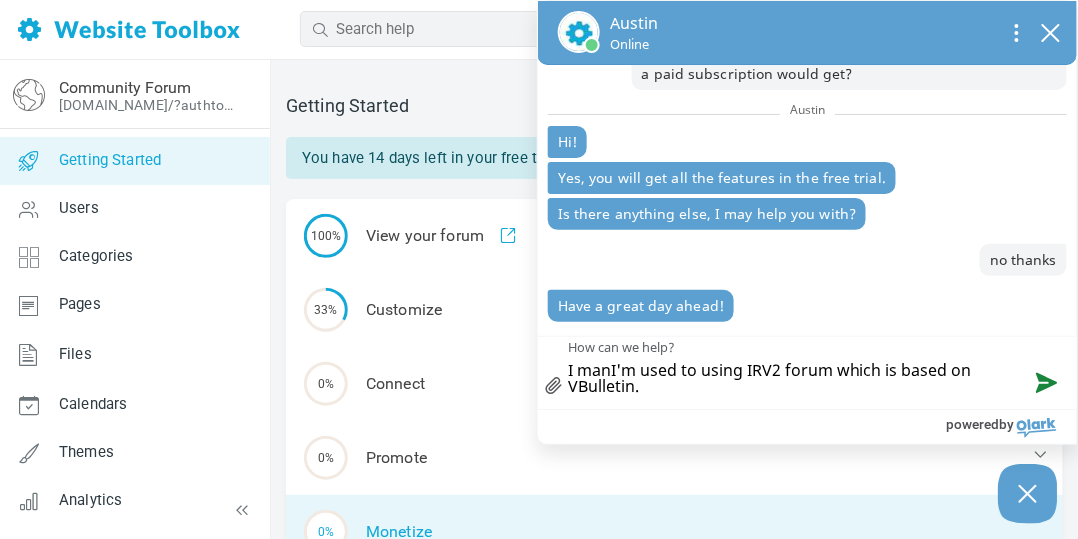 scroll, scrollTop: 74, scrollLeft: 0, axis: vertical 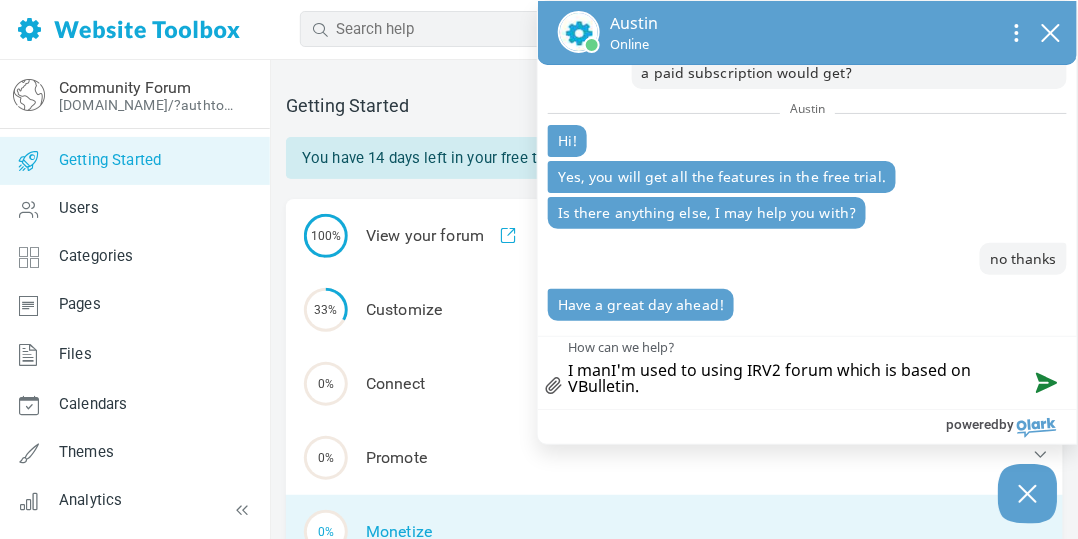 type on "I manaI'm used to using IRV2 forum which is based on VBulletin." 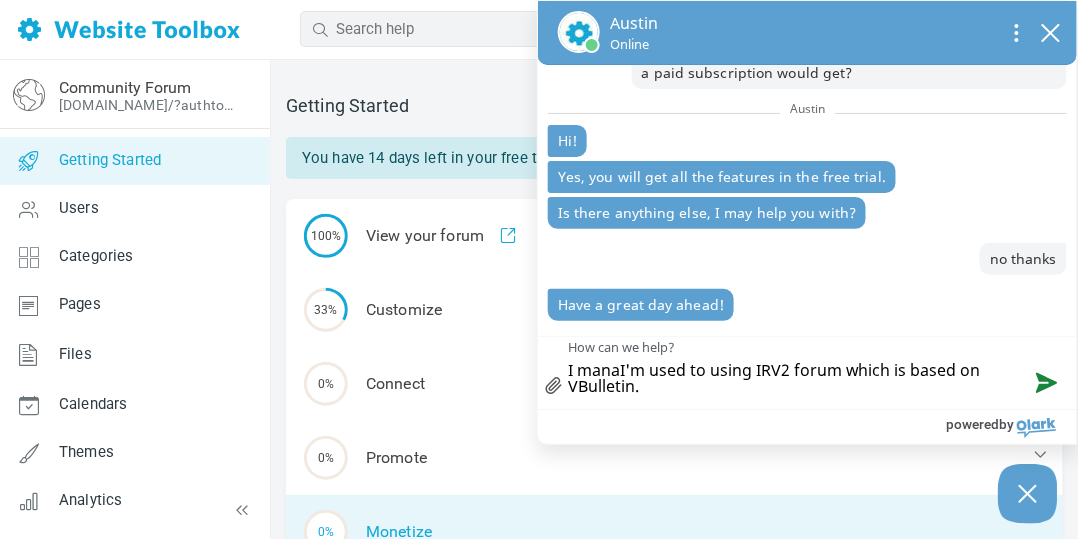 type on "I managI'm used to using IRV2 forum which is based on VBulletin." 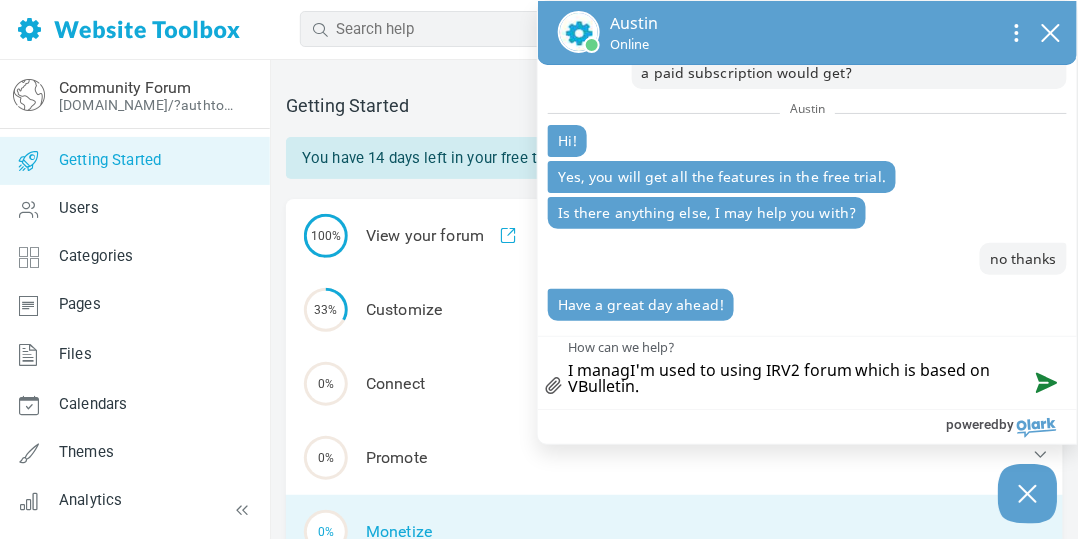 type on "I manageI'm used to using IRV2 forum which is based on VBulletin." 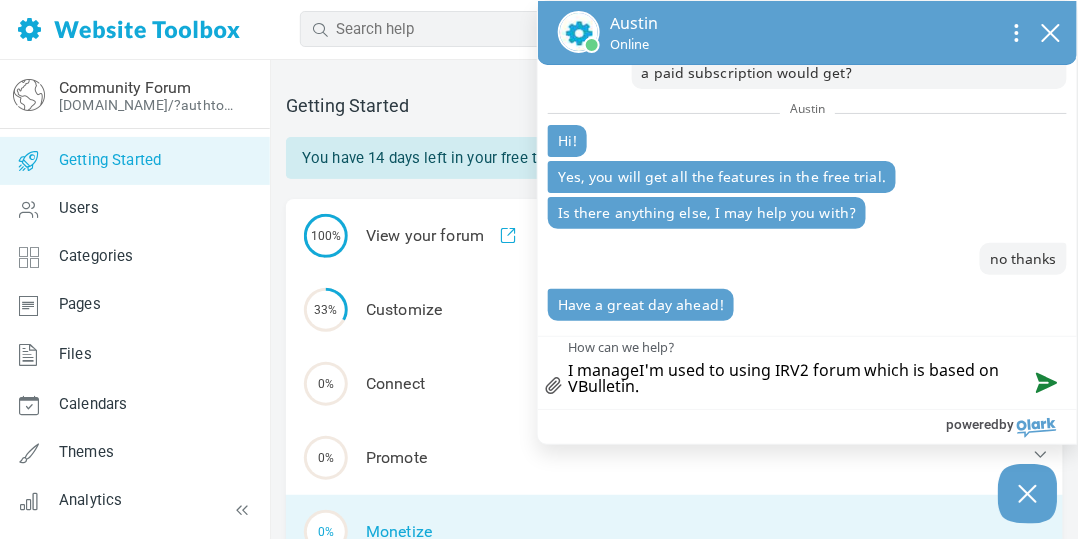 type on "I manage I'm used to using IRV2 forum which is based on VBulletin." 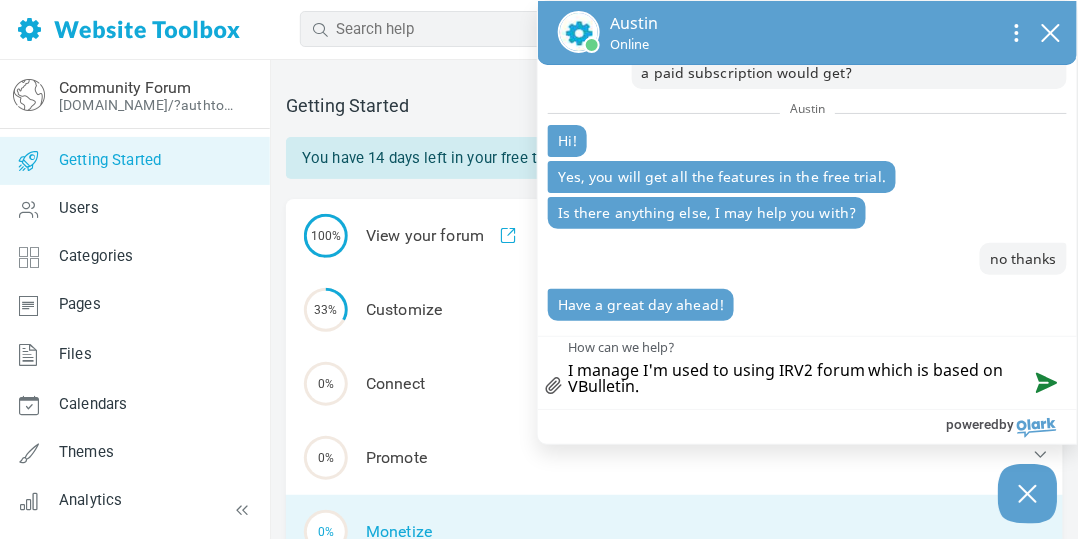 type on "I manage aI'm used to using IRV2 forum which is based on VBulletin." 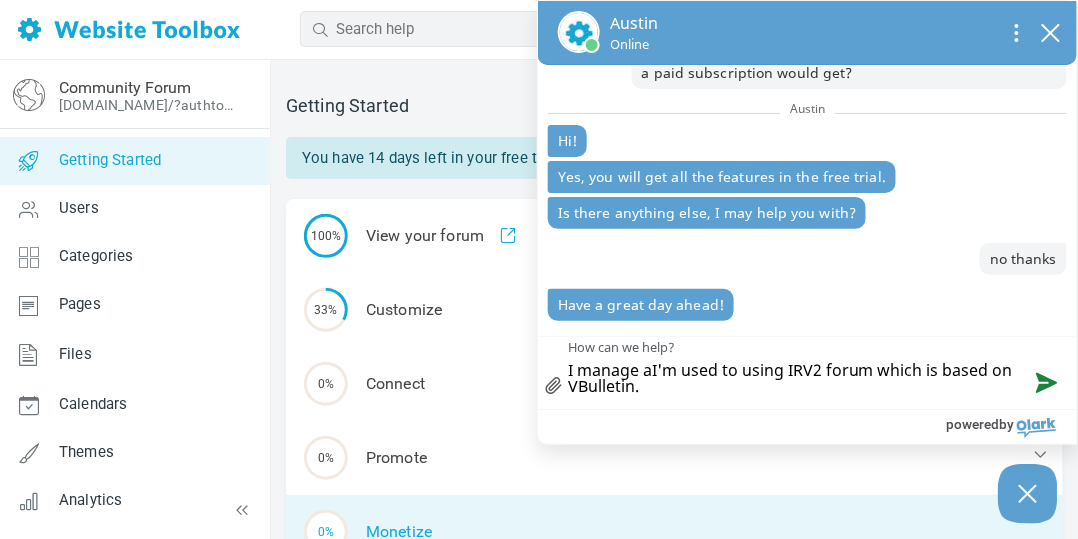 type on "I manage a I'm used to using IRV2 forum which is based on VBulletin." 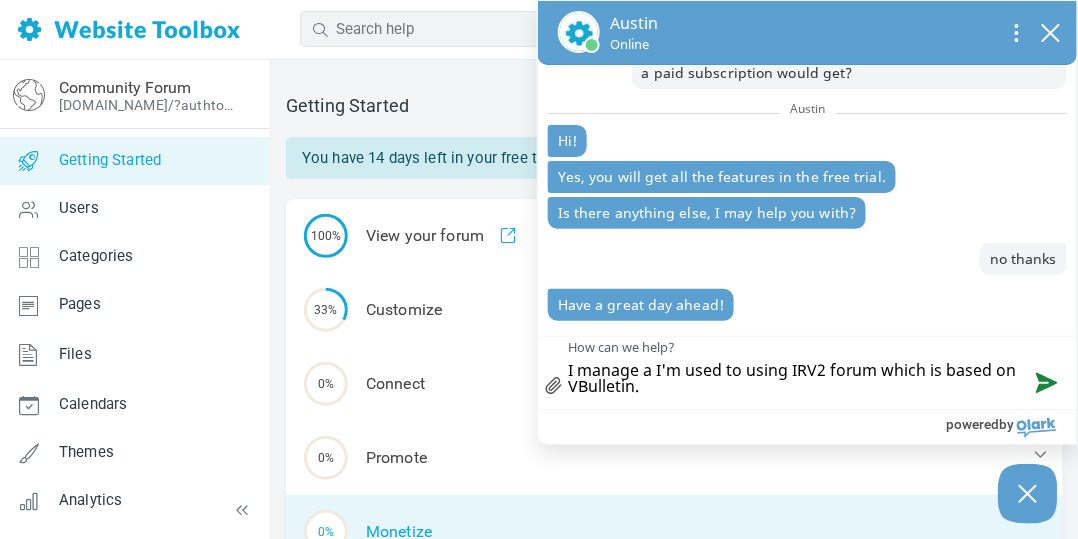 type on "I manage a lI'm used to using IRV2 forum which is based on VBulletin." 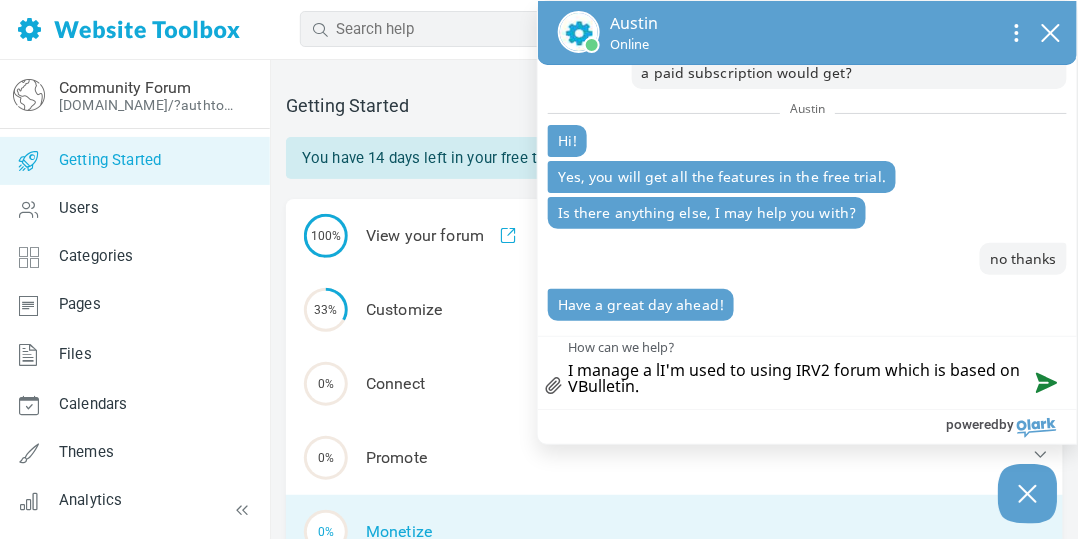 type on "I manage a laI'm used to using IRV2 forum which is based on VBulletin." 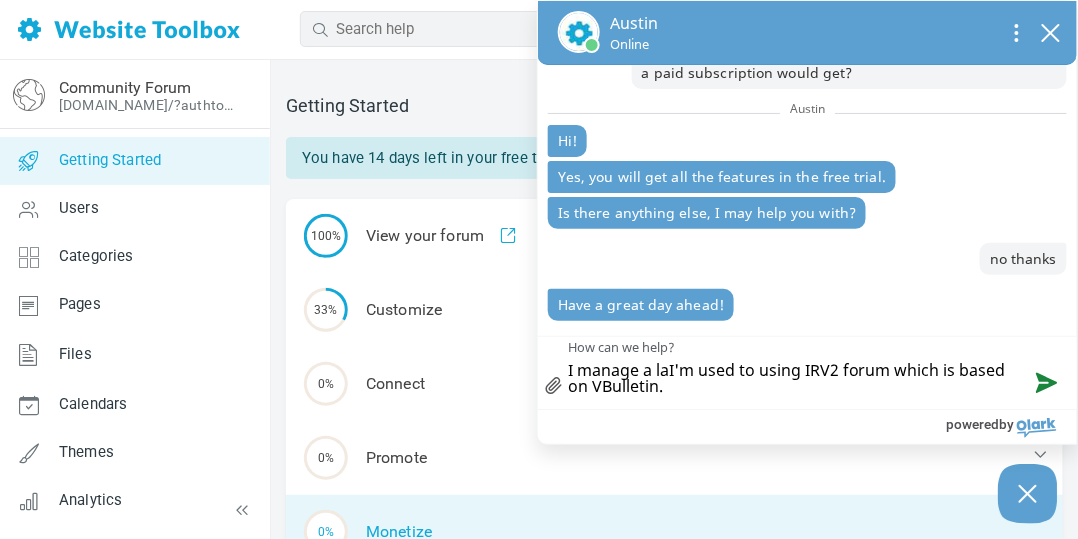 type on "I manage a larI'm used to using IRV2 forum which is based on VBulletin." 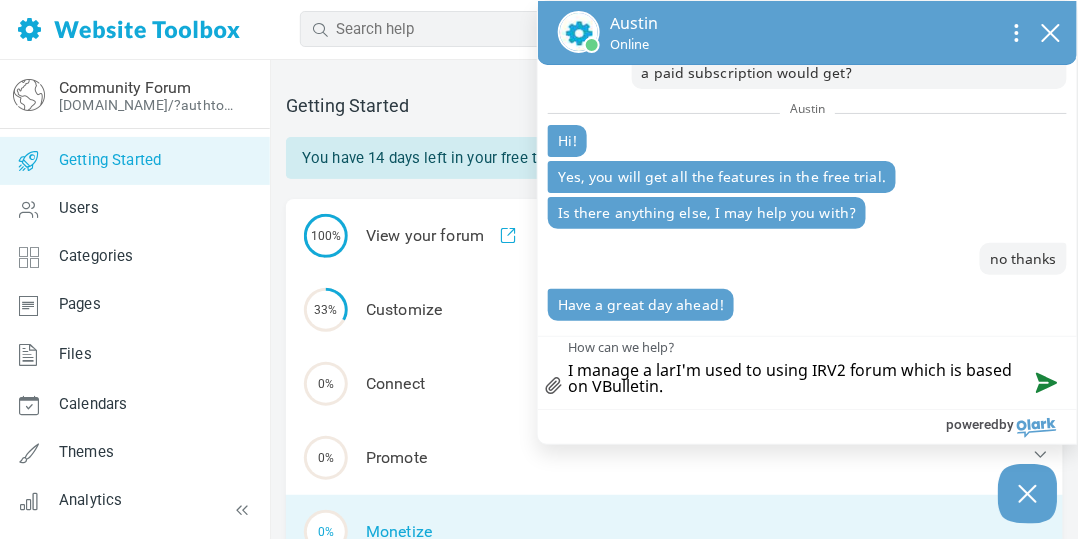 type on "I manage a largI'm used to using IRV2 forum which is based on VBulletin." 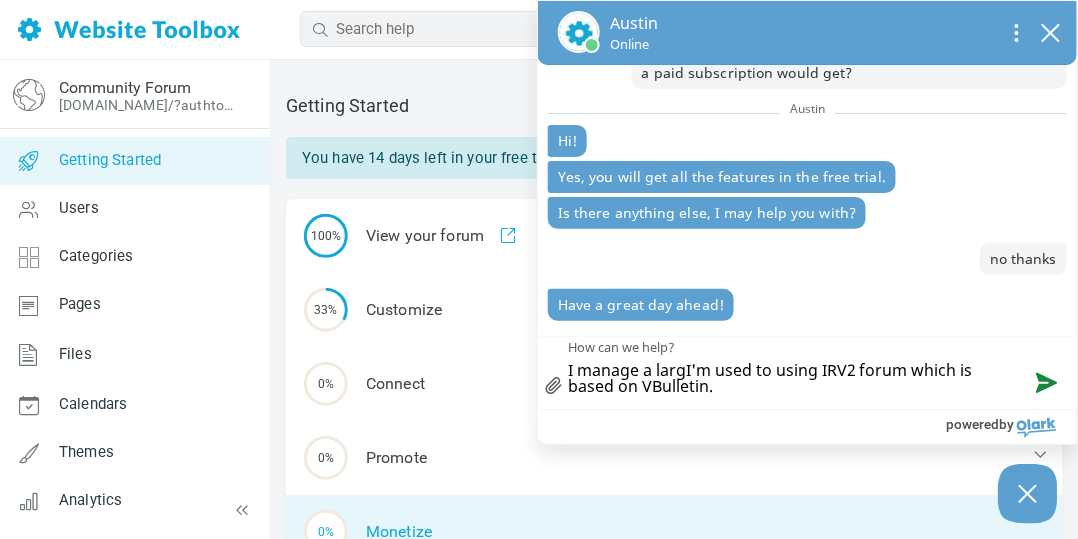 type on "I manage a largeI'm used to using IRV2 forum which is based on VBulletin." 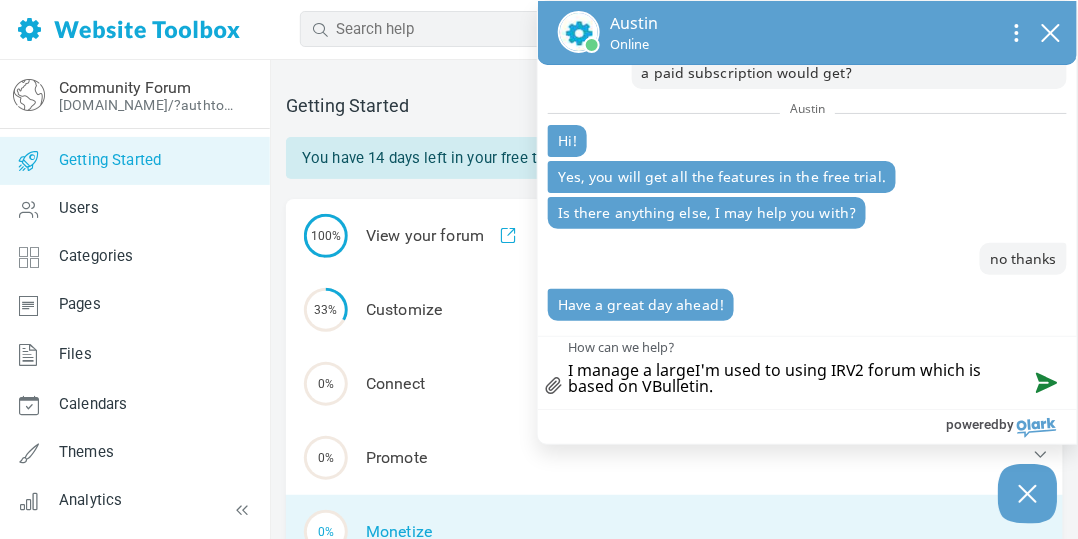 type on "I manage a large I'm used to using IRV2 forum which is based on VBulletin." 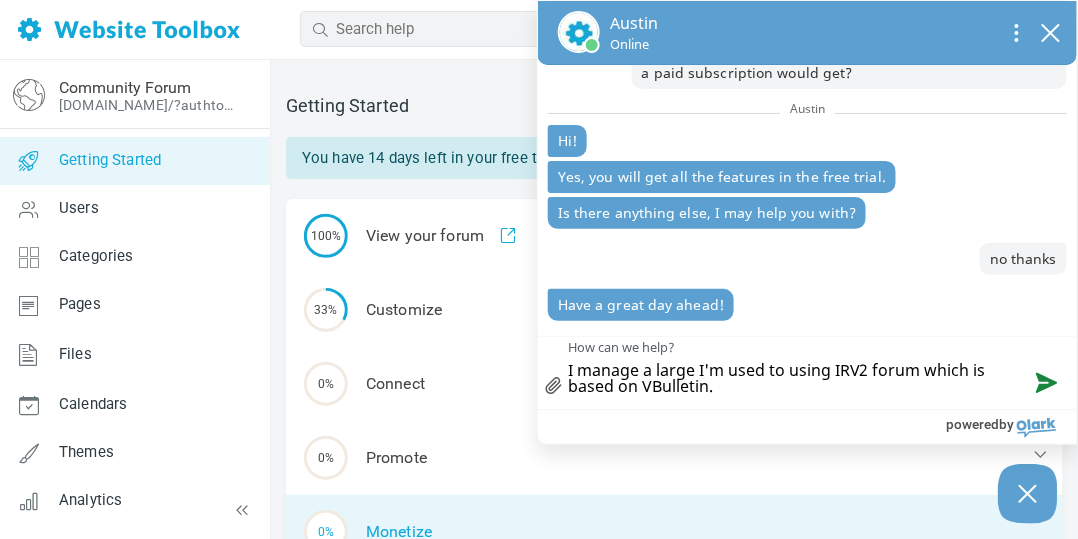 type on "I manage a large fI'm used to using IRV2 forum which is based on VBulletin." 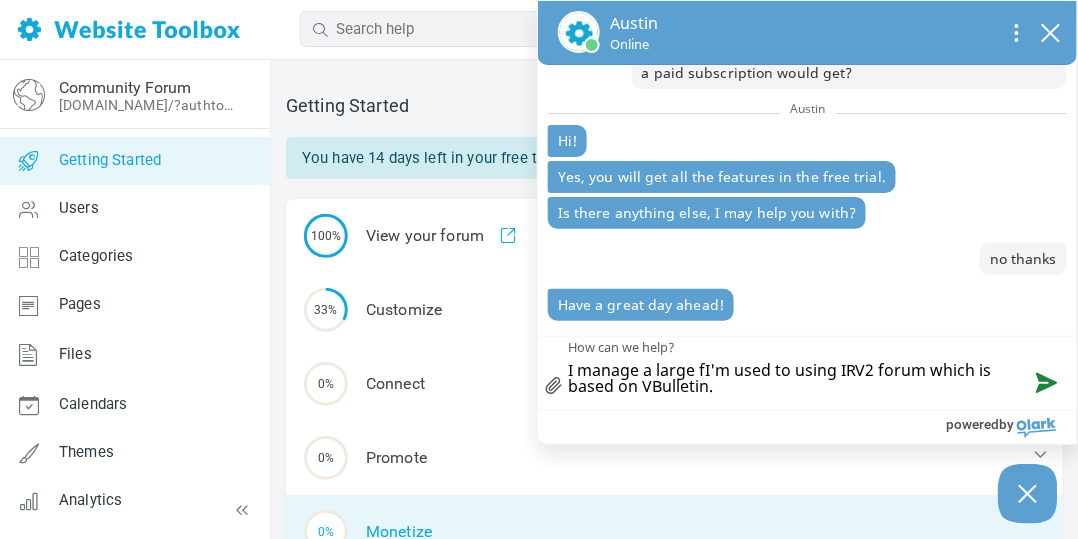 type on "I manage a large fbI'm used to using IRV2 forum which is based on VBulletin." 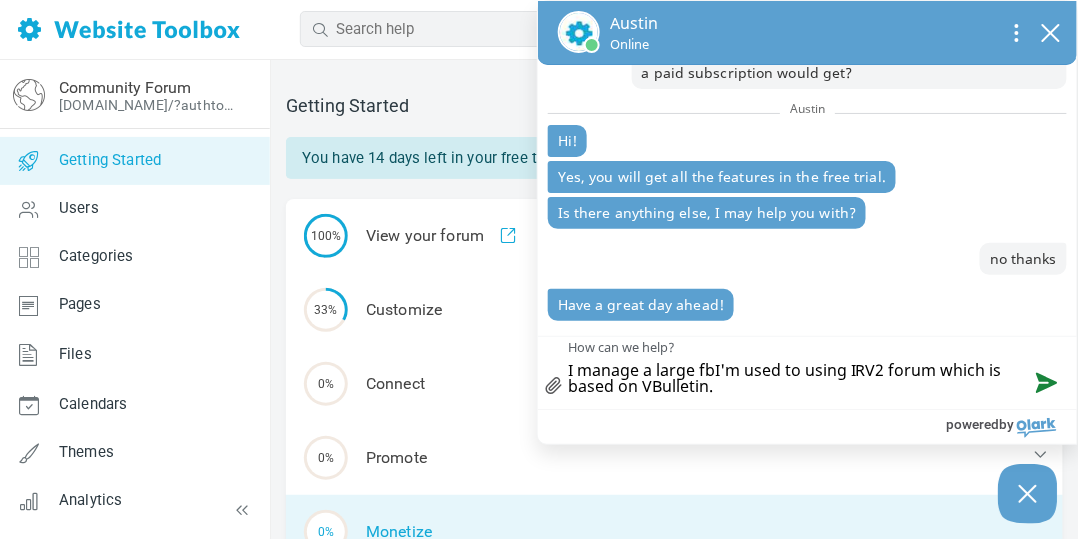 type on "I manage a large fb I'm used to using IRV2 forum which is based on VBulletin." 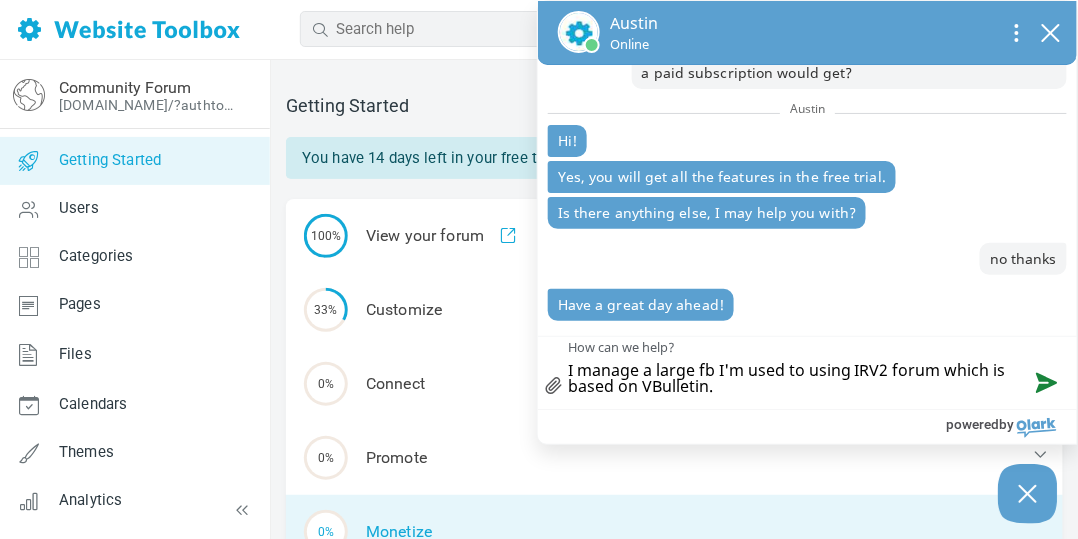 type on "I manage a large fb gI'm used to using IRV2 forum which is based on VBulletin." 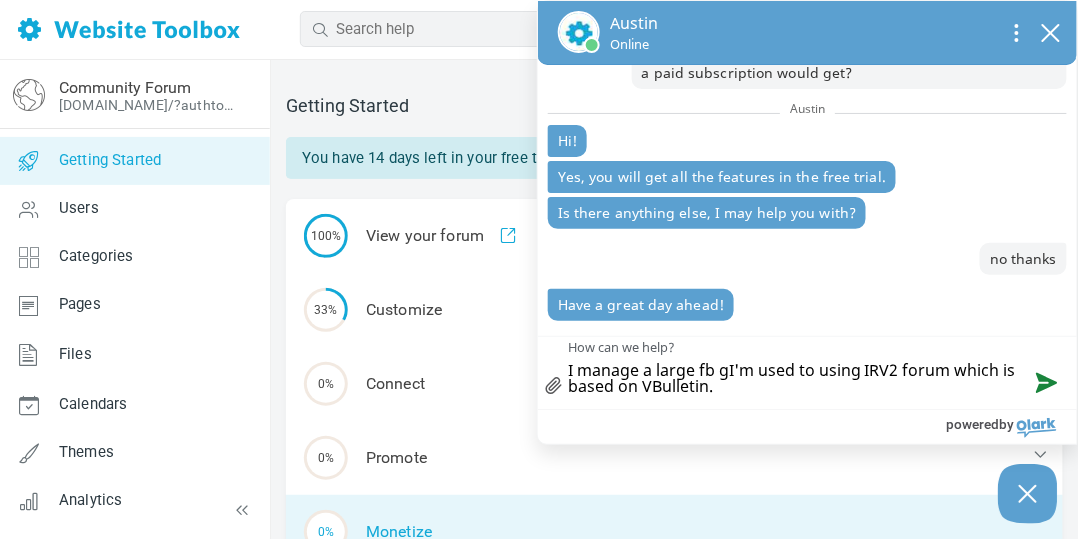 type 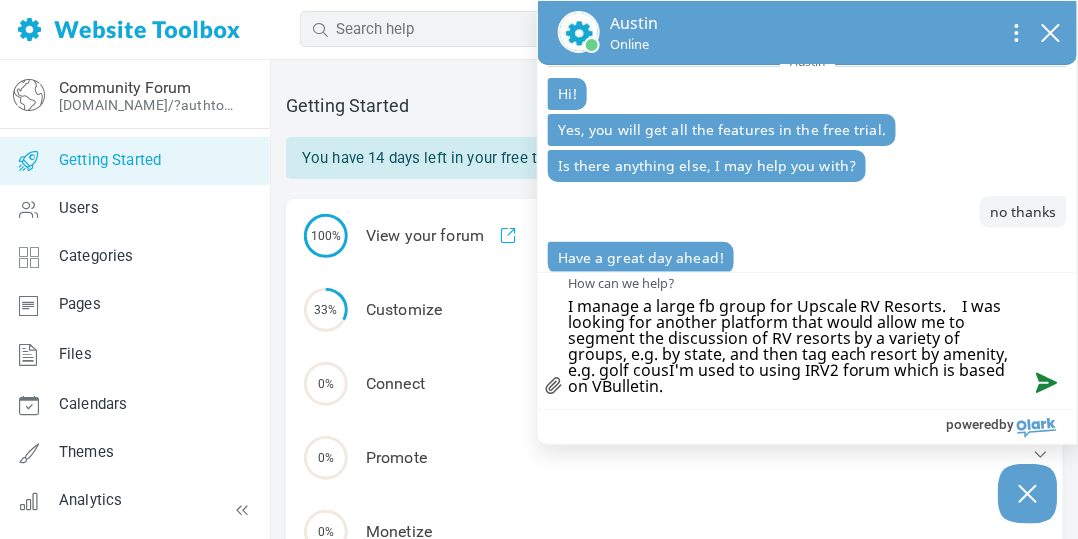 scroll, scrollTop: 137, scrollLeft: 0, axis: vertical 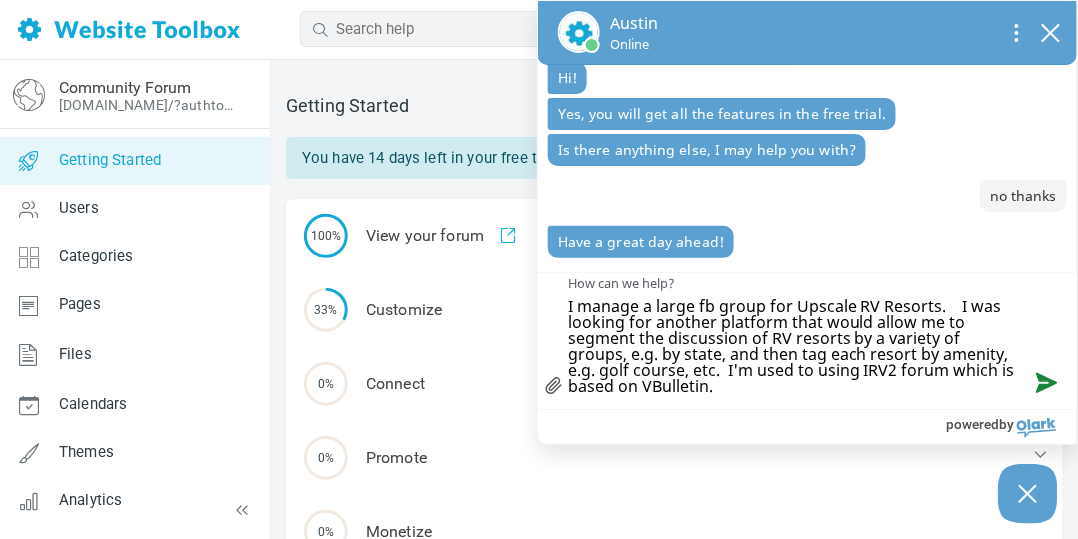 click on "I manage a large fb group for Upscale RV Resorts.    I was looking for another platform that would allow me to segment the discussion of RV resorts by a variety of groups, e.g. by state, and then tag each resort by amenity, e.g. golf course, etc.  I'm used to using IRV2 forum which is based on VBulletin." at bounding box center (807, 341) 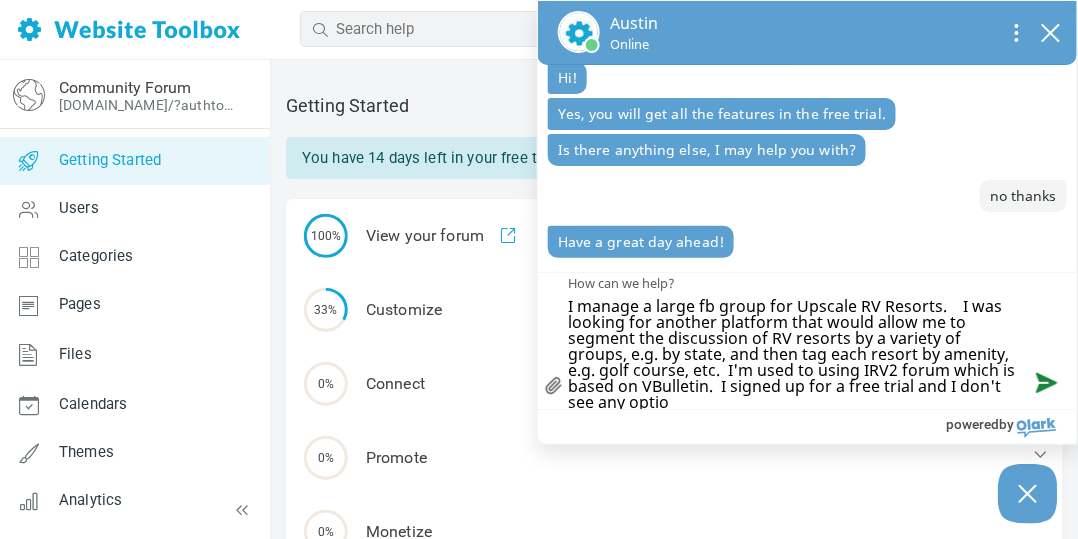 scroll, scrollTop: 3, scrollLeft: 0, axis: vertical 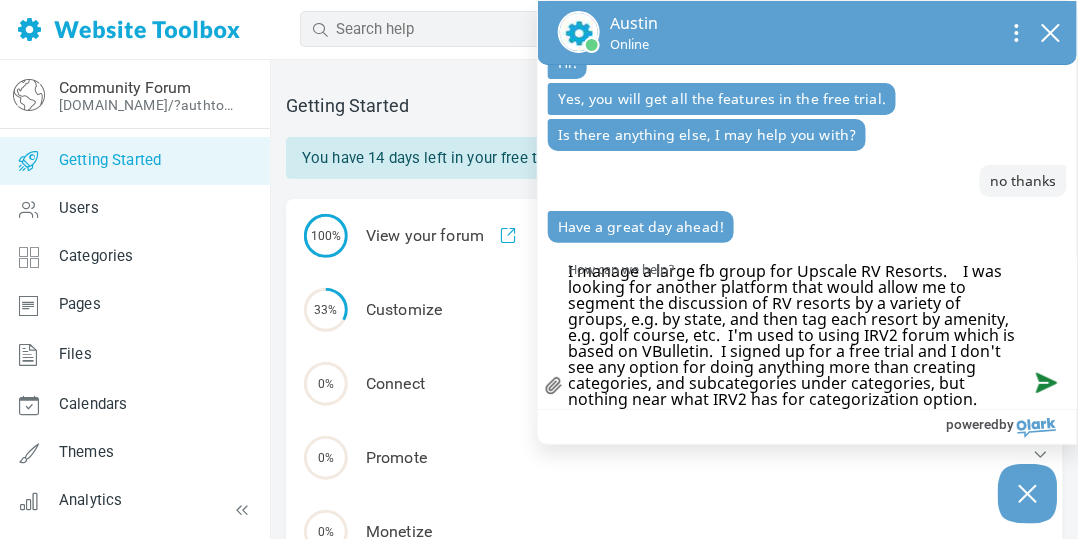 click on "I manage a large fb group for Upscale RV Resorts.    I was looking for another platform that would allow me to segment the discussion of RV resorts by a variety of groups, e.g. by state, and then tag each resort by amenity, e.g. golf course, etc.  I'm used to using IRV2 forum which is based on VBulletin.  I signed up for a free trial and I don't see any option for doing anything more than creating categories, and subcategories under categories, but nothing near what IRV2 has for categorization option." at bounding box center [807, 334] 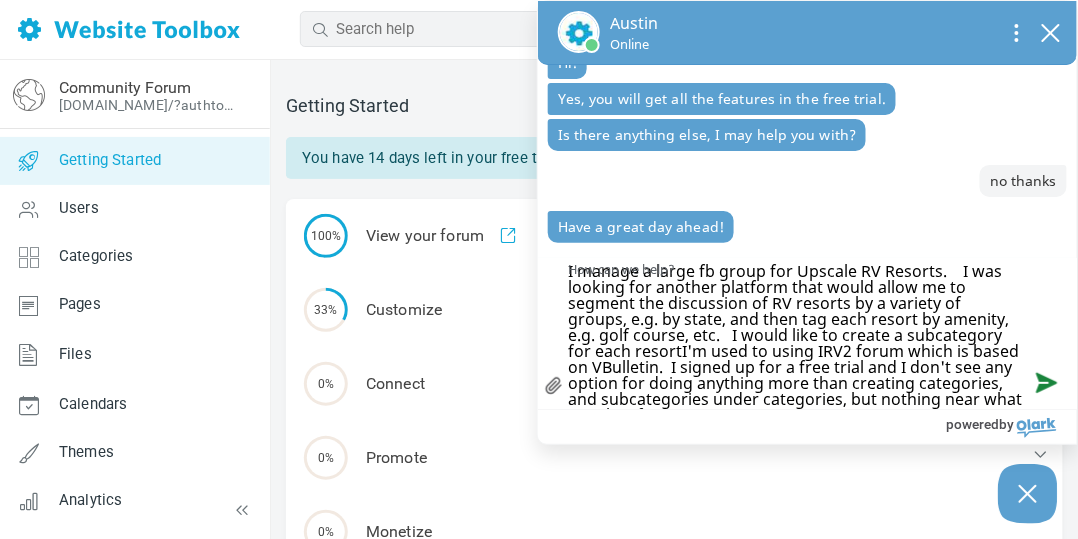 click on "I manage a large fb group for Upscale RV Resorts.    I was looking for another platform that would allow me to segment the discussion of RV resorts by a variety of groups, e.g. by state, and then tag each resort by amenity, e.g. golf course, etc.   I would like to create a subcategory for each resortI'm used to using IRV2 forum which is based on VBulletin.  I signed up for a free trial and I don't see any option for doing anything more than creating categories, and subcategories under categories, but nothing near what IRV2 has for categorization option." at bounding box center (807, 334) 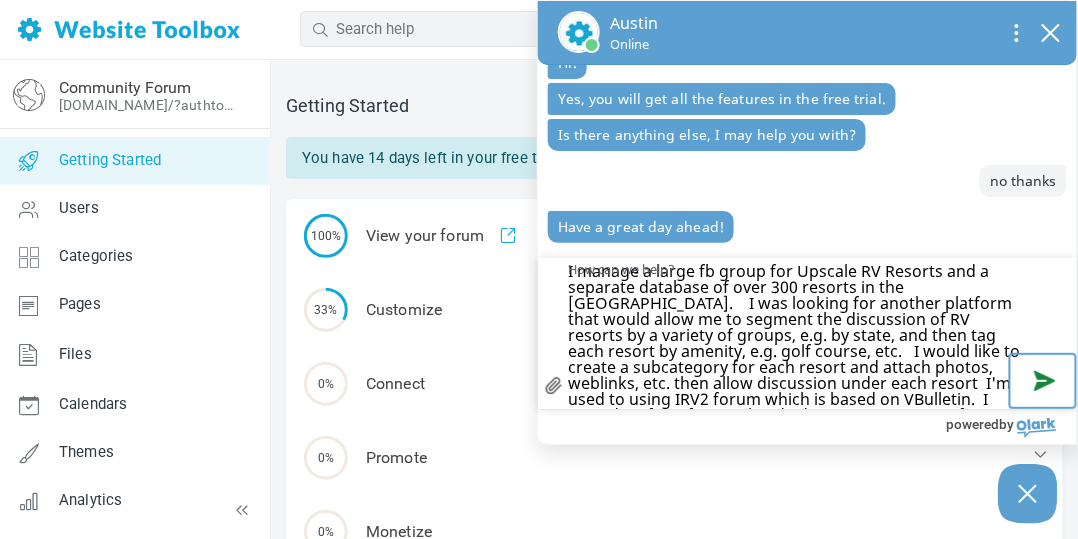click at bounding box center (1043, 381) 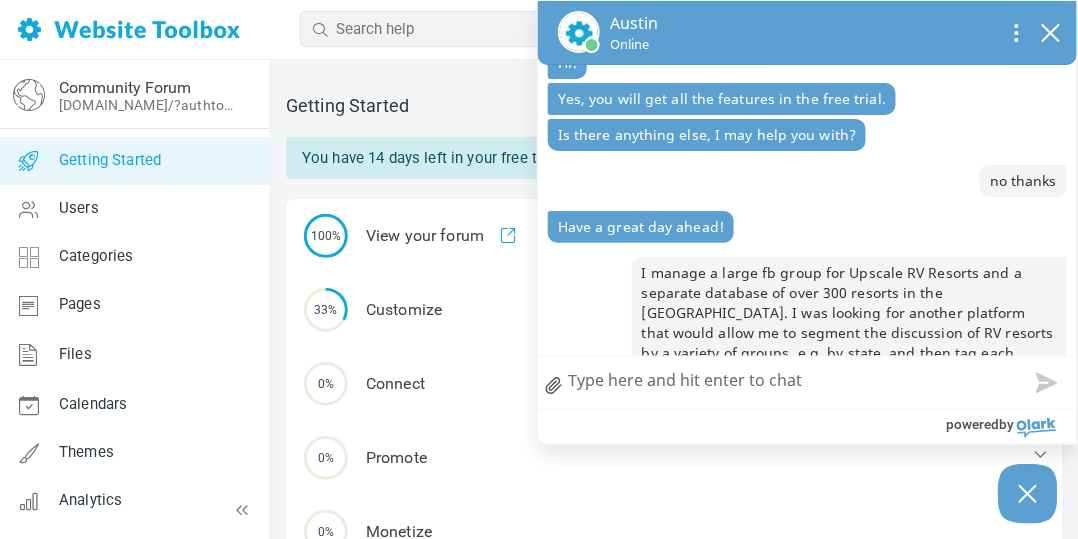 scroll, scrollTop: 418, scrollLeft: 0, axis: vertical 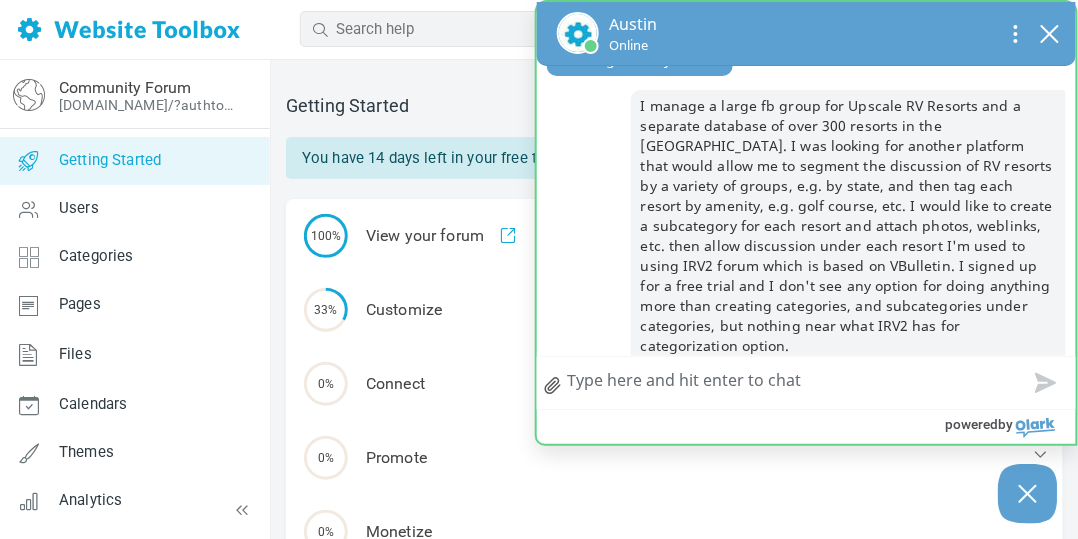 click on "I manage a large fb group for Upscale RV Resorts and a separate database of over 300 resorts in the [GEOGRAPHIC_DATA]. I was looking for another platform that would allow me to segment the discussion of RV resorts by a variety of groups, e.g. by state, and then tag each resort by amenity, e.g. golf course, etc. I would like to create a subcategory for each resort and attach photos, weblinks, etc. then allow discussion under each resort I'm used to using IRV2 forum which is based on VBulletin. I signed up for a free trial and I don't see any option for doing anything more than creating categories, and subcategories under categories, but nothing near what IRV2 has for categorization option." at bounding box center (848, 226) 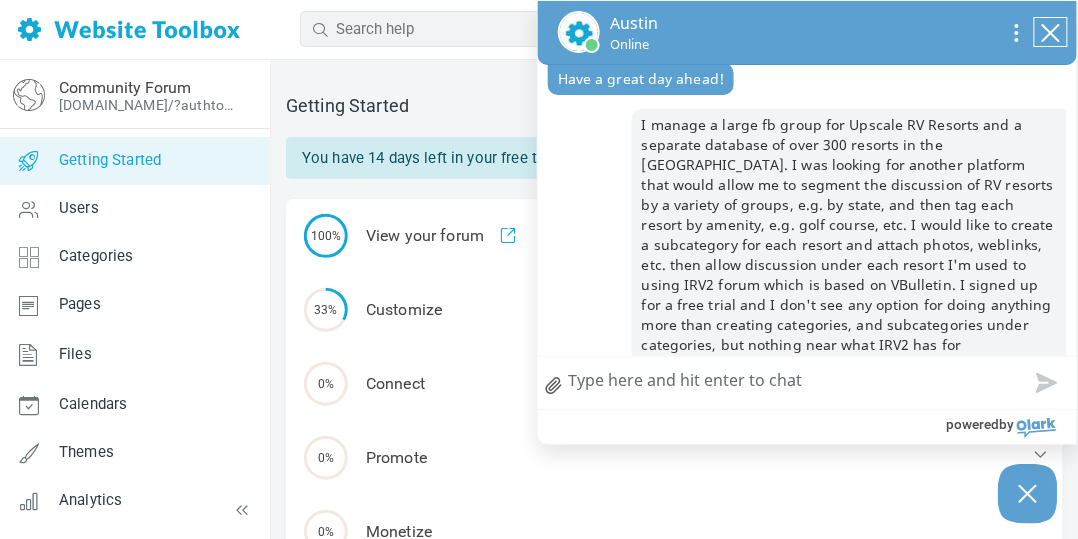 click 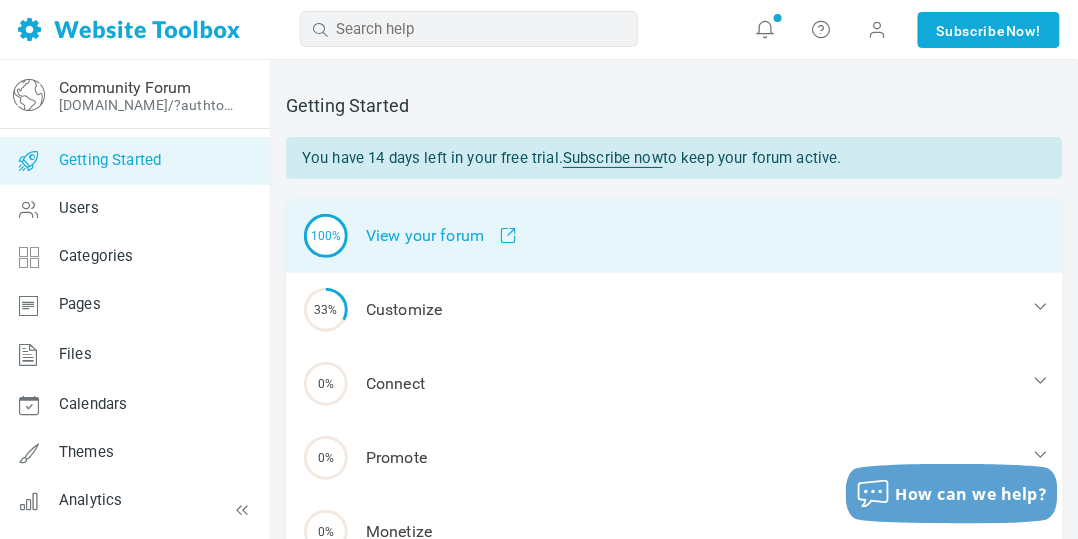 scroll, scrollTop: 213, scrollLeft: 0, axis: vertical 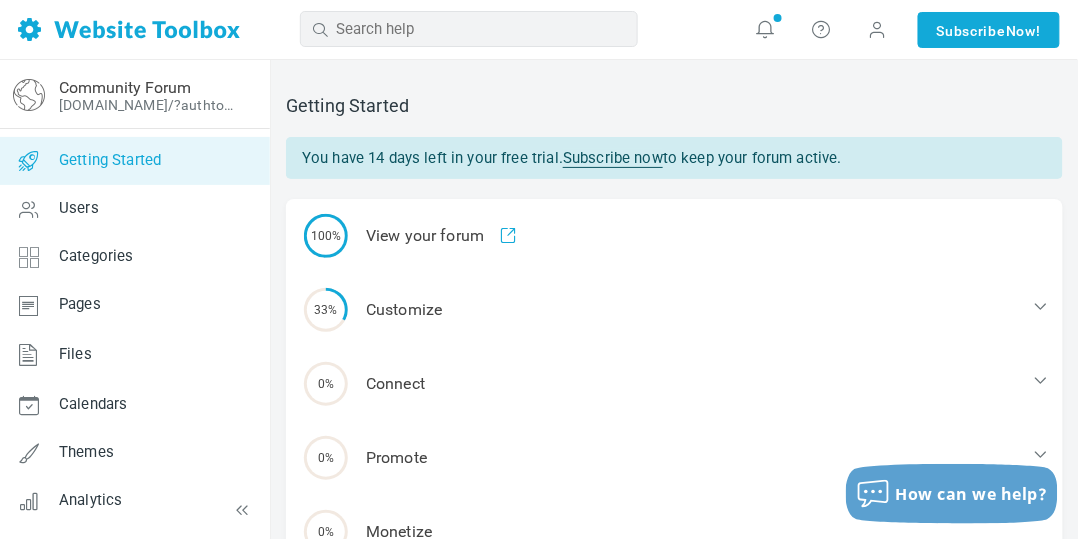 click on "Getting Started" at bounding box center [110, 160] 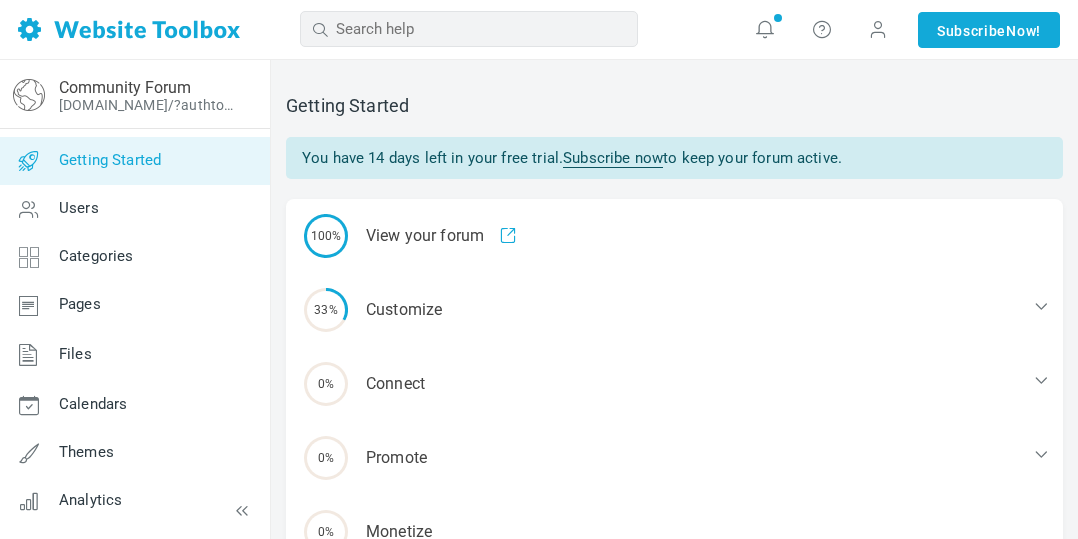 scroll, scrollTop: 0, scrollLeft: 0, axis: both 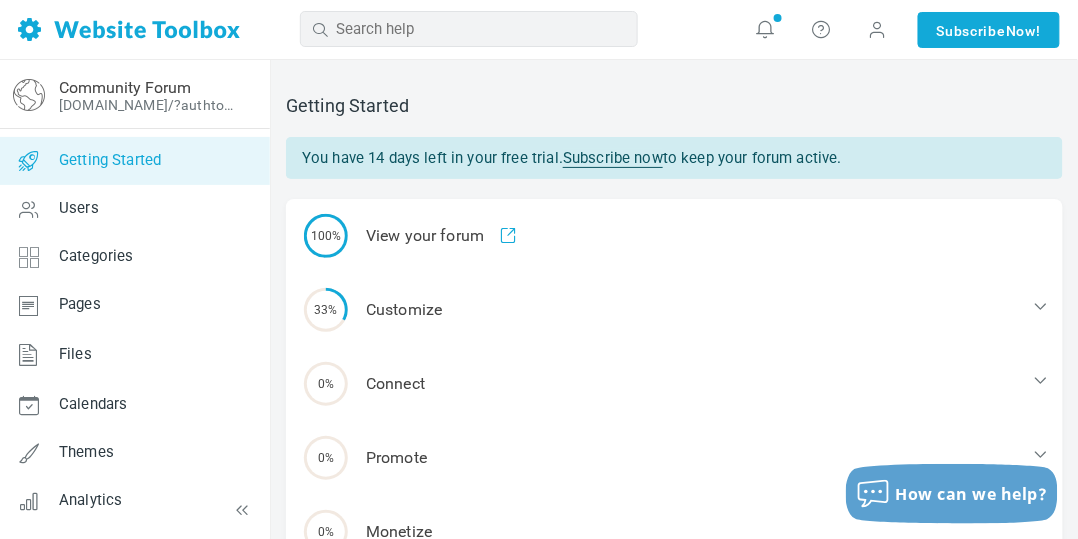 click on "Getting Started" at bounding box center [110, 160] 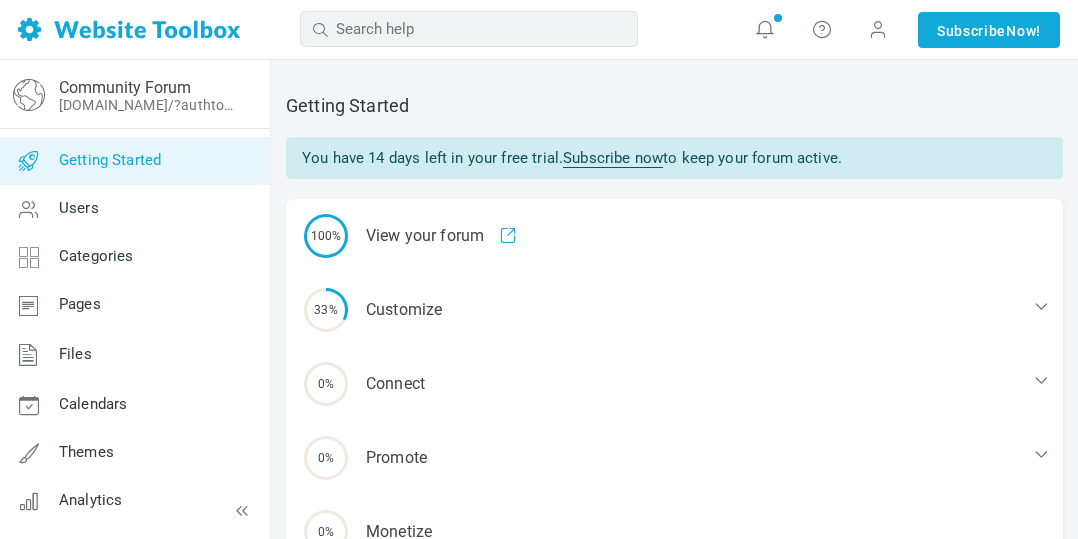 scroll, scrollTop: 0, scrollLeft: 0, axis: both 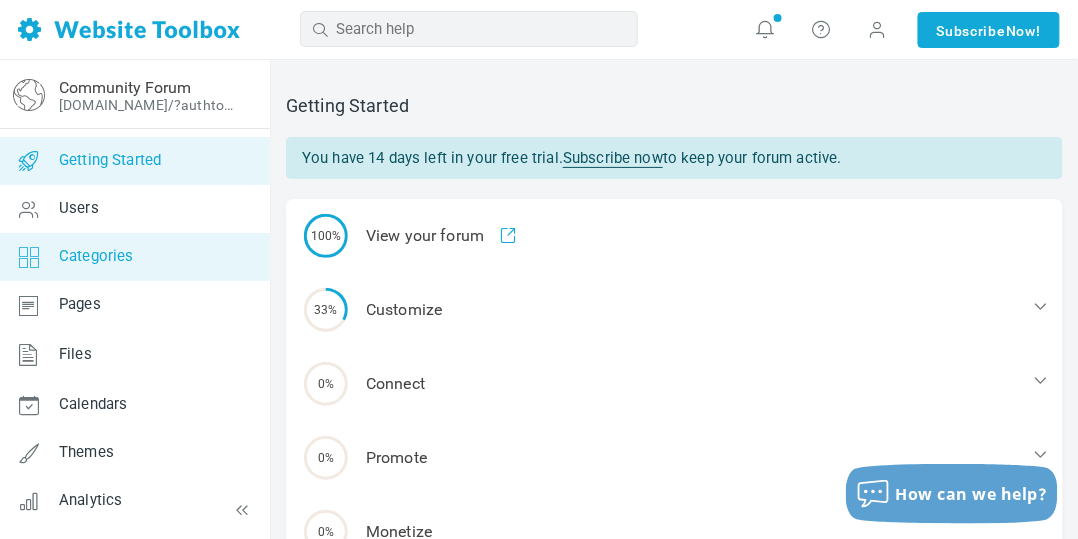 click on "Categories" at bounding box center [96, 256] 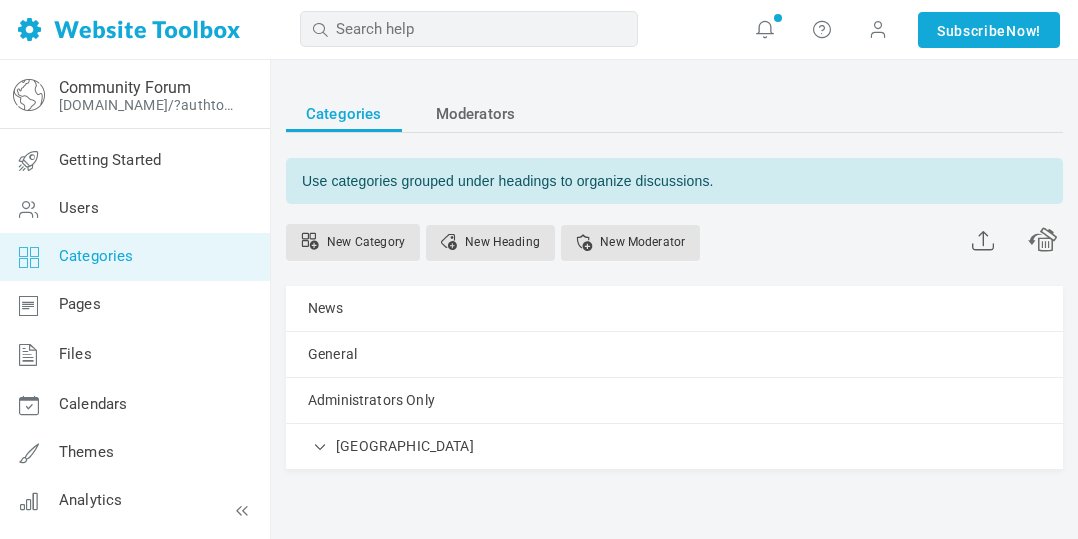 scroll, scrollTop: 0, scrollLeft: 0, axis: both 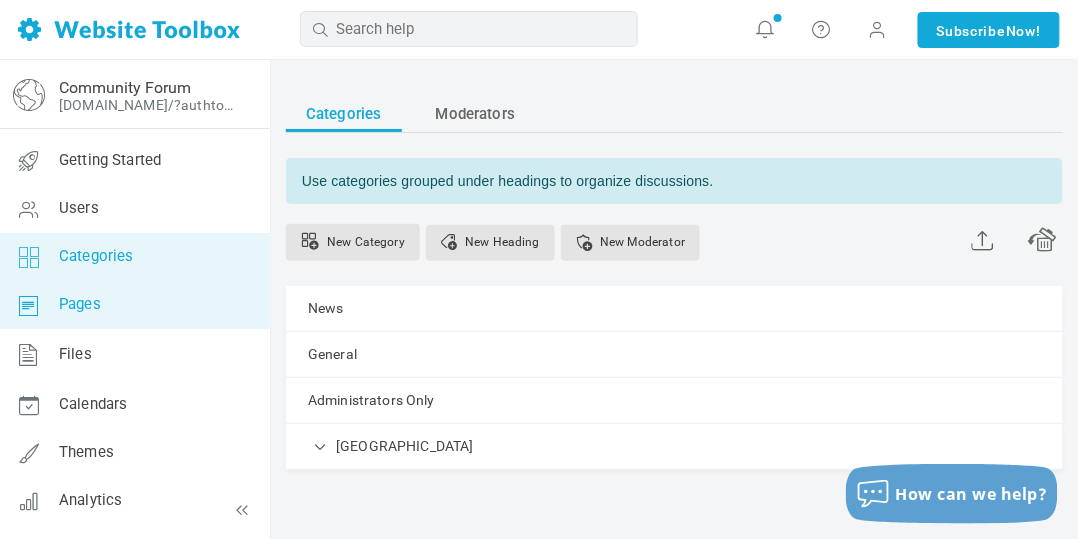 click on "Pages" at bounding box center (80, 304) 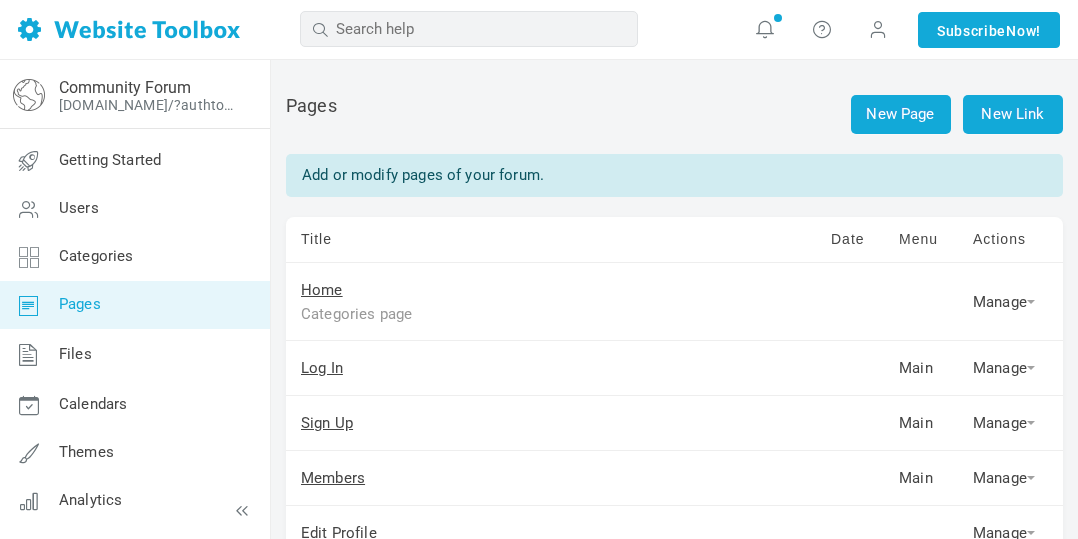 scroll, scrollTop: 0, scrollLeft: 0, axis: both 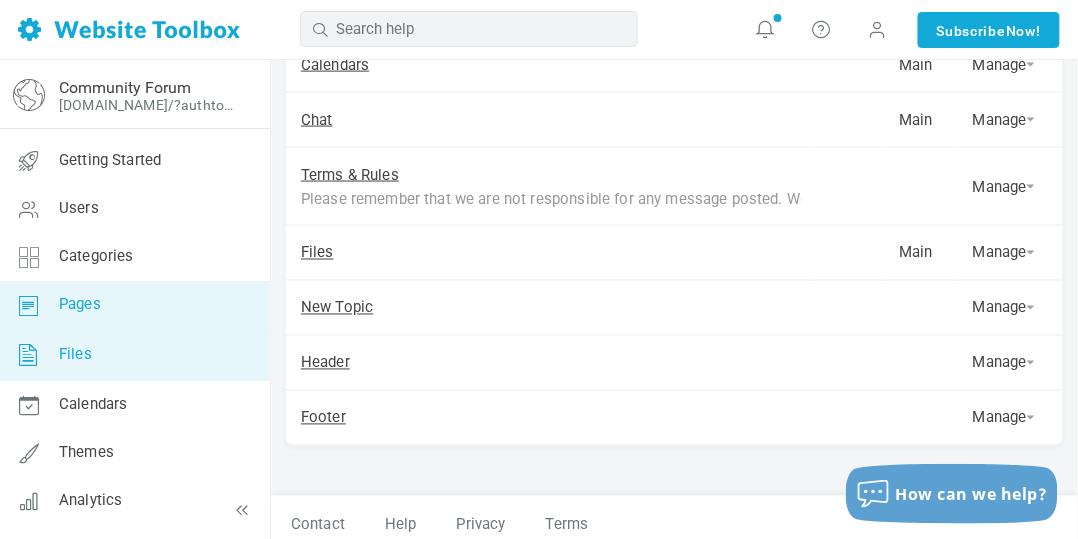 click on "Files" at bounding box center (134, 355) 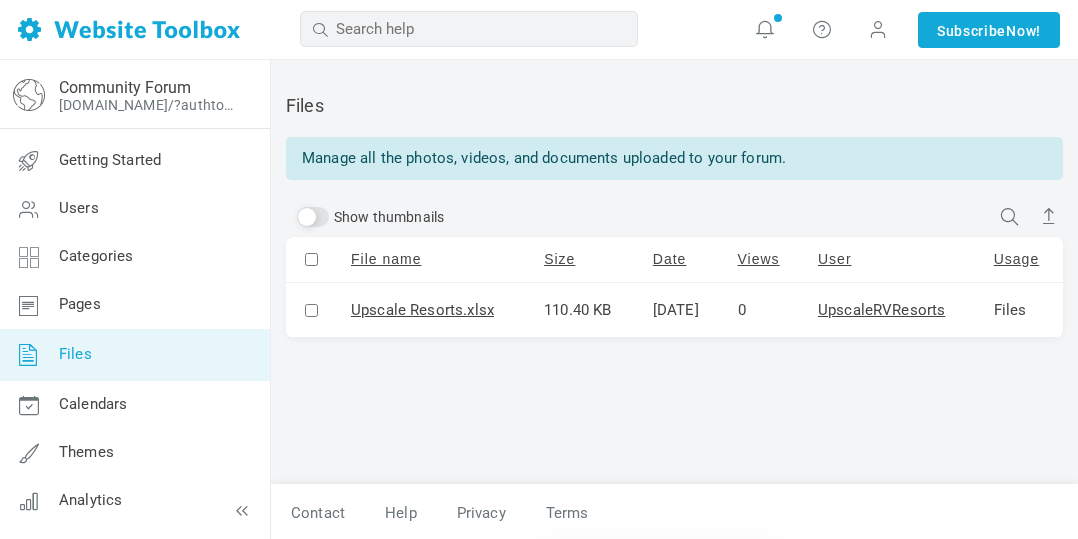 scroll, scrollTop: 0, scrollLeft: 0, axis: both 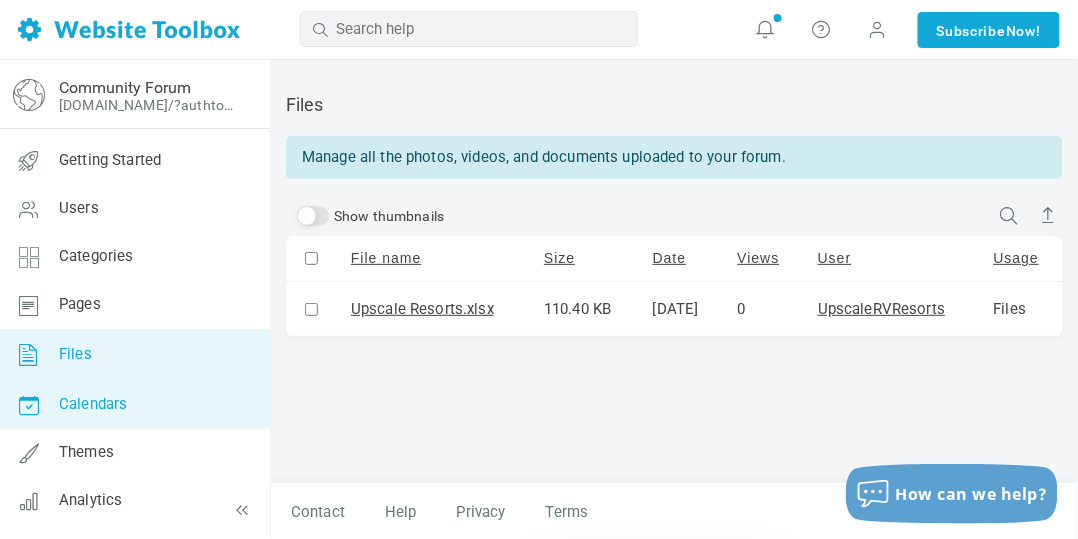 click on "Calendars" at bounding box center [93, 404] 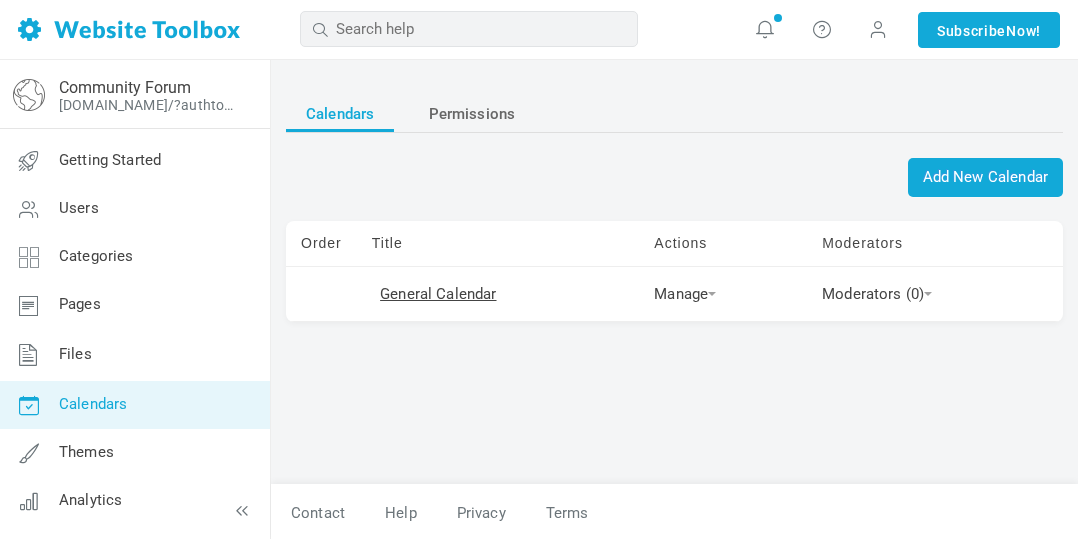 scroll, scrollTop: 0, scrollLeft: 0, axis: both 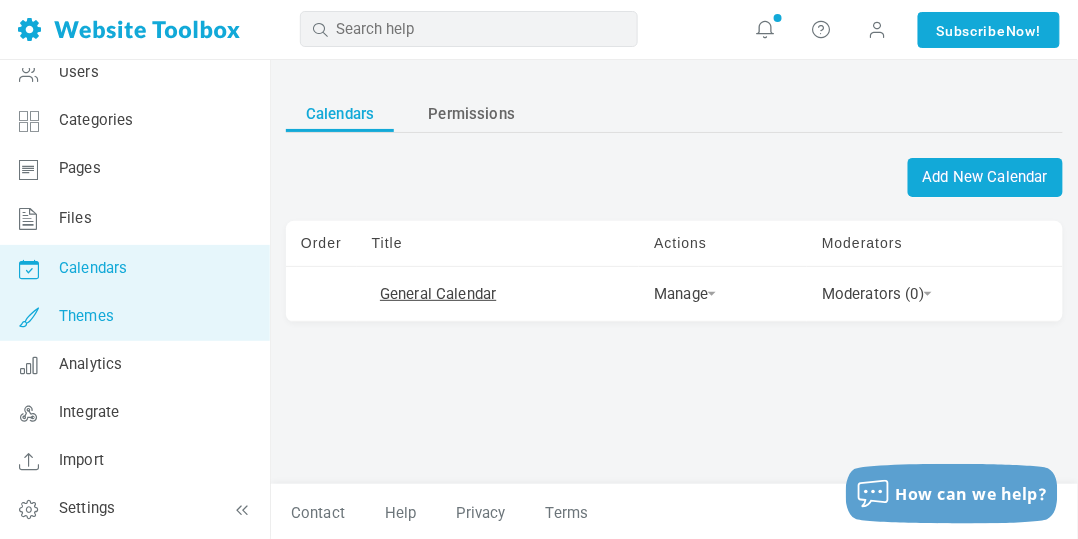 click on "Themes" at bounding box center (86, 316) 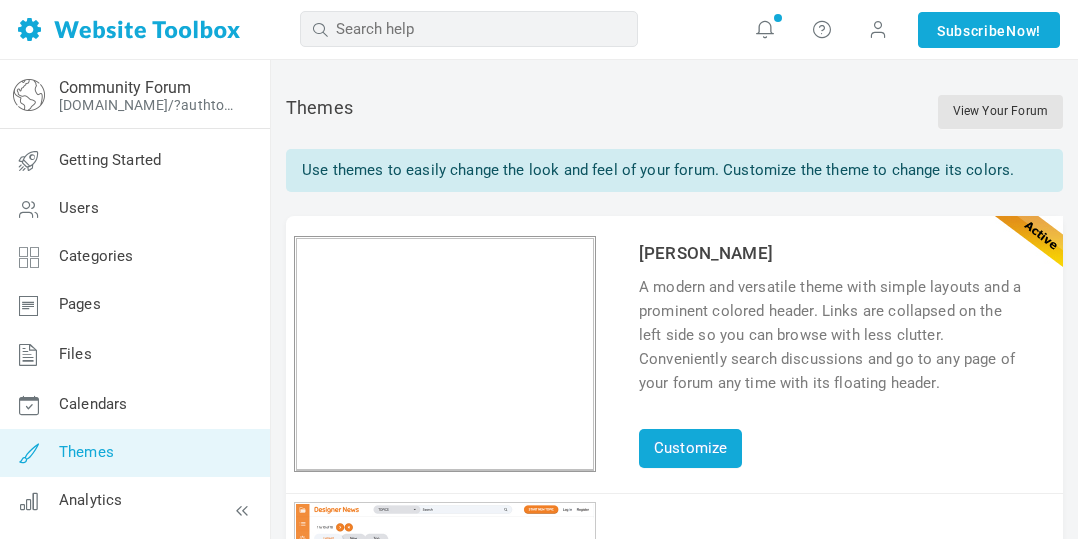 scroll, scrollTop: 0, scrollLeft: 0, axis: both 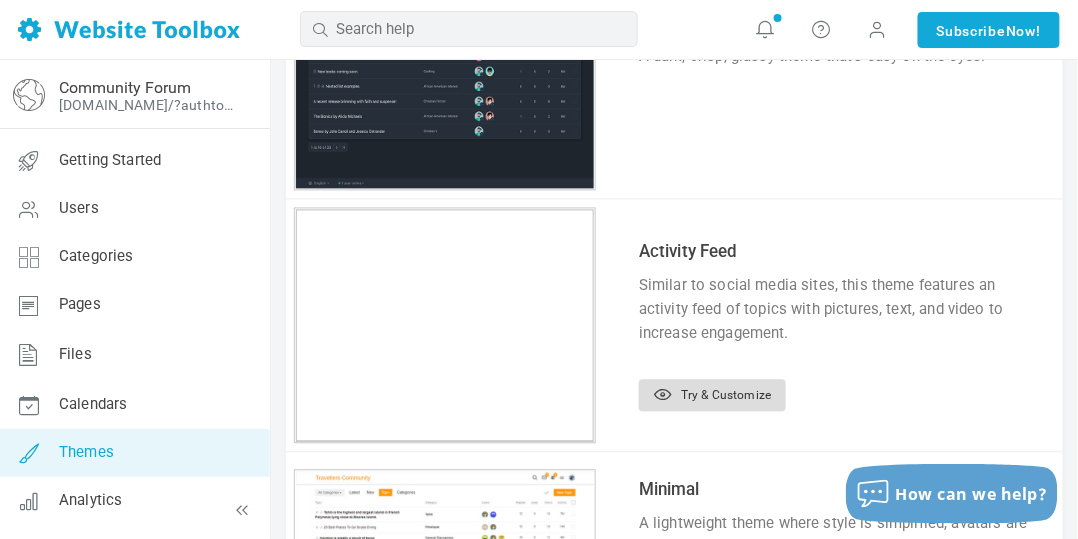 click on "Try & Customize" at bounding box center (712, 396) 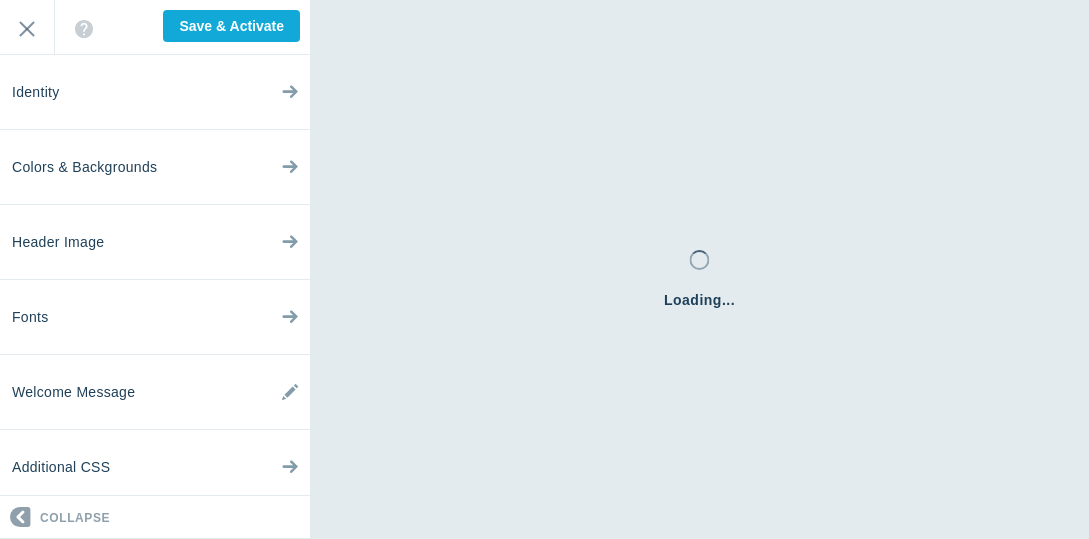 scroll, scrollTop: 0, scrollLeft: 0, axis: both 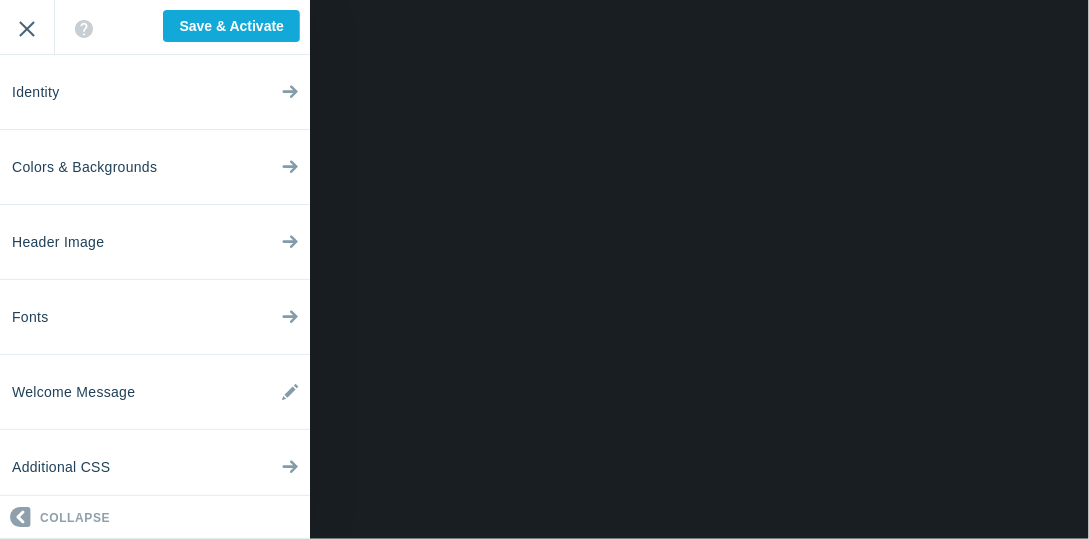 click on "Exit" at bounding box center (27, 27) 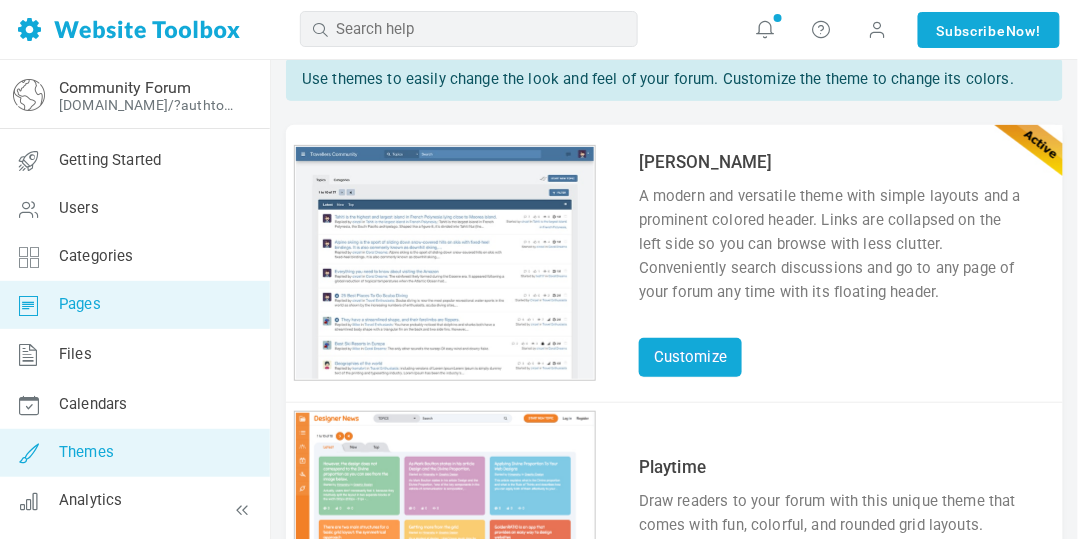 scroll, scrollTop: 200, scrollLeft: 0, axis: vertical 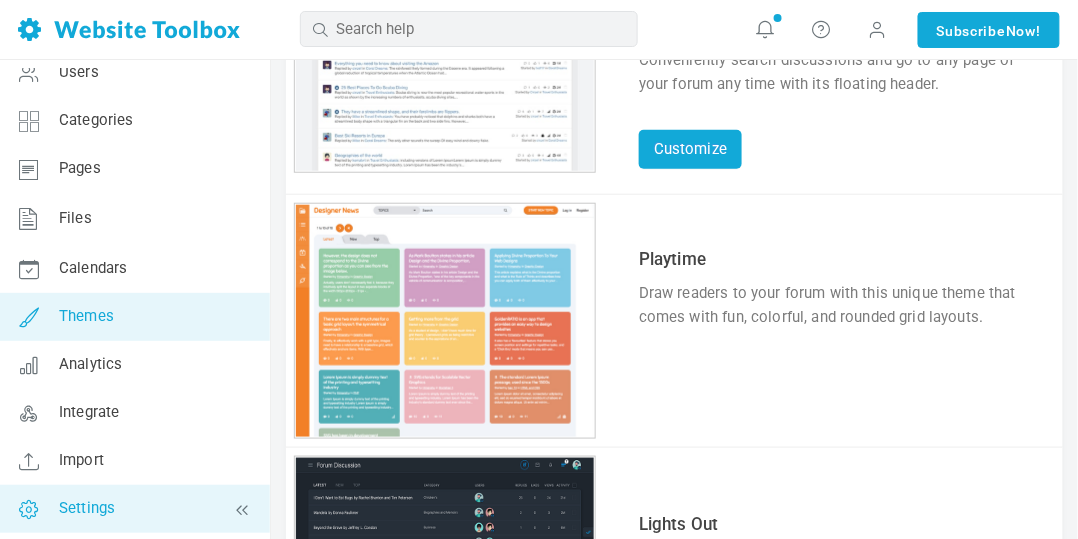 click on "Settings" at bounding box center (87, 508) 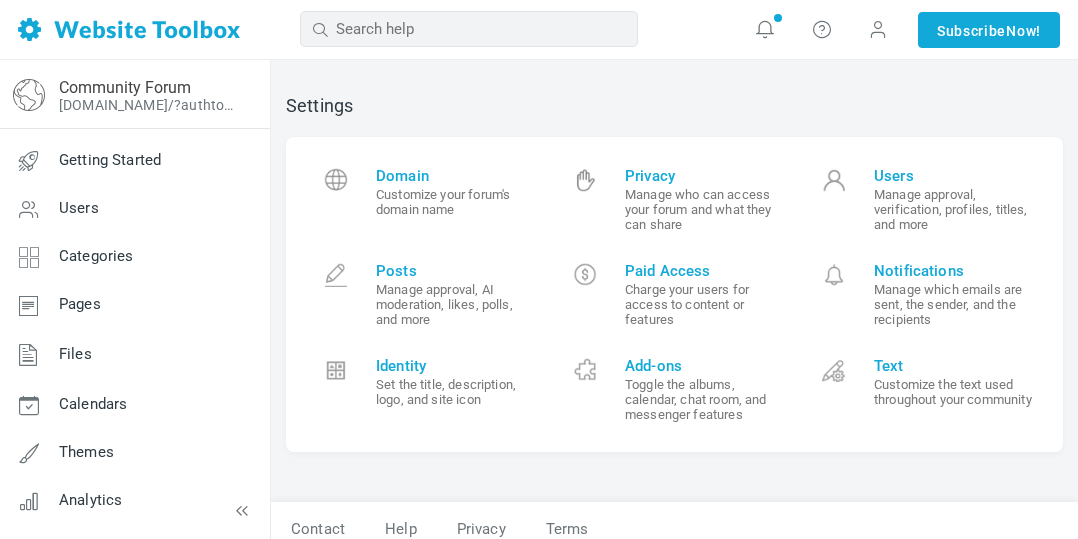 scroll, scrollTop: 0, scrollLeft: 0, axis: both 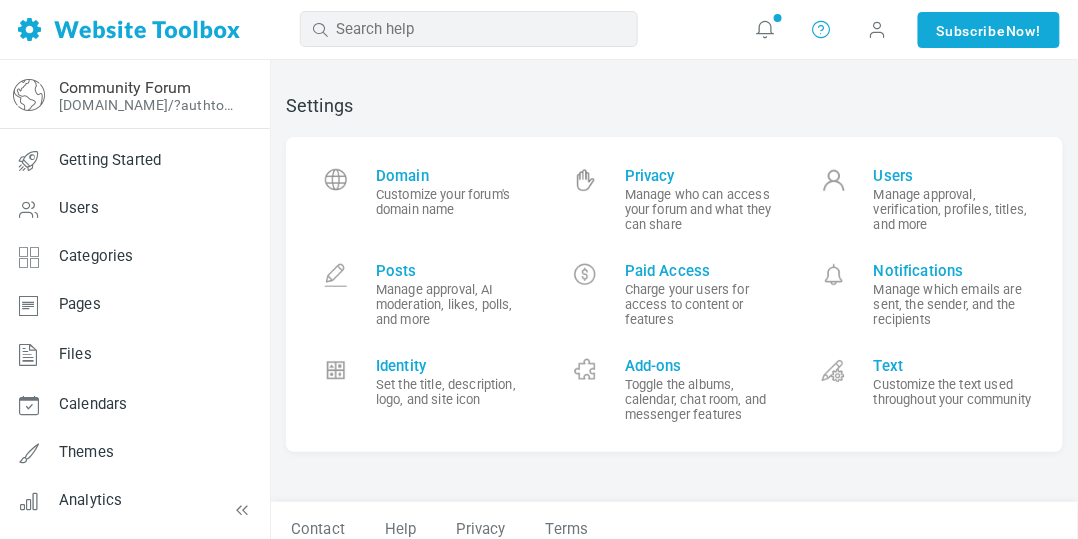 click at bounding box center (822, 29) 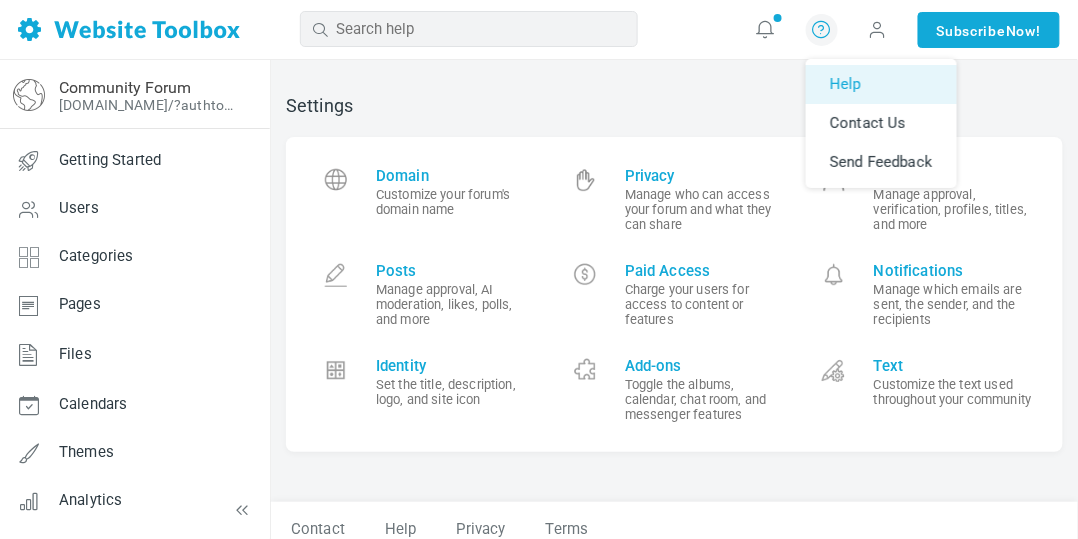 click on "Help" at bounding box center (881, 84) 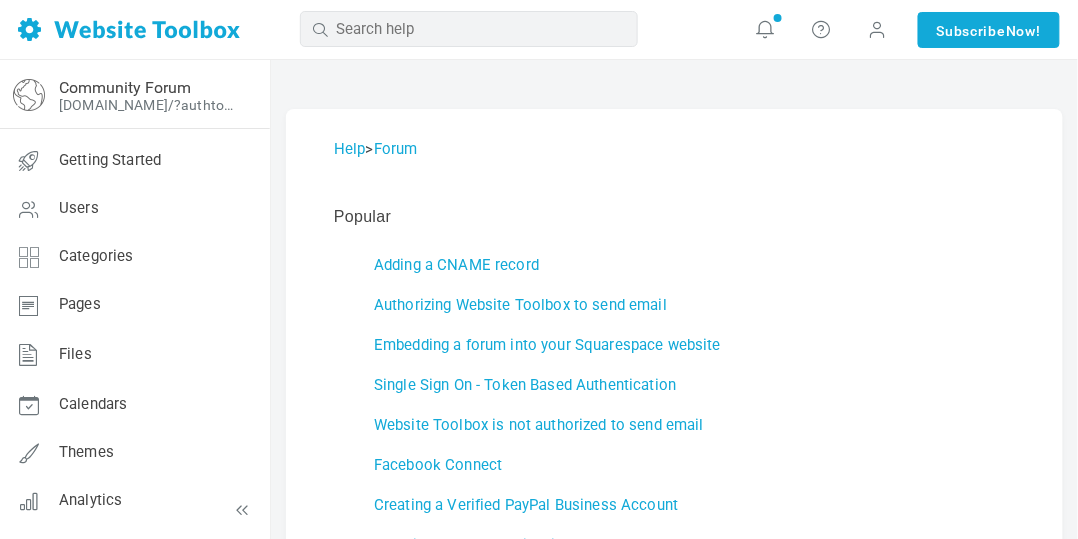 scroll, scrollTop: 0, scrollLeft: 0, axis: both 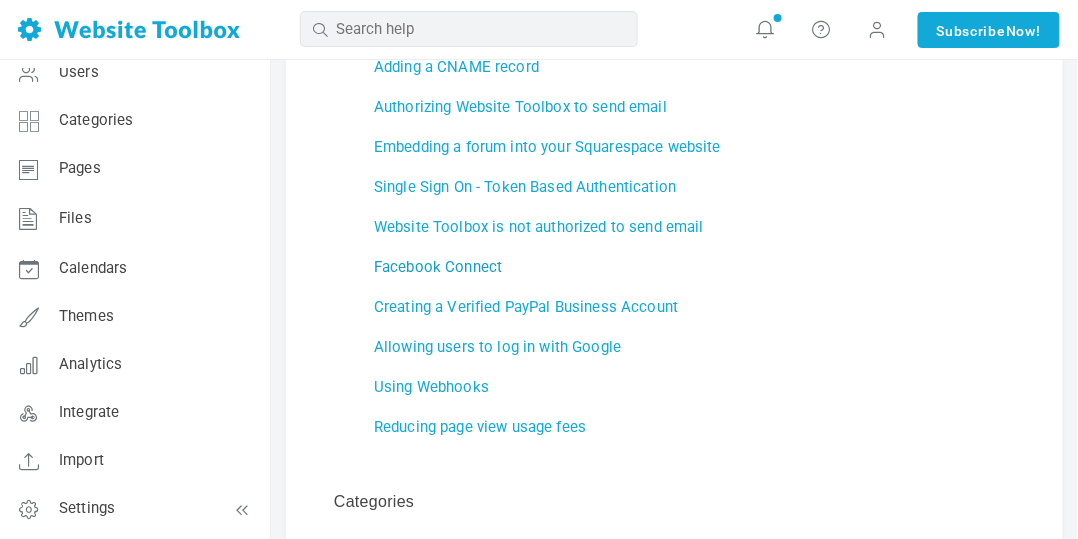 click on "Facebook Connect" at bounding box center [438, 267] 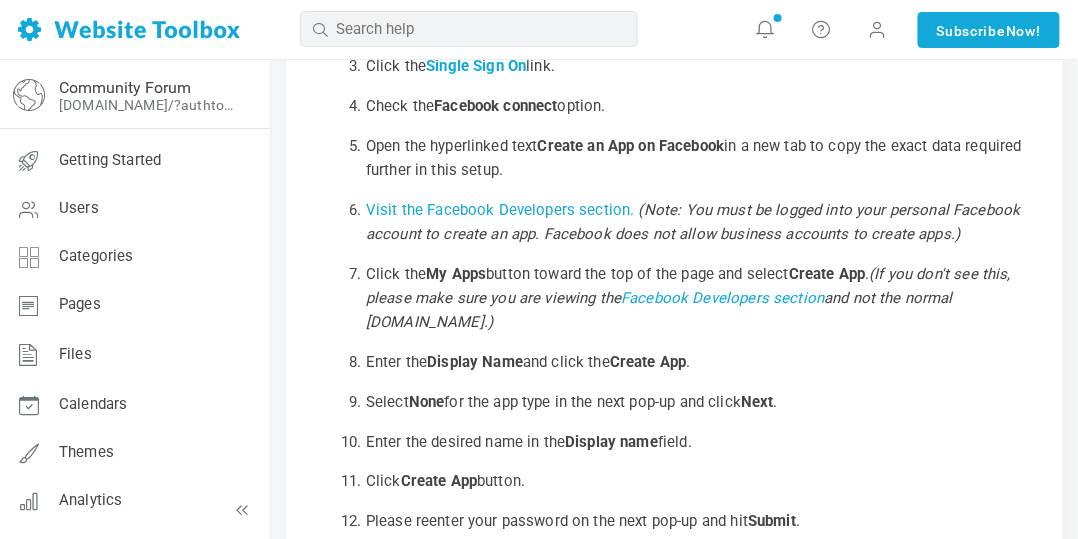 scroll, scrollTop: 0, scrollLeft: 0, axis: both 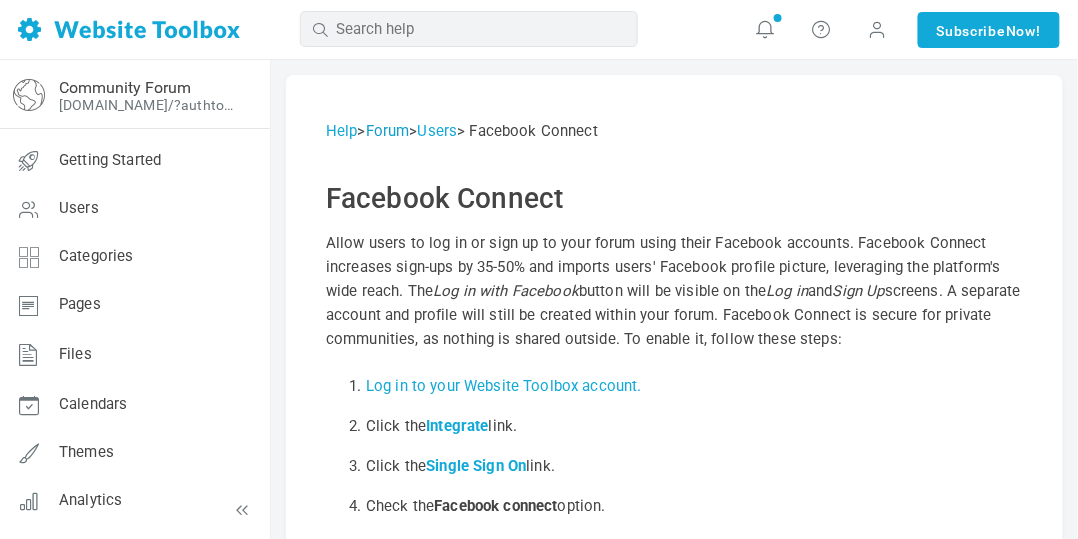 click on "Forum" at bounding box center [388, 131] 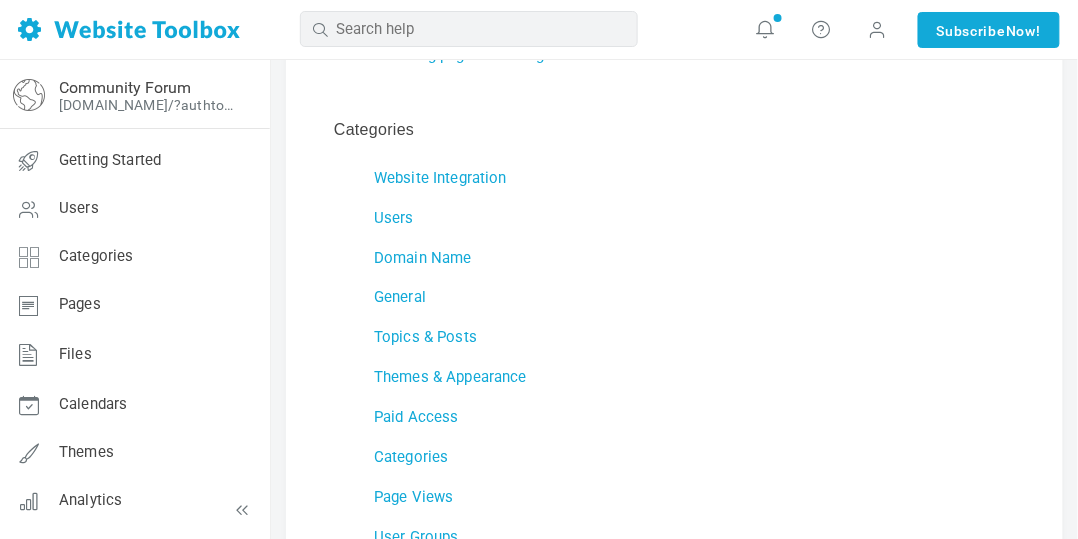 scroll, scrollTop: 600, scrollLeft: 0, axis: vertical 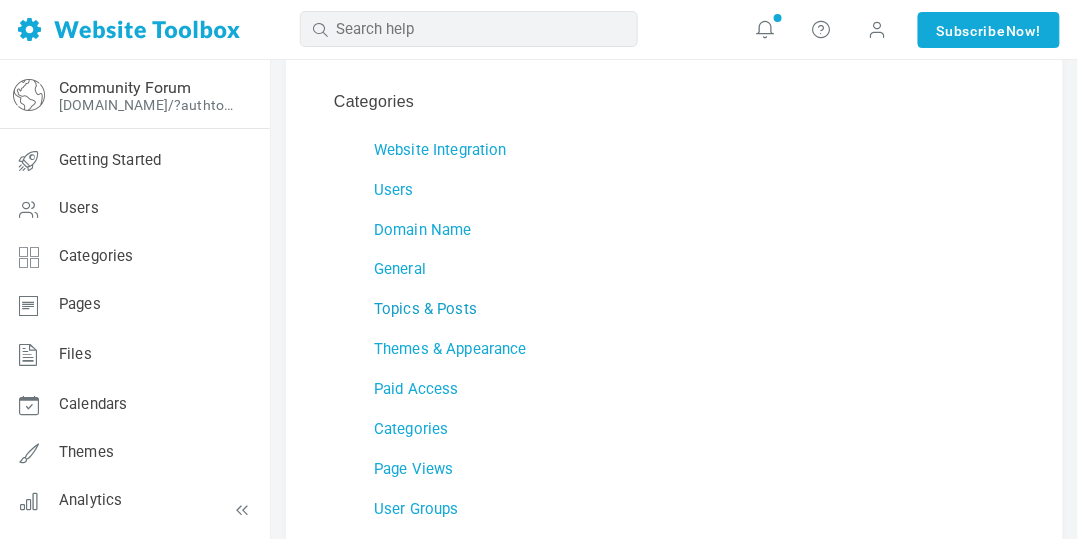 click on "Topics & Posts" at bounding box center (425, 310) 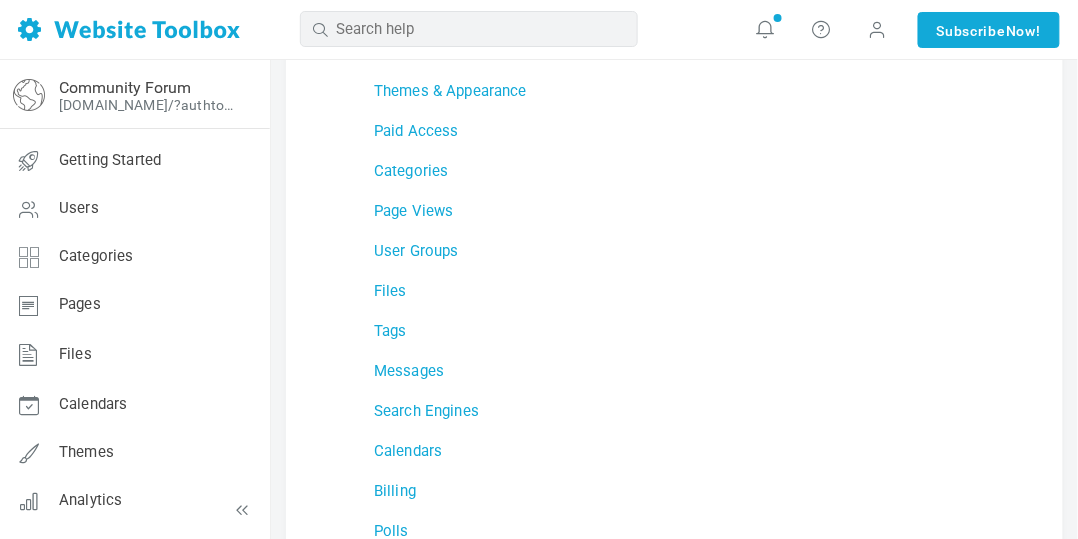 scroll, scrollTop: 4800, scrollLeft: 0, axis: vertical 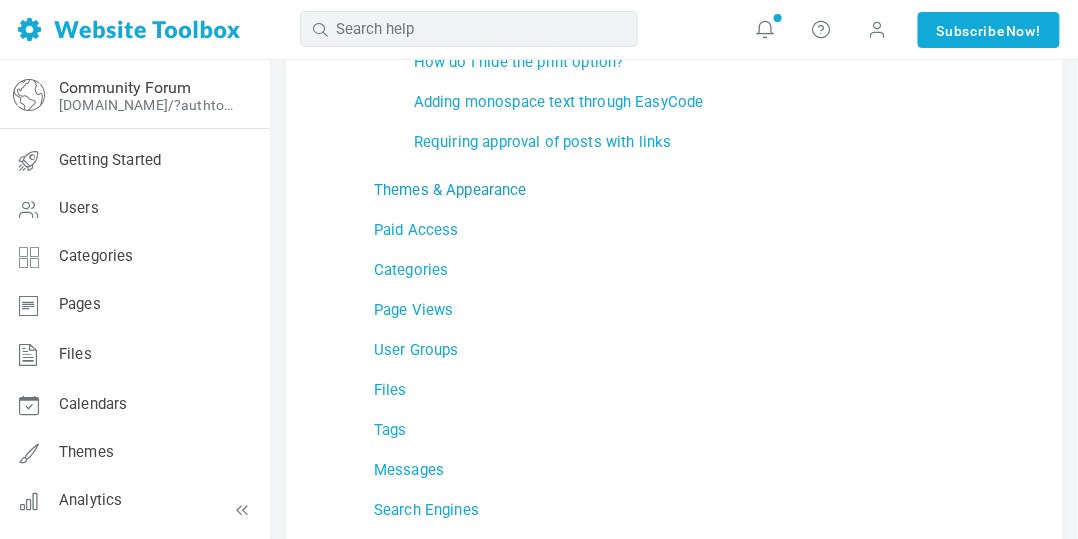 click on "Themes & Appearance" at bounding box center [450, 190] 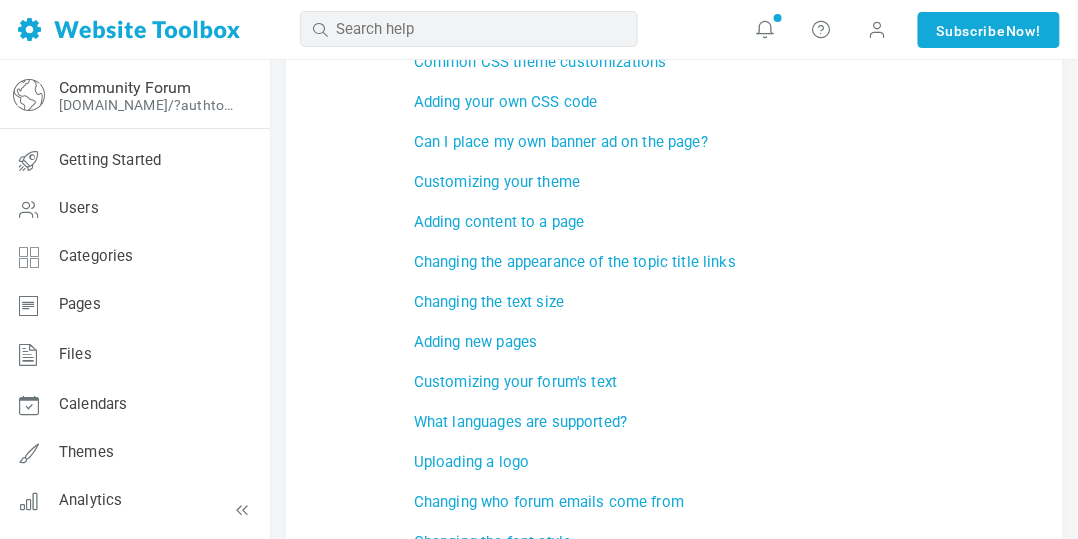 scroll, scrollTop: 4899, scrollLeft: 0, axis: vertical 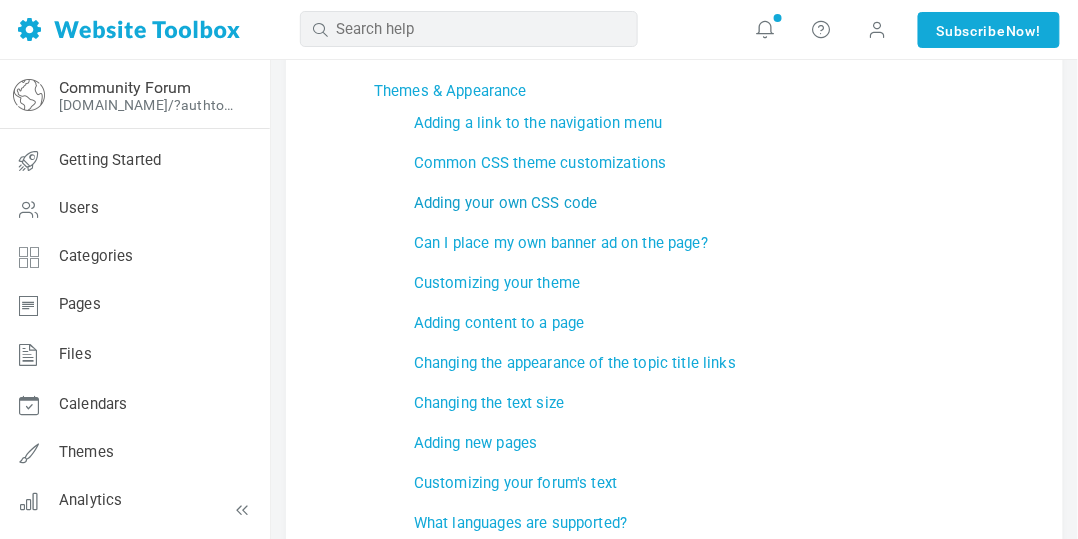 click on "Adding your own CSS code" at bounding box center (506, 203) 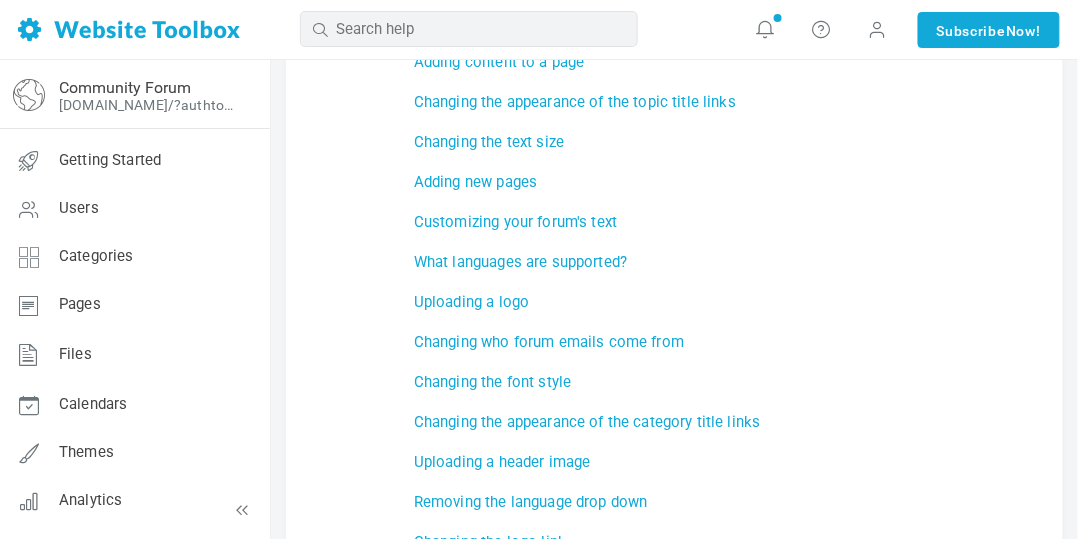 scroll, scrollTop: 5200, scrollLeft: 0, axis: vertical 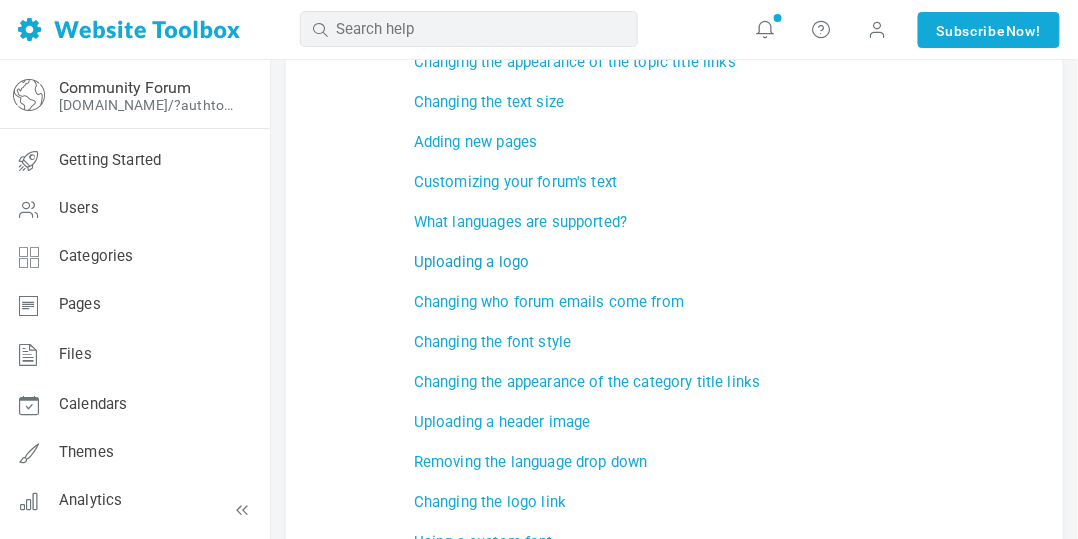 click on "Uploading a logo" at bounding box center (471, 262) 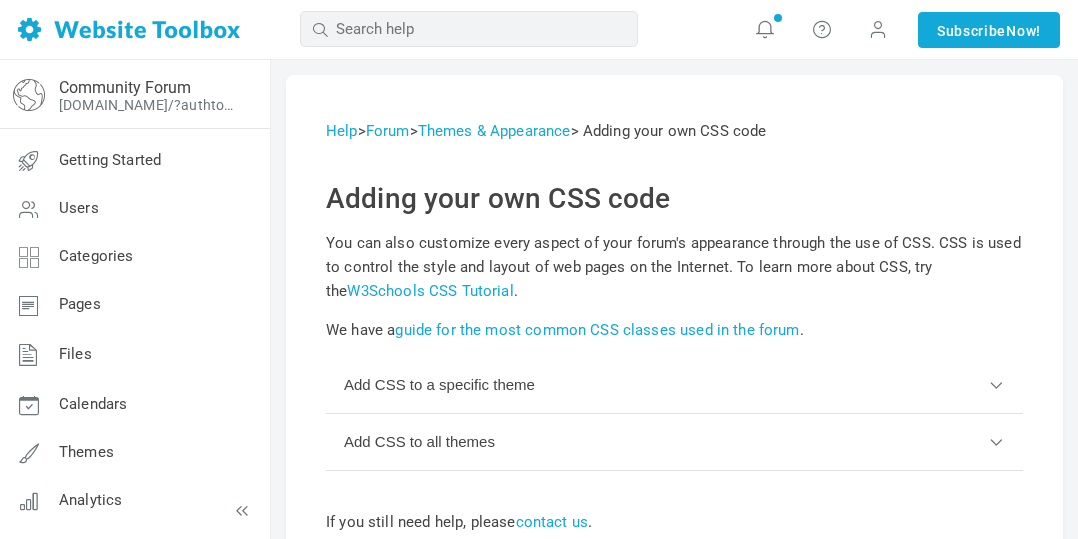 scroll, scrollTop: 0, scrollLeft: 0, axis: both 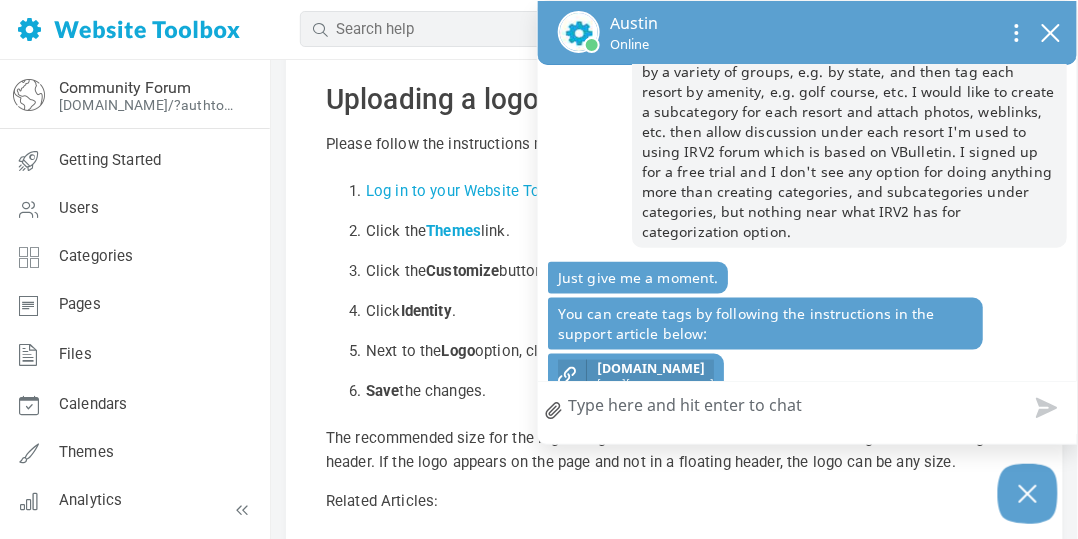 click on "[DOMAIN_NAME]" at bounding box center (655, 368) 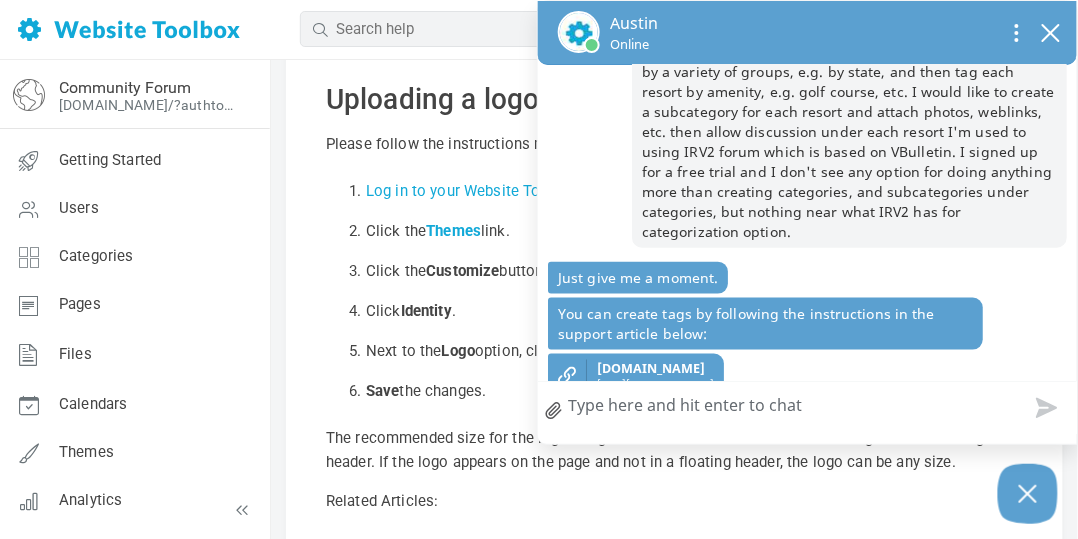 scroll, scrollTop: 463, scrollLeft: 0, axis: vertical 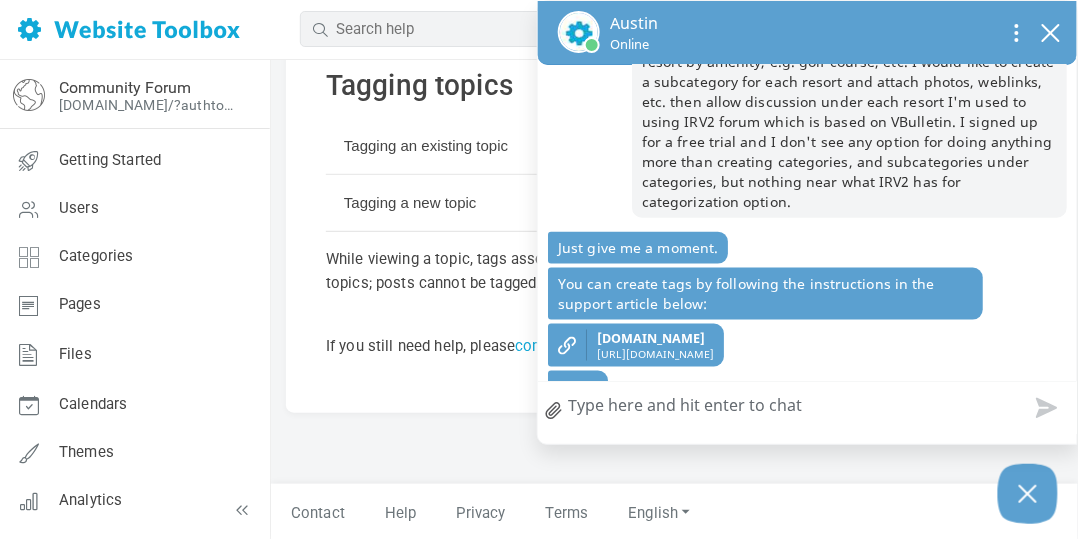 click on "How can we help?" at bounding box center (807, 408) 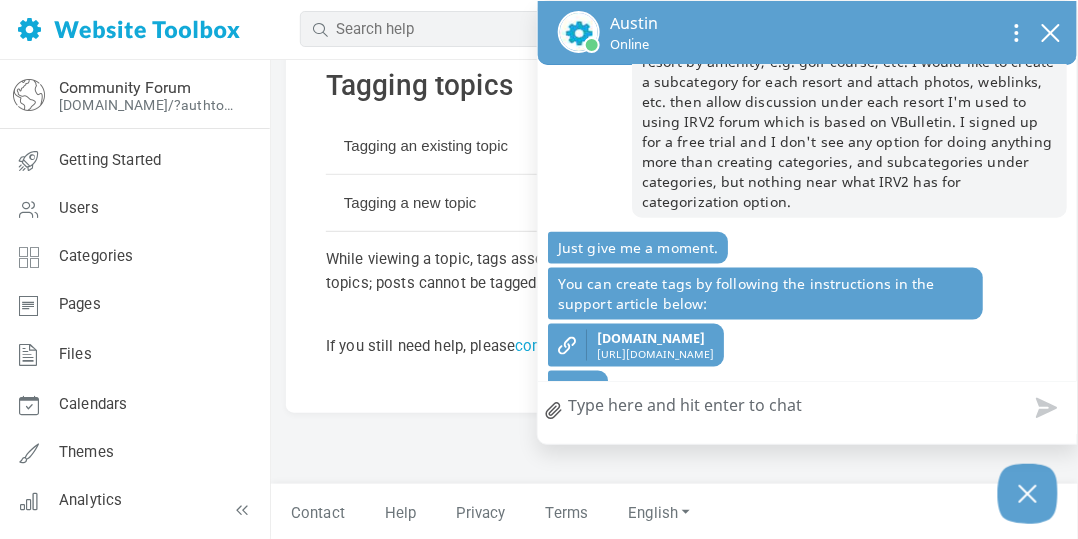 type on "i" 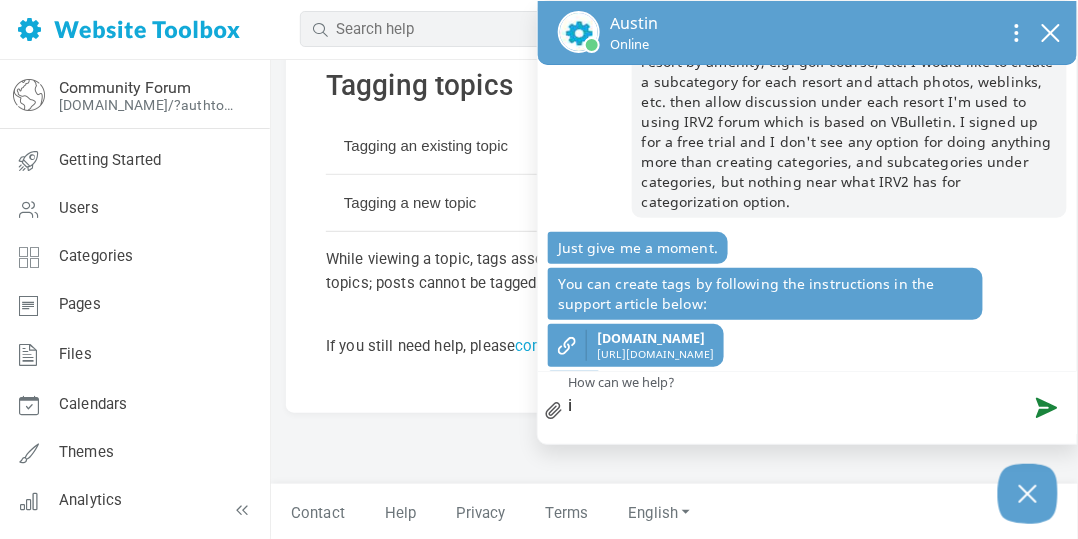 type on "is" 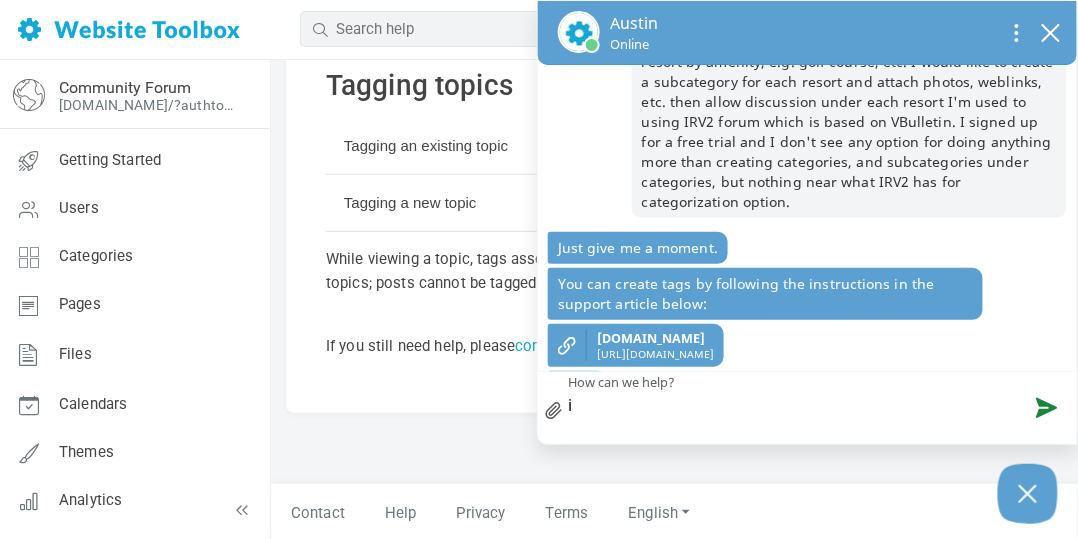 type on "is" 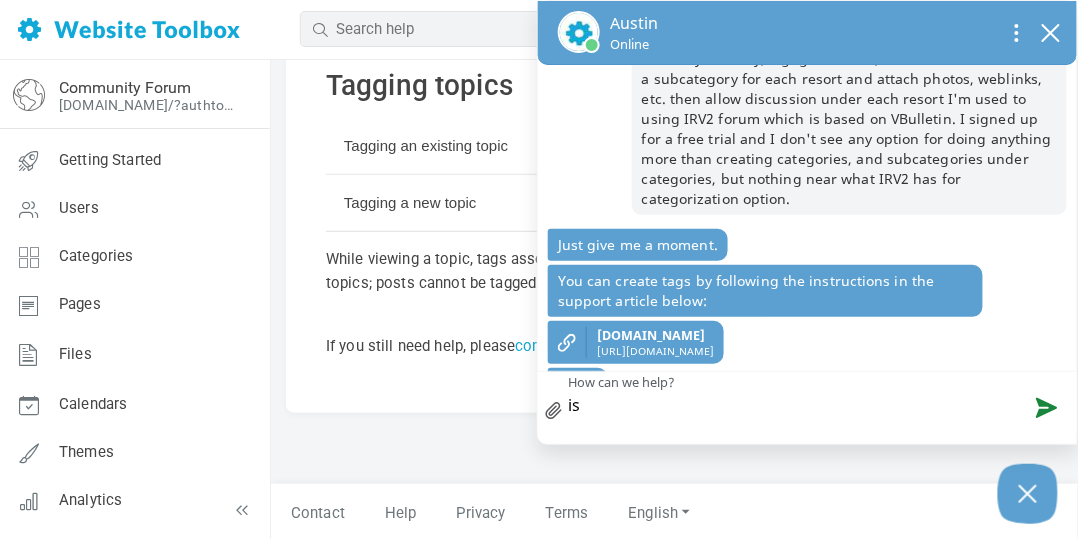 type on "is" 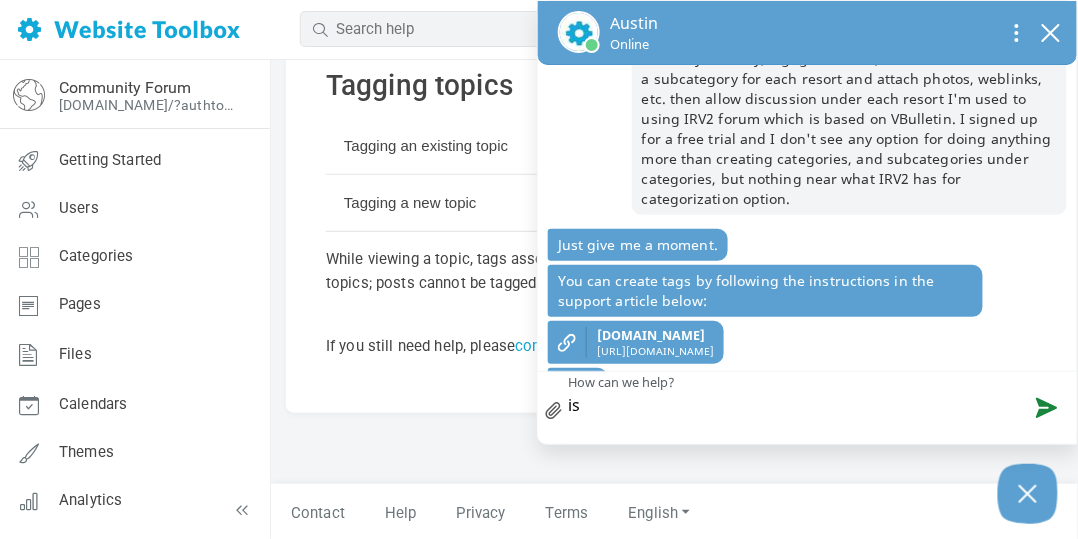type on "is" 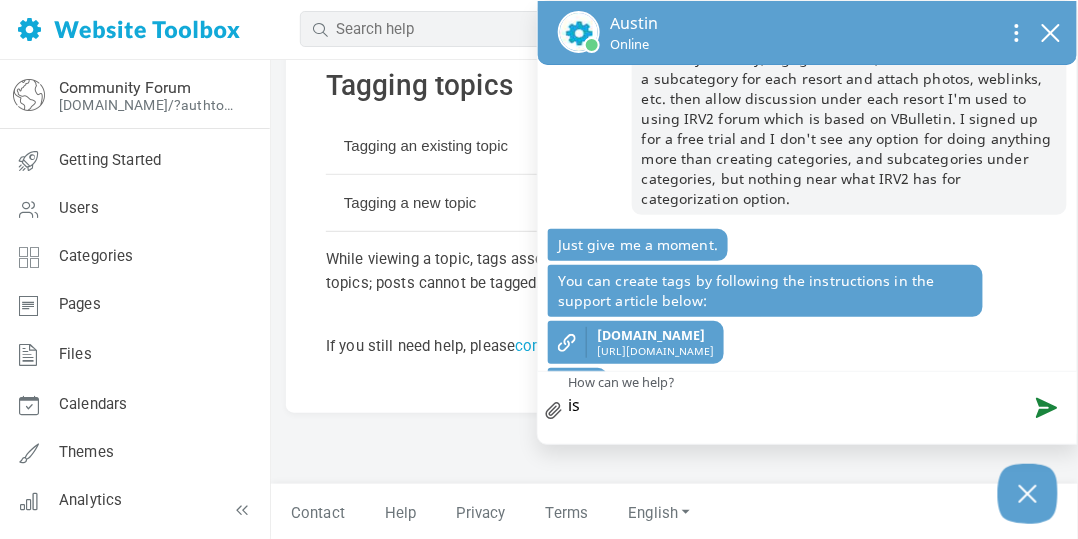 scroll, scrollTop: 474, scrollLeft: 0, axis: vertical 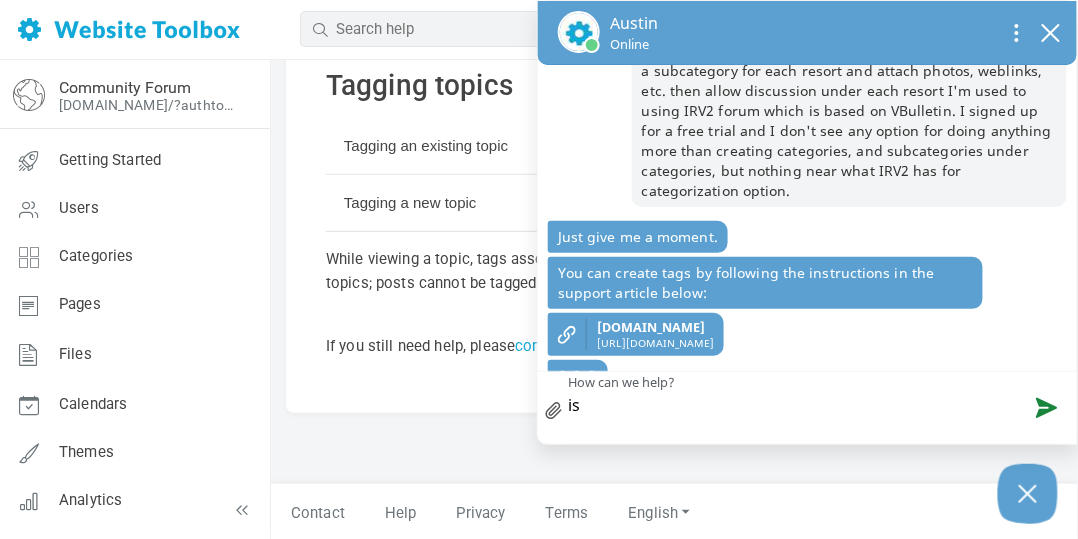 type on "is t" 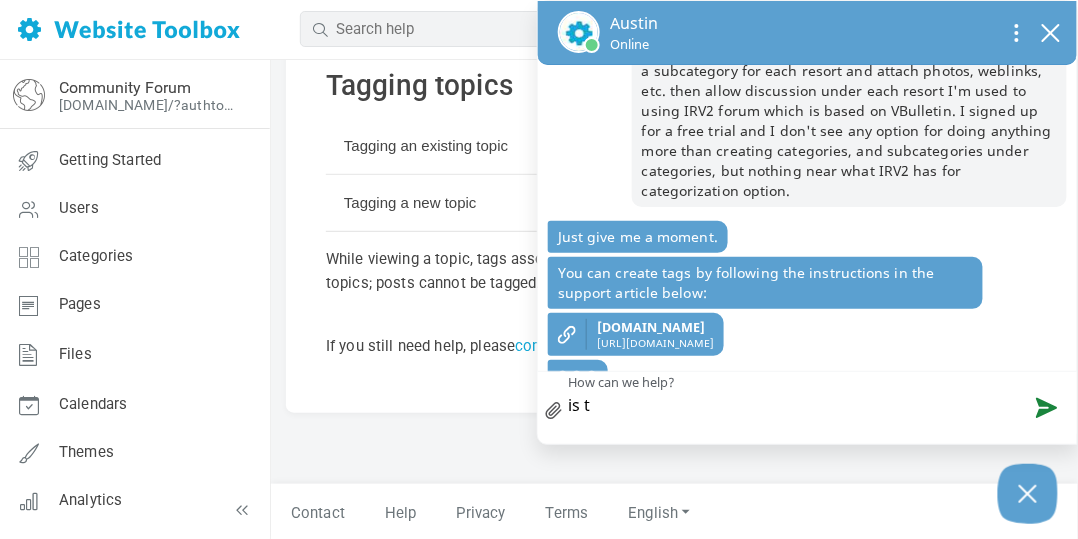type on "is th" 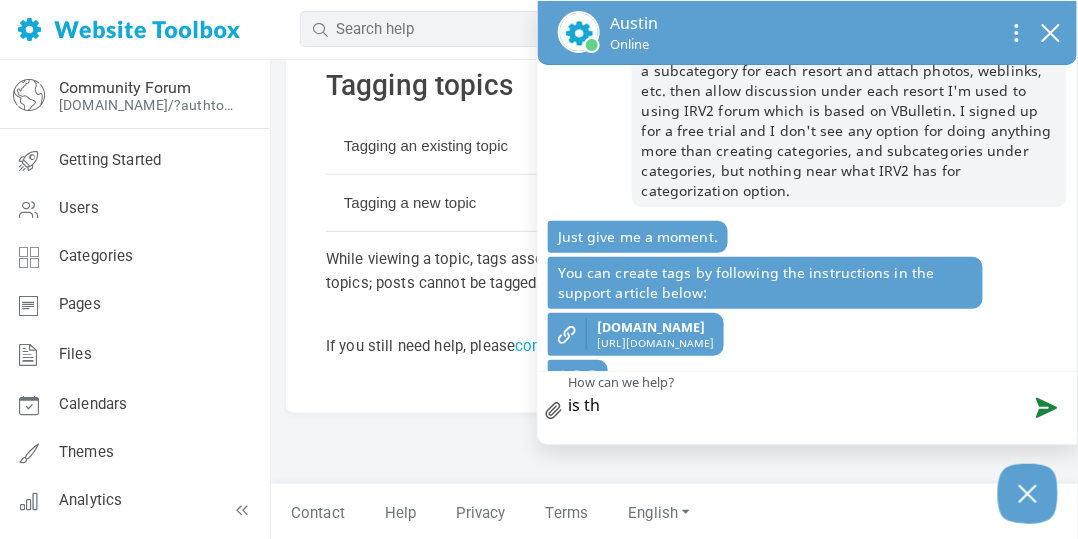 type on "is the" 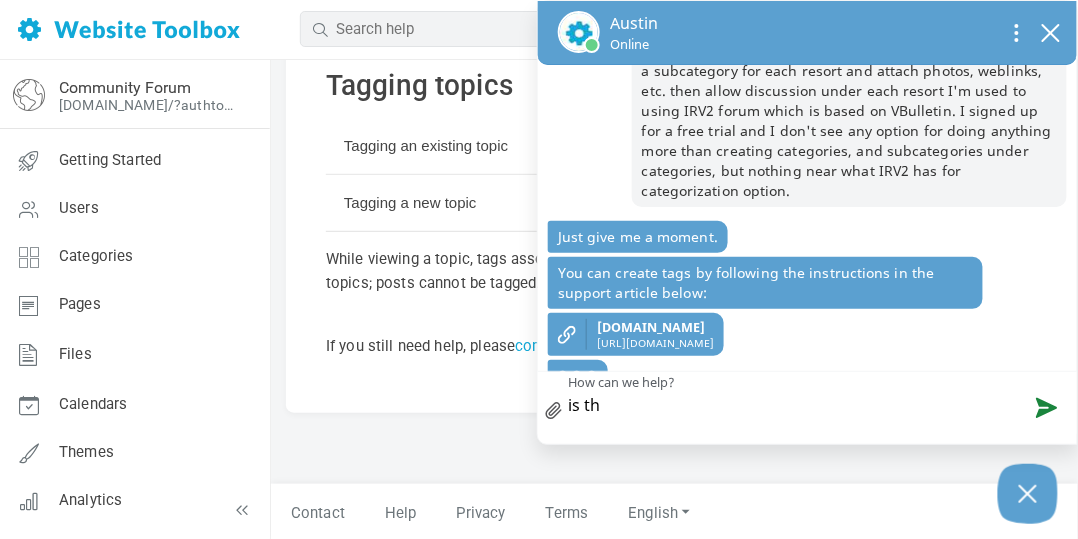 type on "is the" 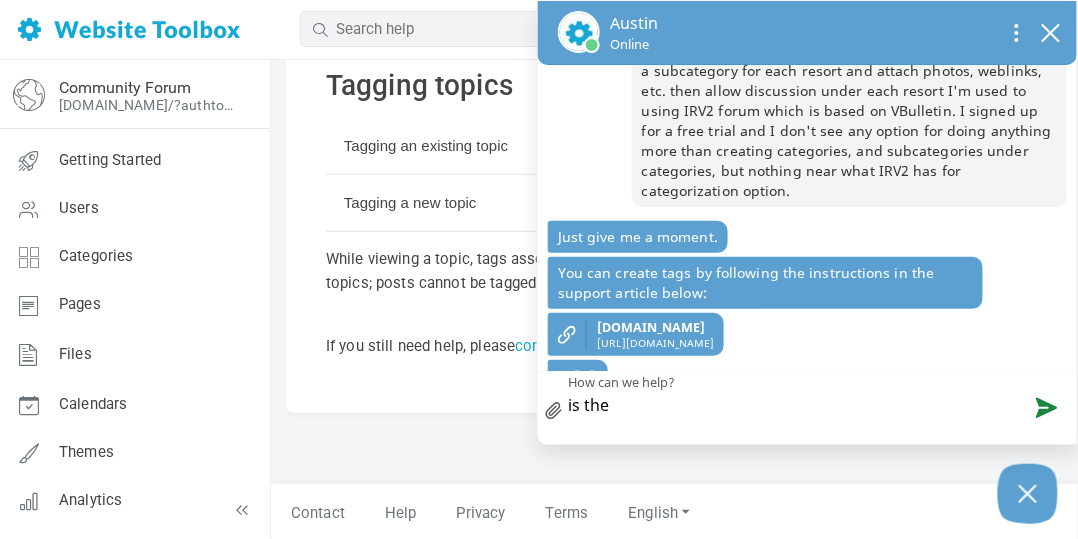 type on "is ther" 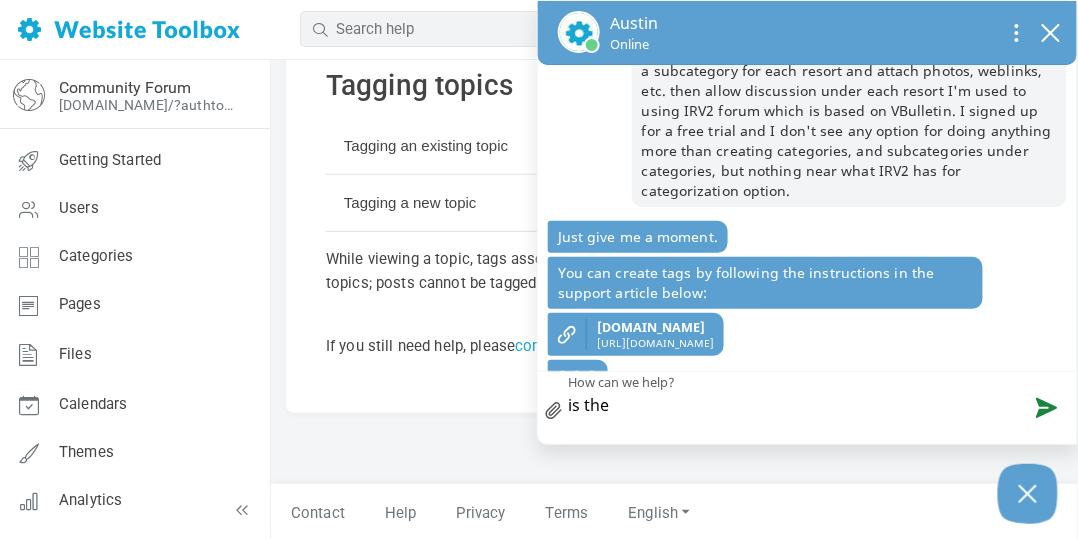 type on "is ther" 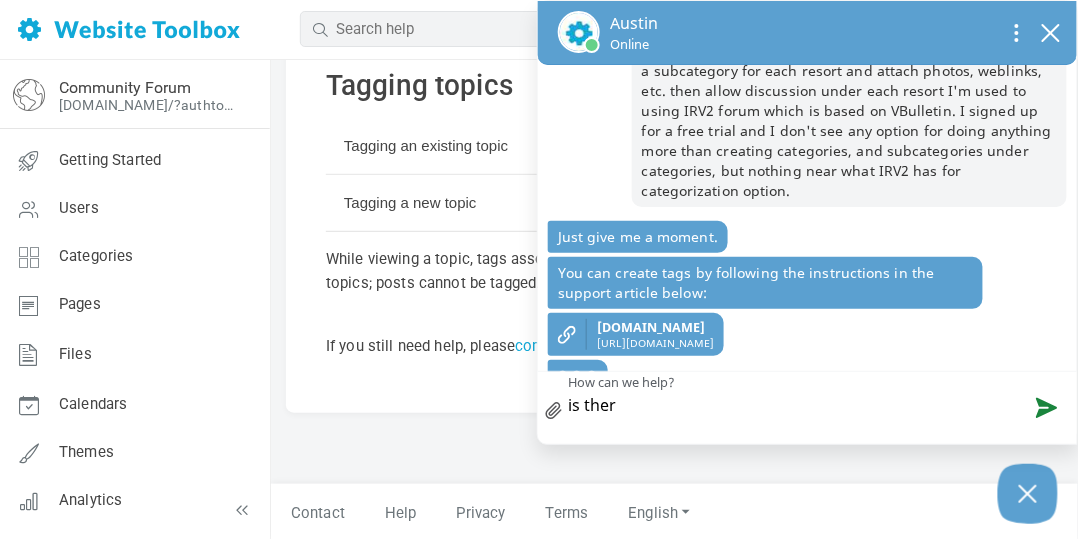 type on "is there" 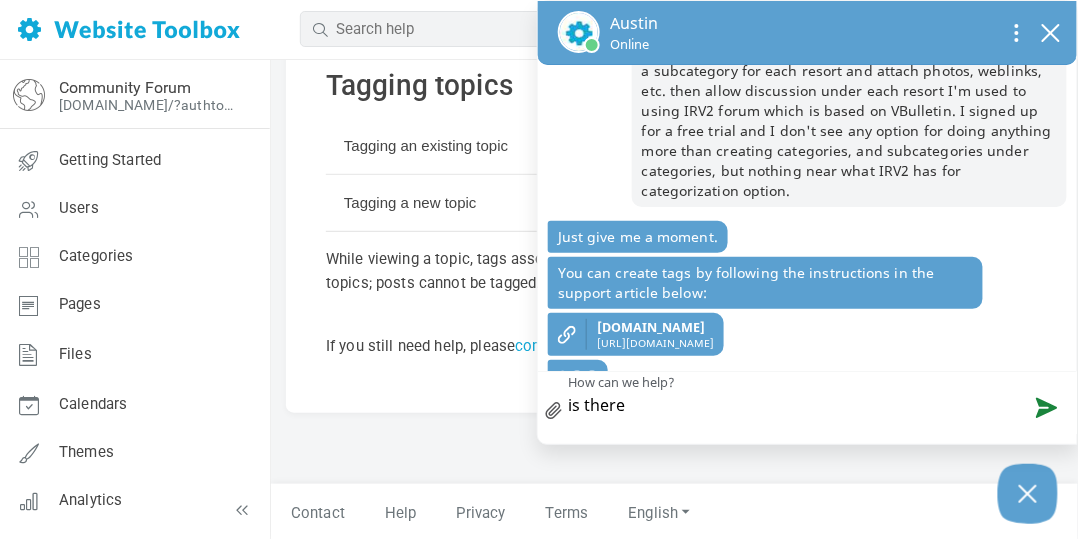 type on "is there" 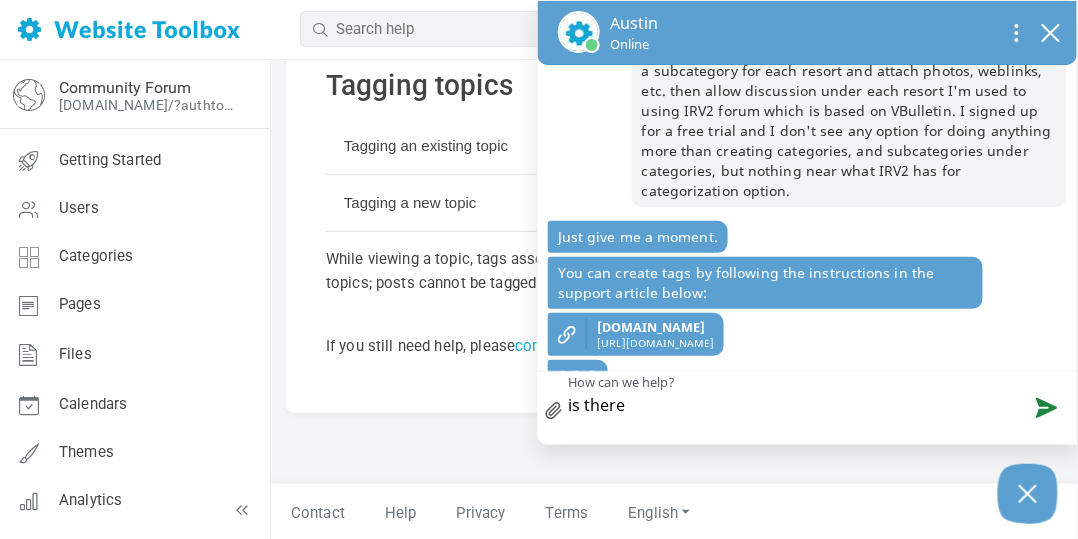 type on "is there" 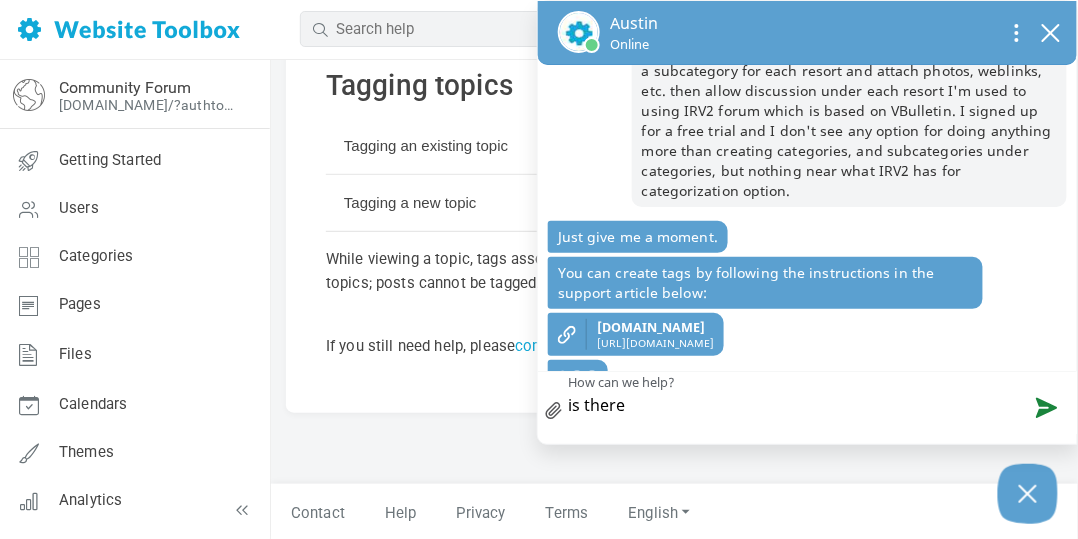 type on "is there a" 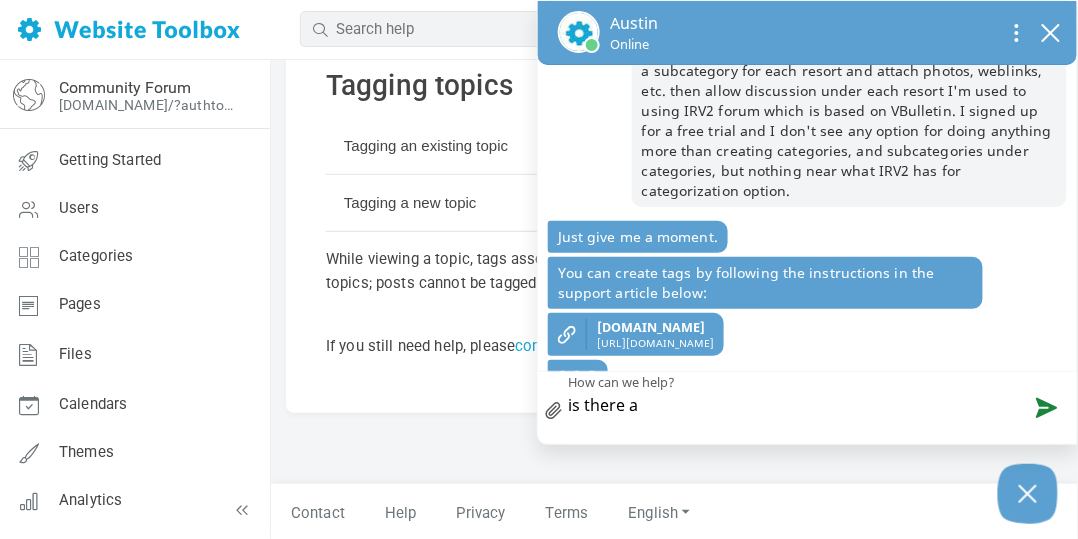 type on "is there a" 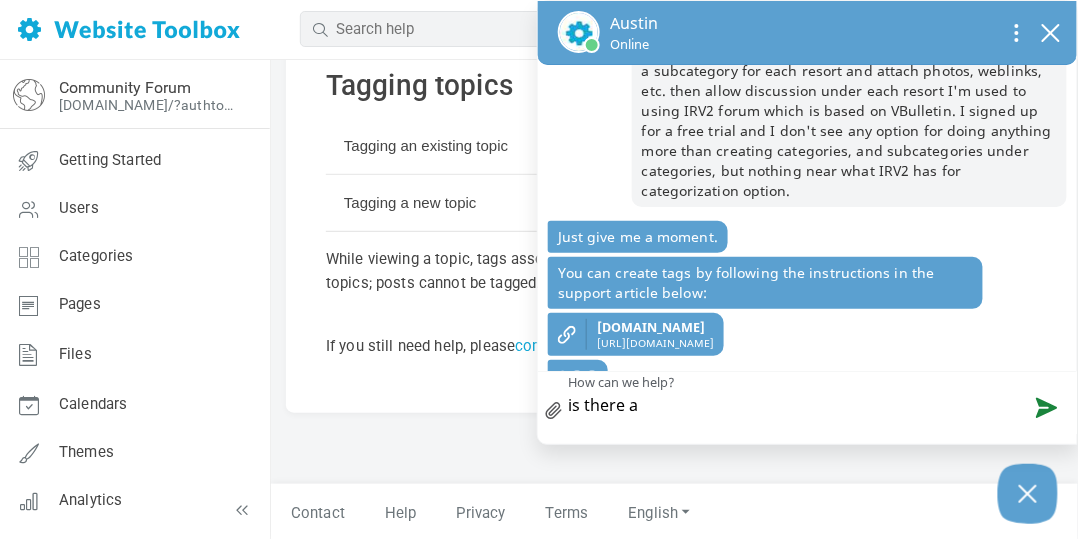 type on "is there a t" 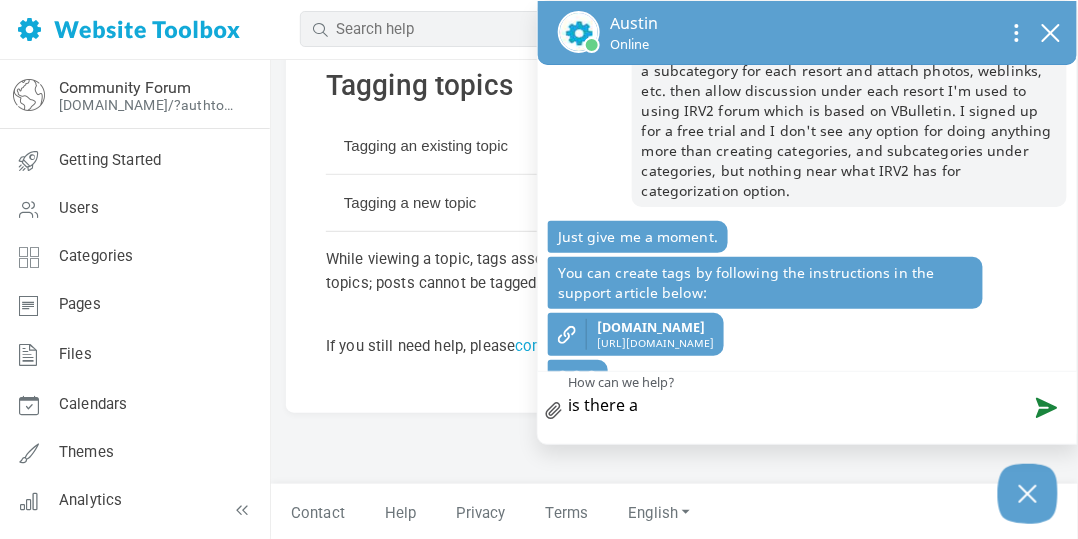type on "is there a t" 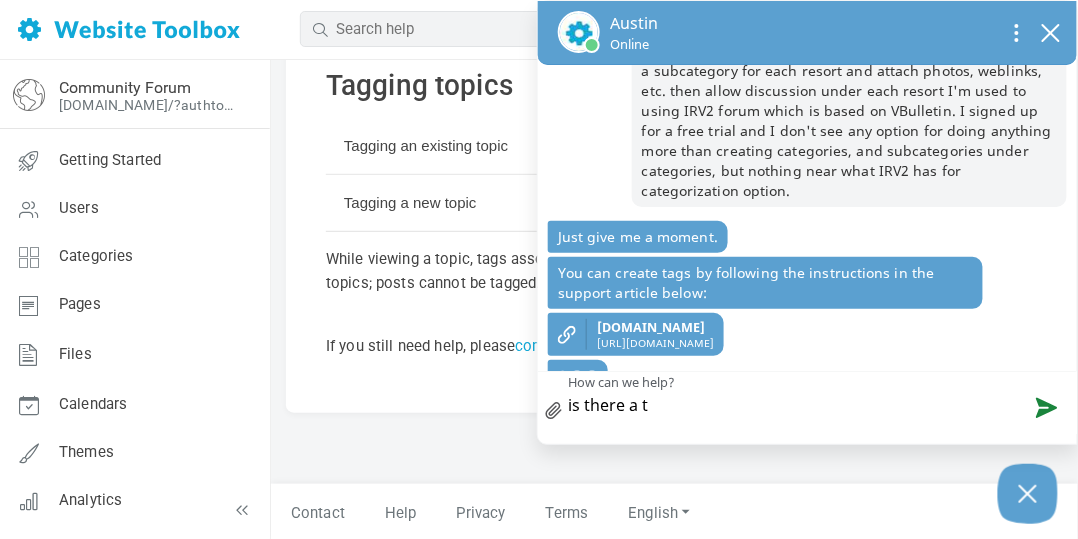 type on "is there a tu" 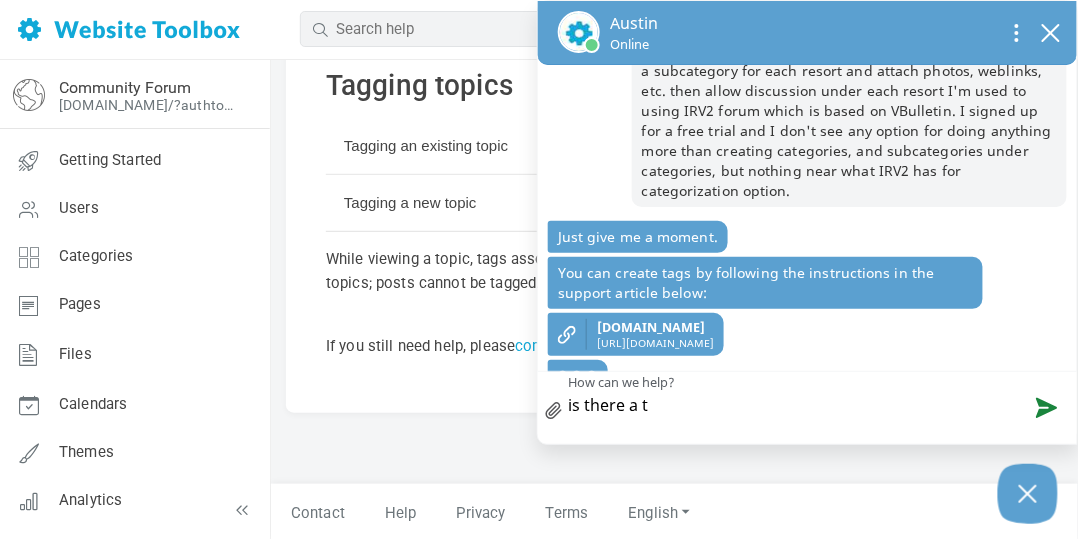 type on "is there a tu" 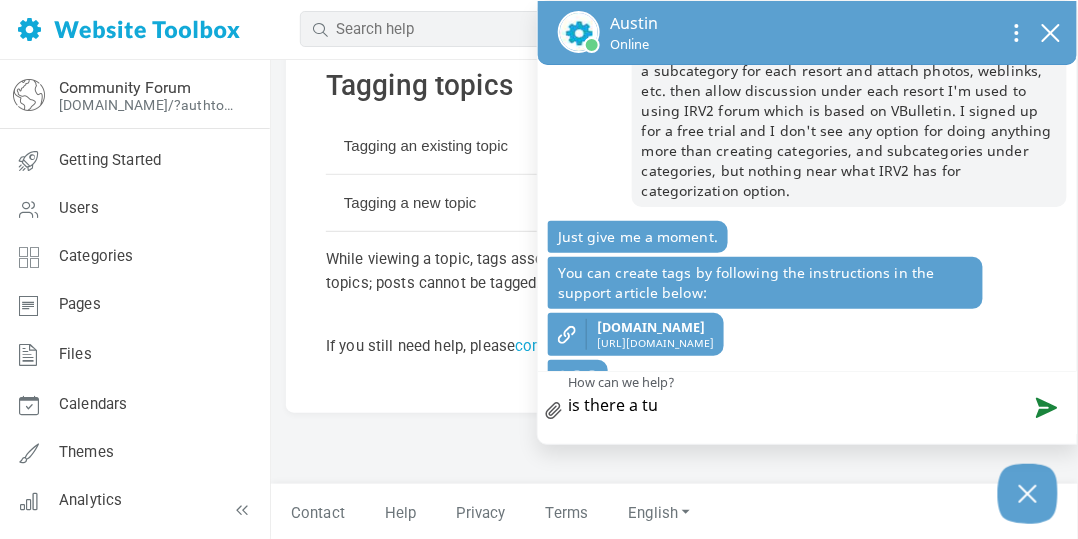 type on "is there a tut" 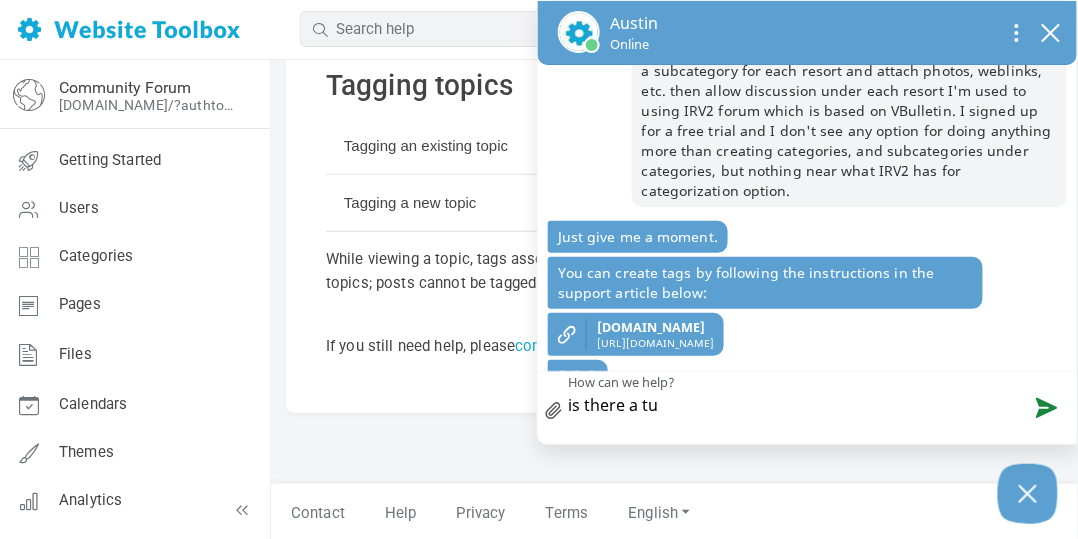 type on "is there a tut" 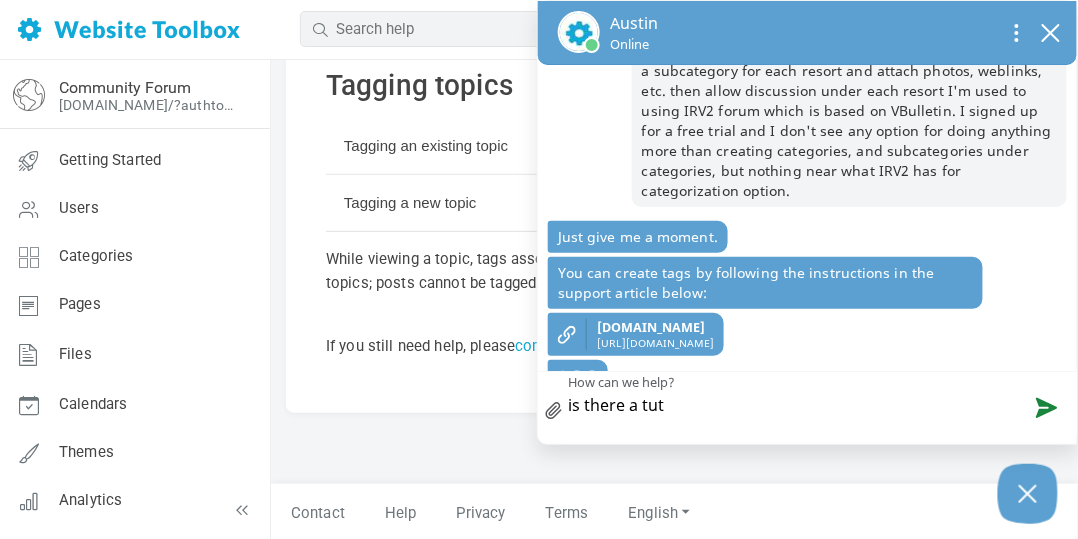 type on "is there a tuto" 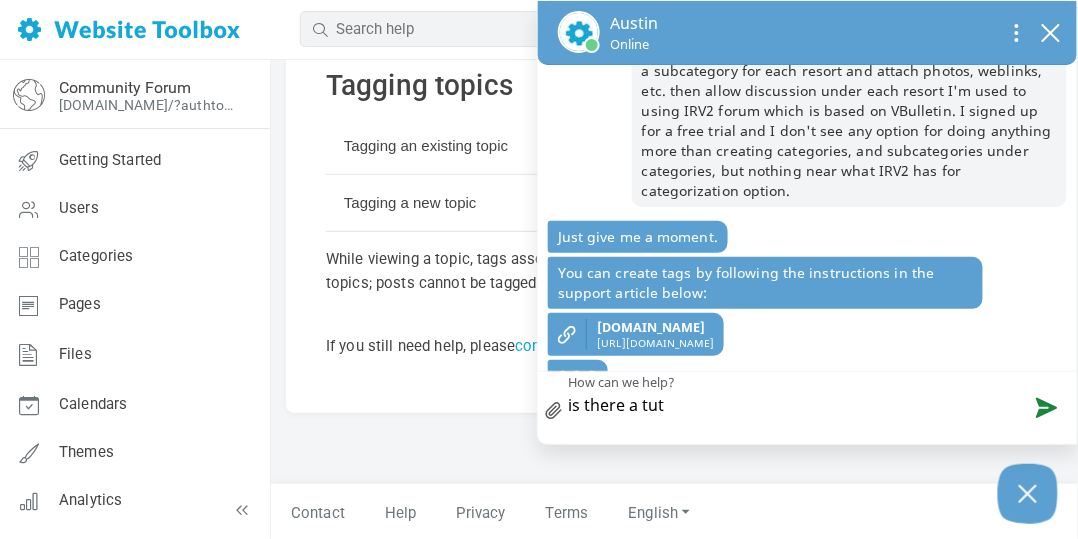 type on "is there a tuto" 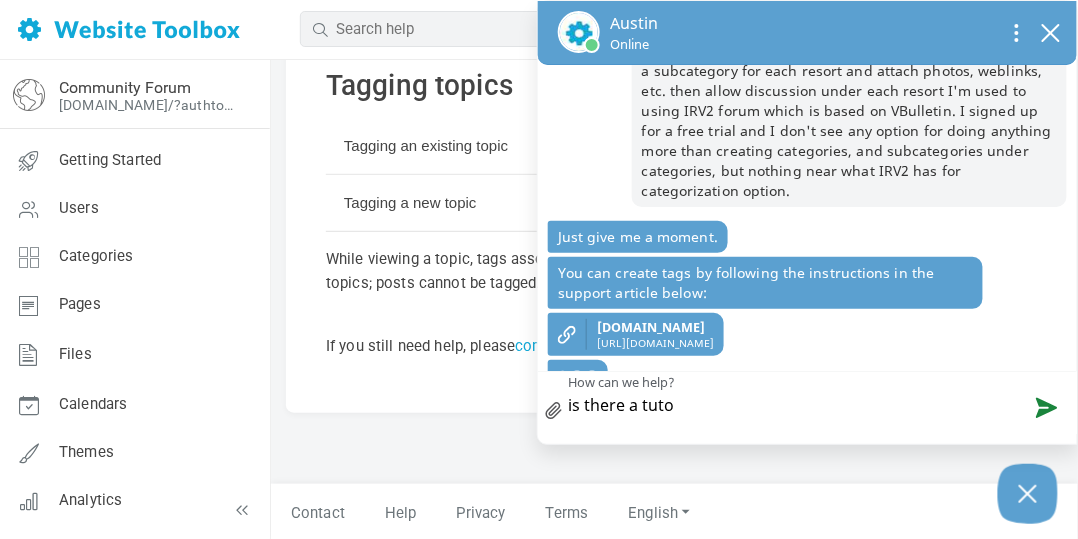 type on "is there a tutor" 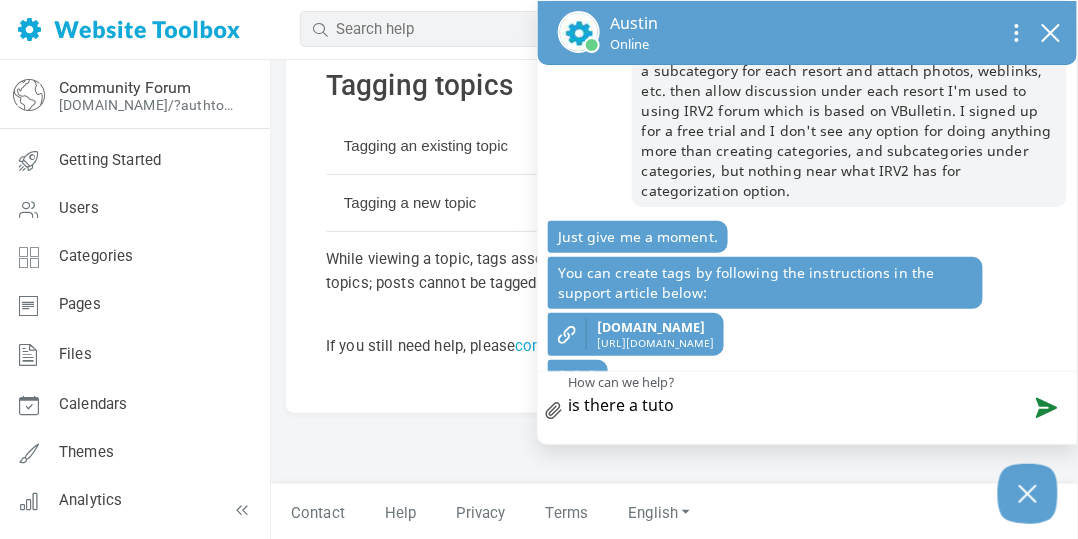 type on "is there a tutor" 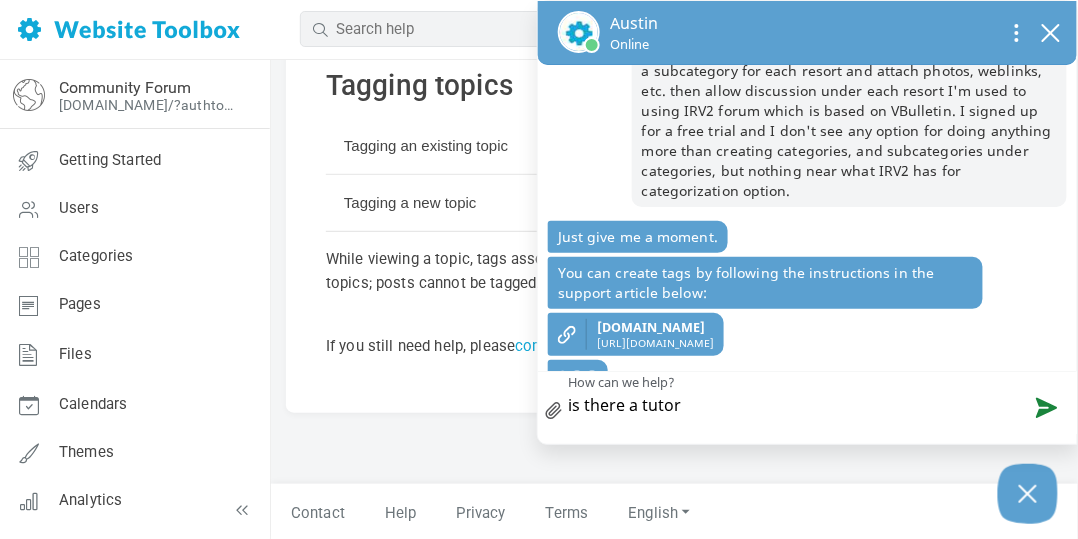 type on "is there a tutori" 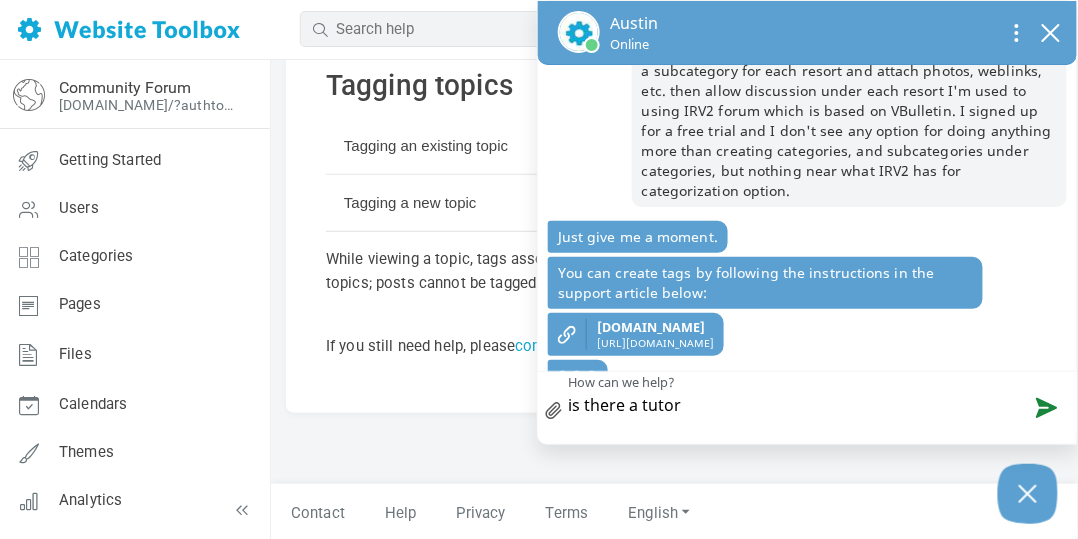 type on "is there a tutori" 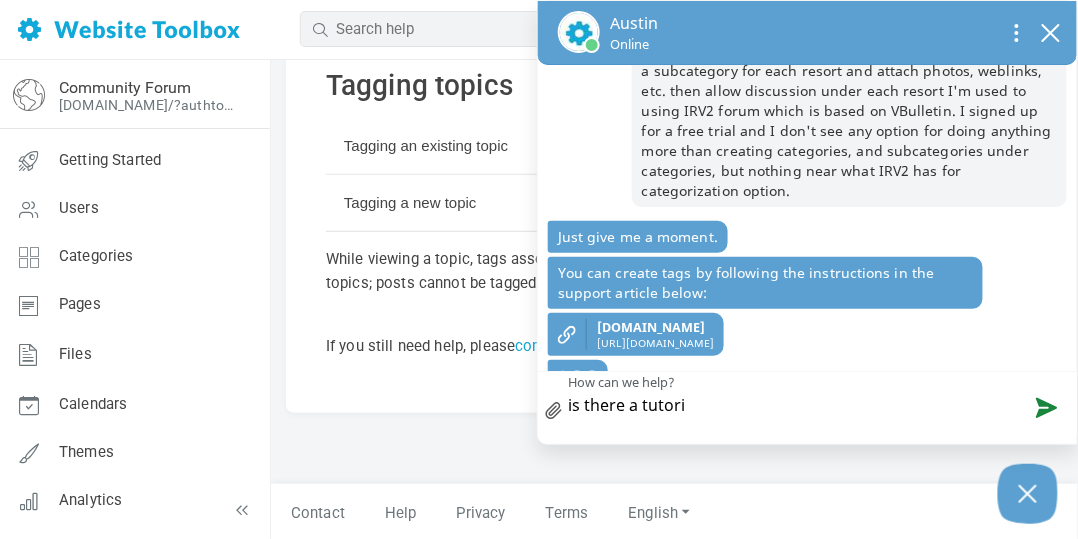 type on "is there a tutoria" 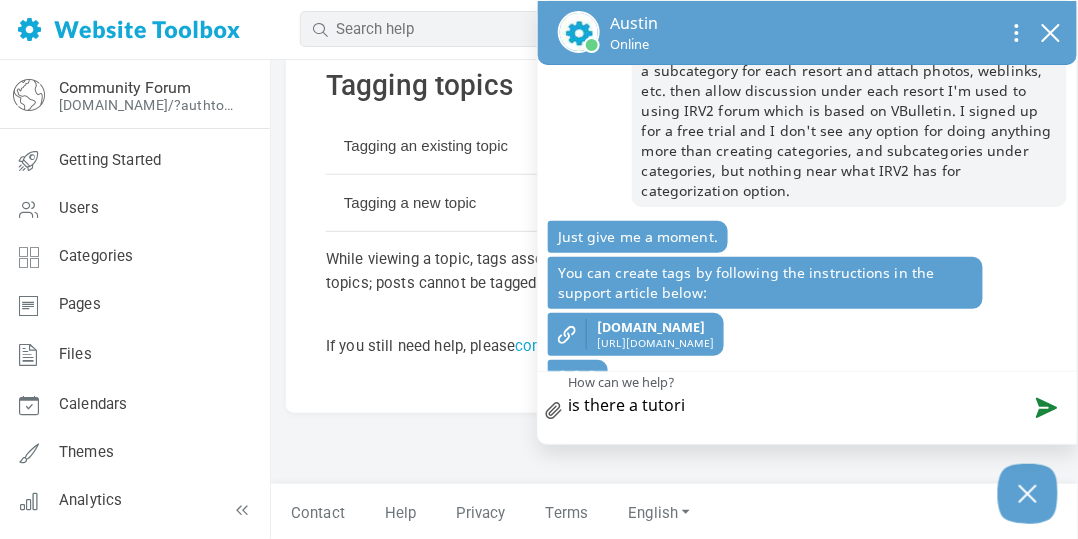type on "is there a tutoria" 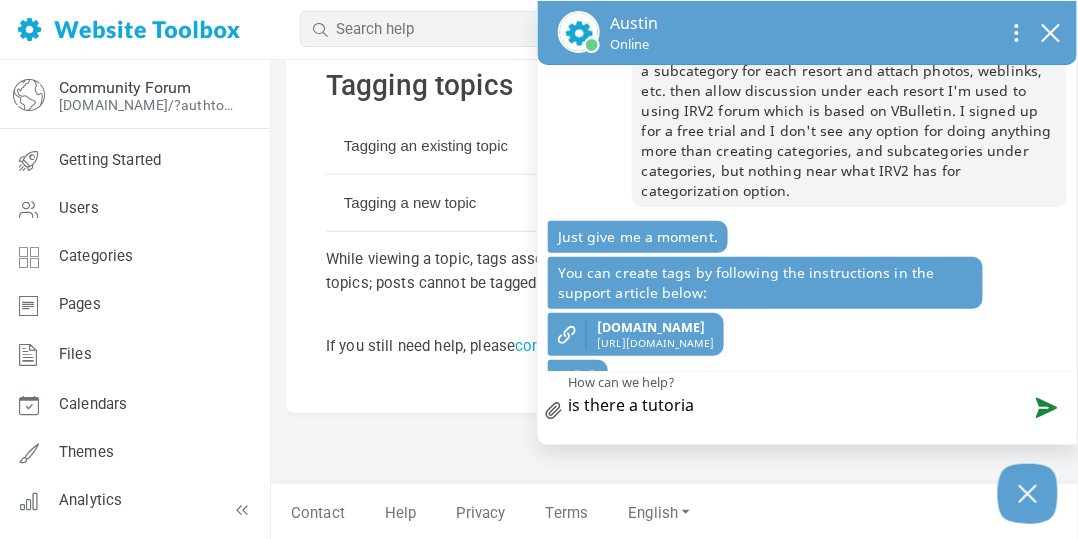 type on "is there a tutorial" 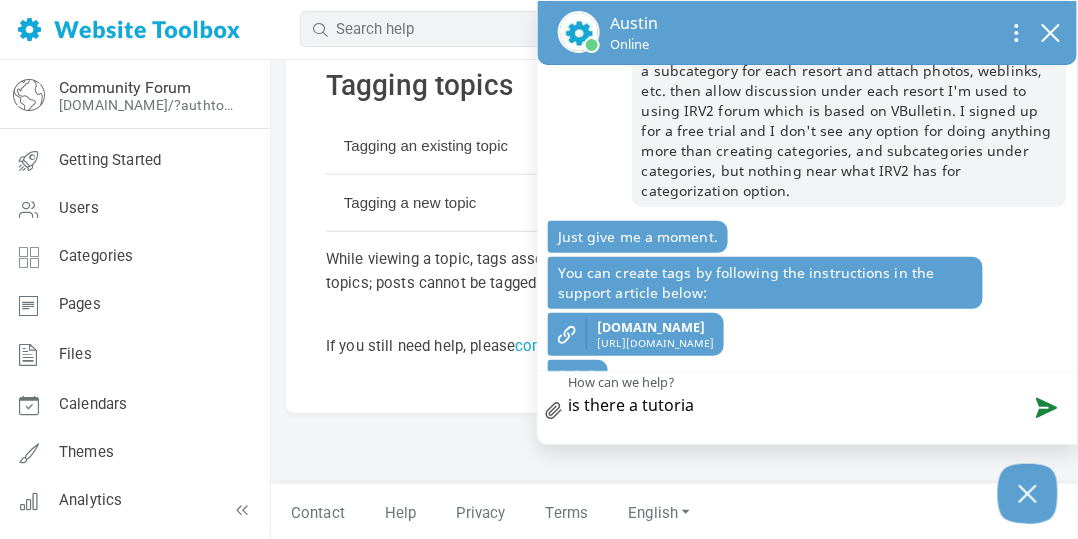type on "is there a tutorial" 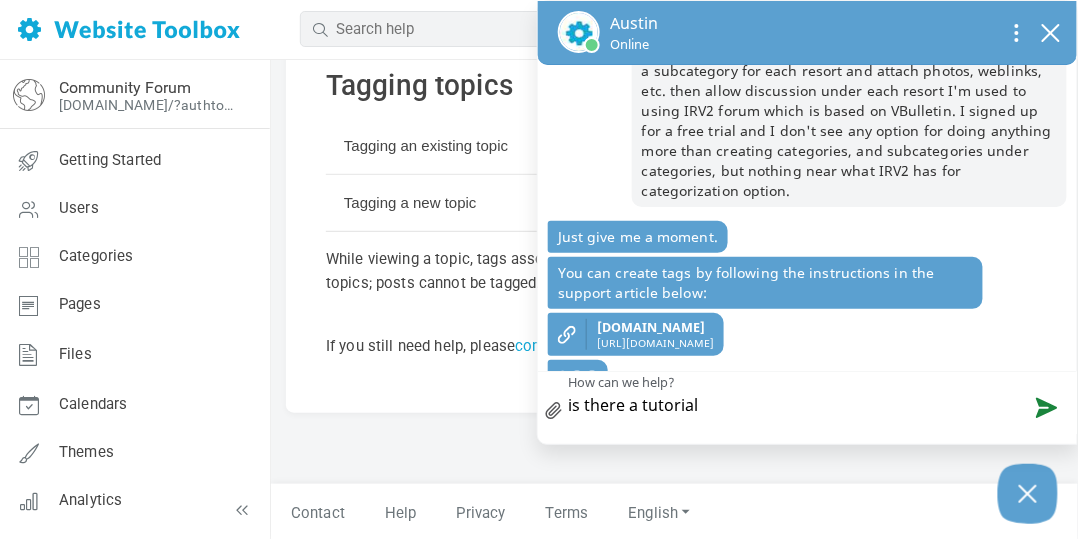type on "is there a tutorial" 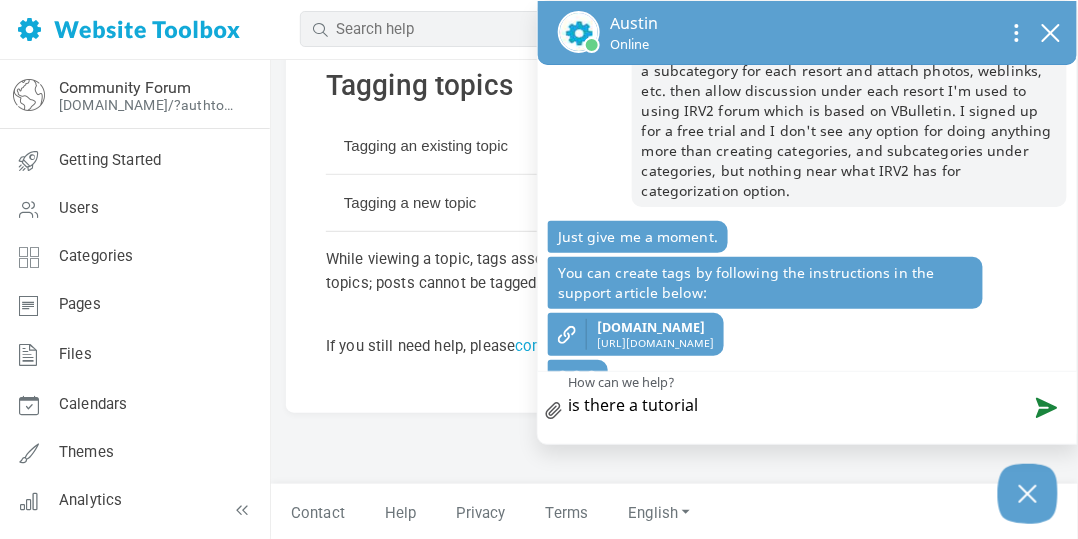 type on "is there a tutorial" 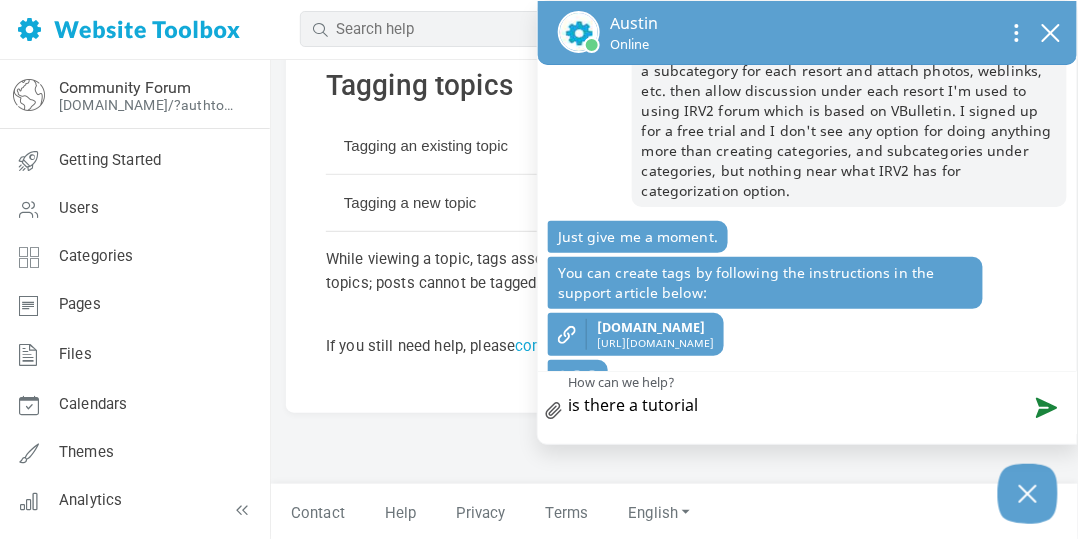 type on "is there a tutorial t" 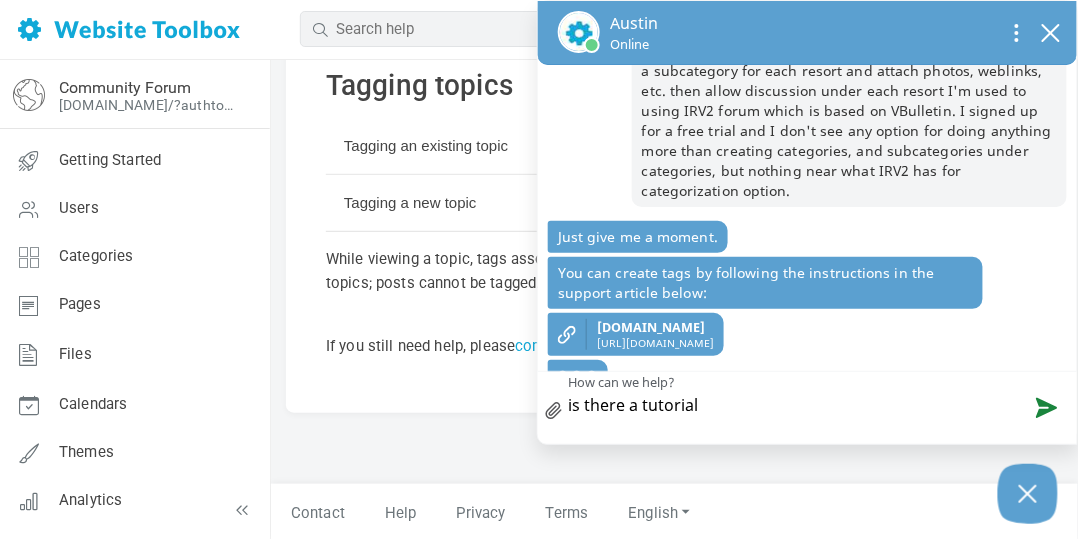 type on "is there a tutorial t" 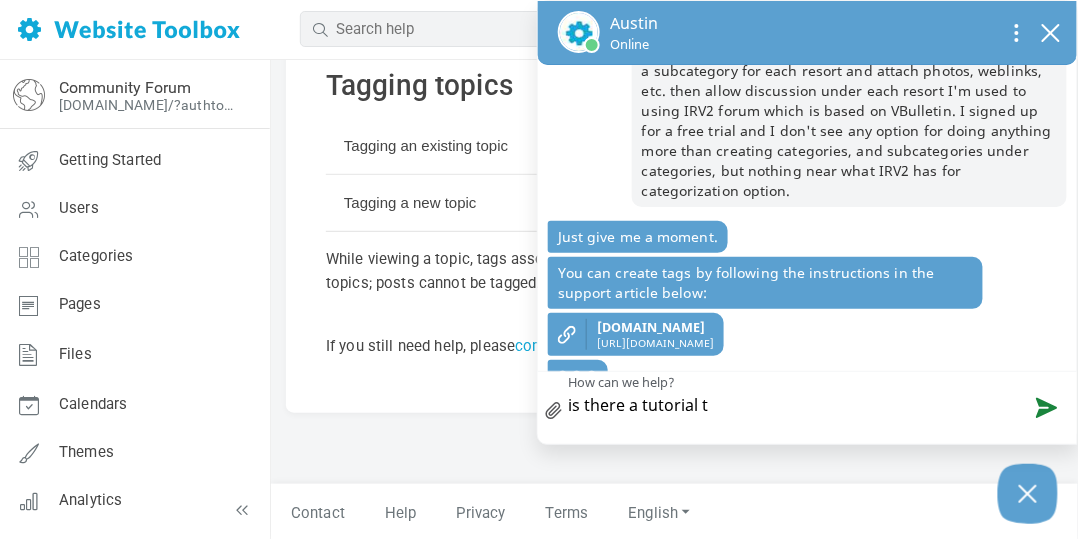 type on "is there a tutorial to" 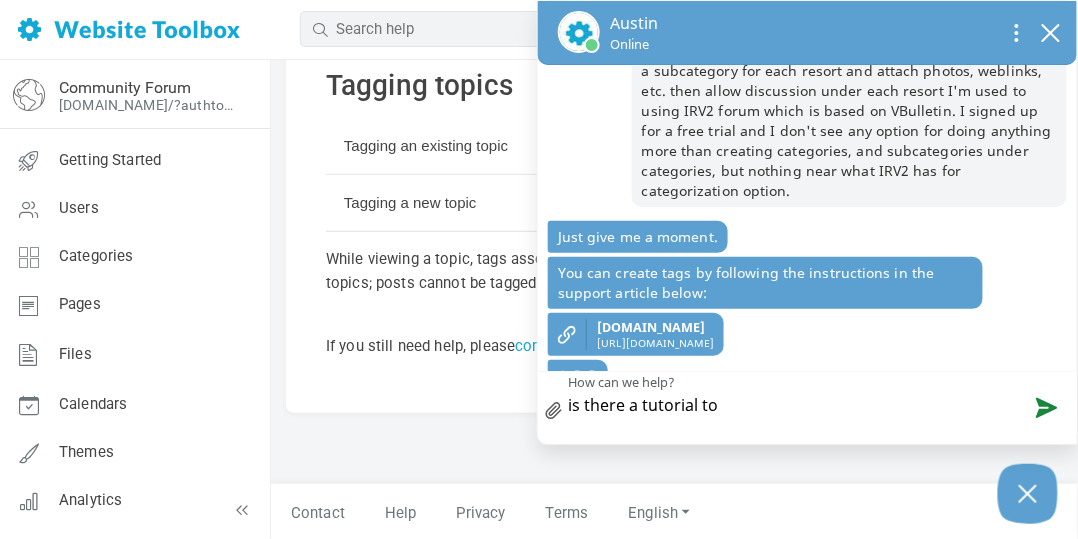type on "is there a tutorial to" 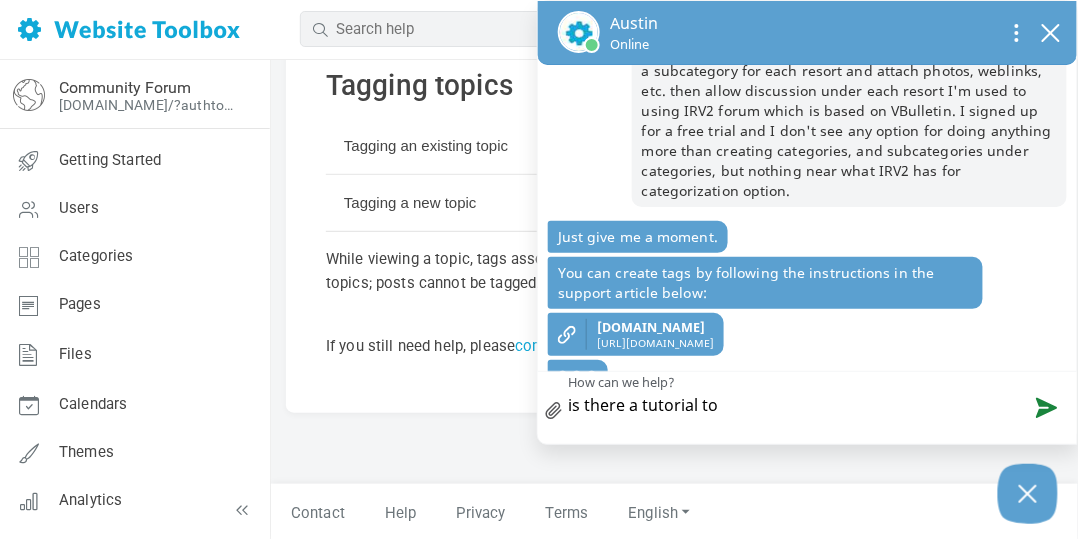 type on "is there a tutorial to" 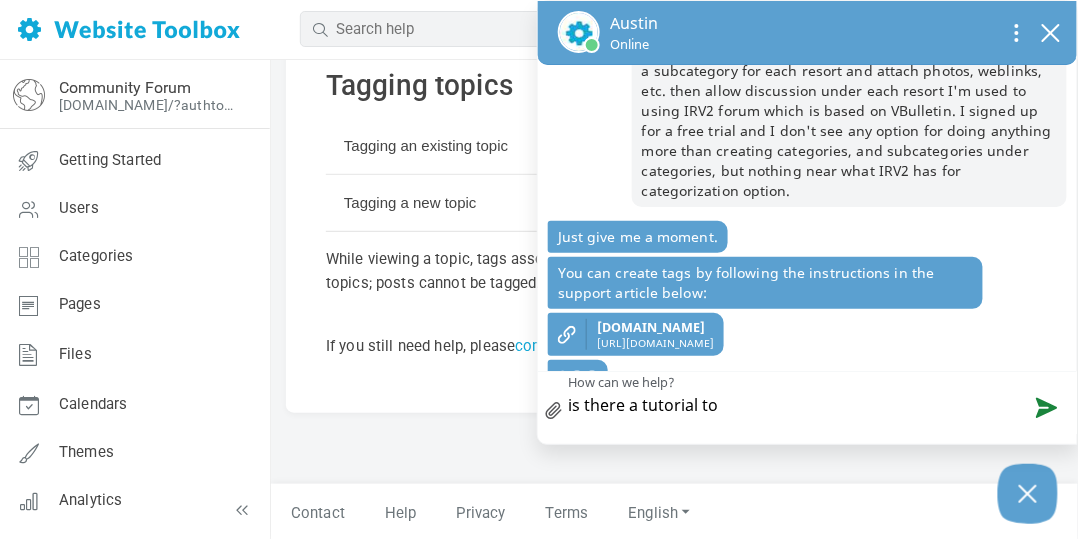 type on "is there a tutorial to f" 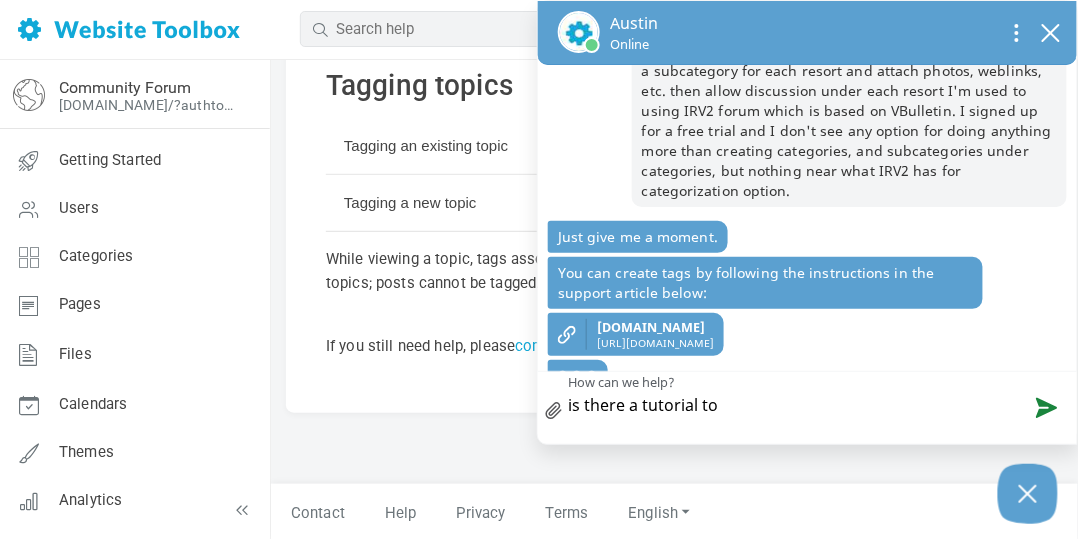 type on "is there a tutorial to f" 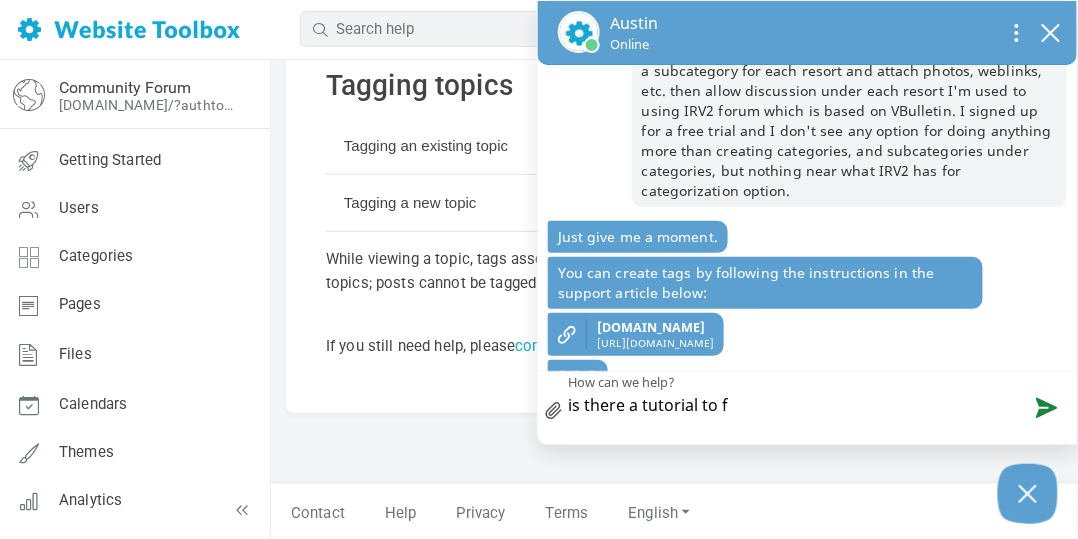 type on "is there a tutorial to fu" 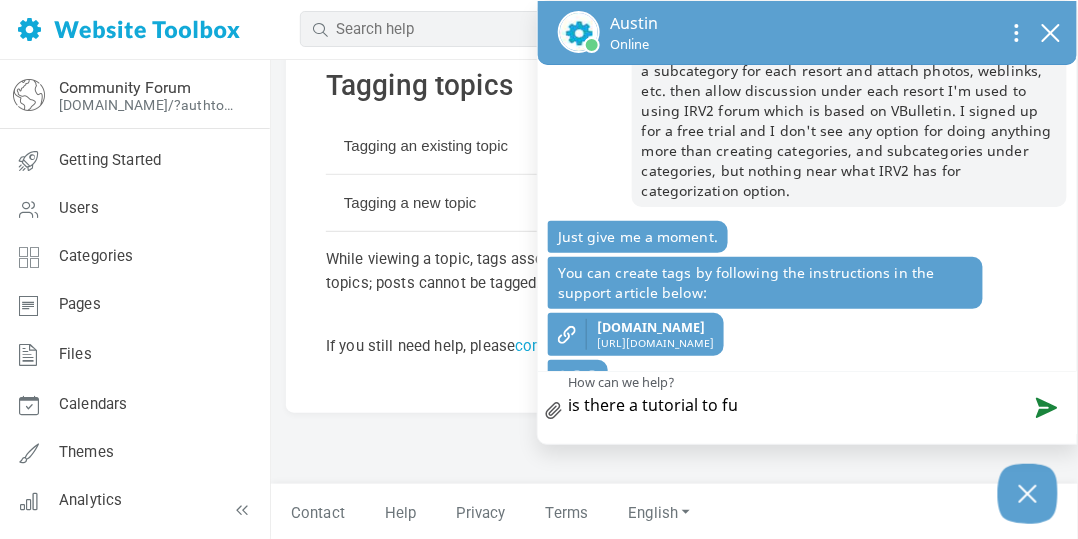 type on "is there a tutorial to ful" 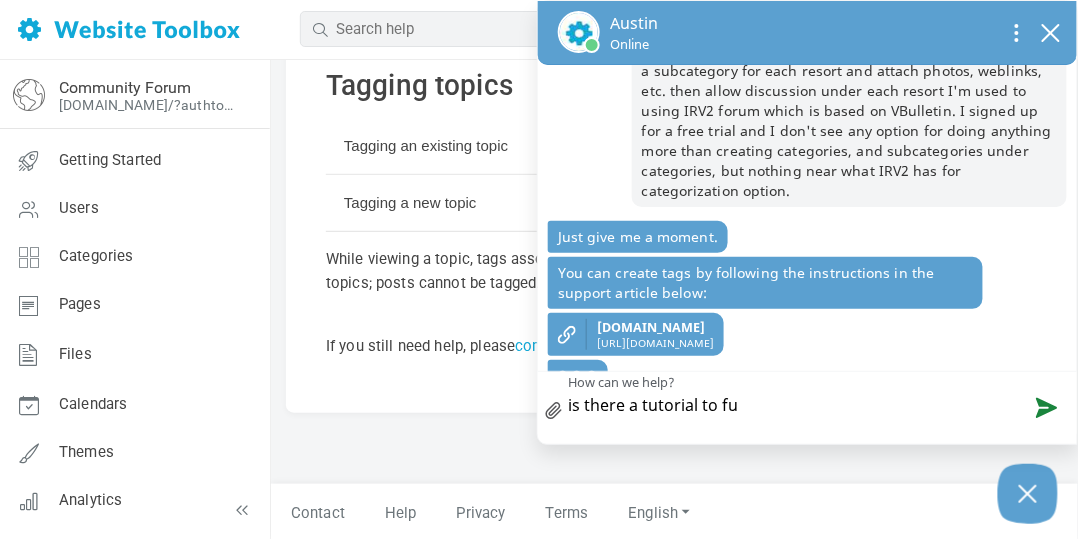 type on "is there a tutorial to ful" 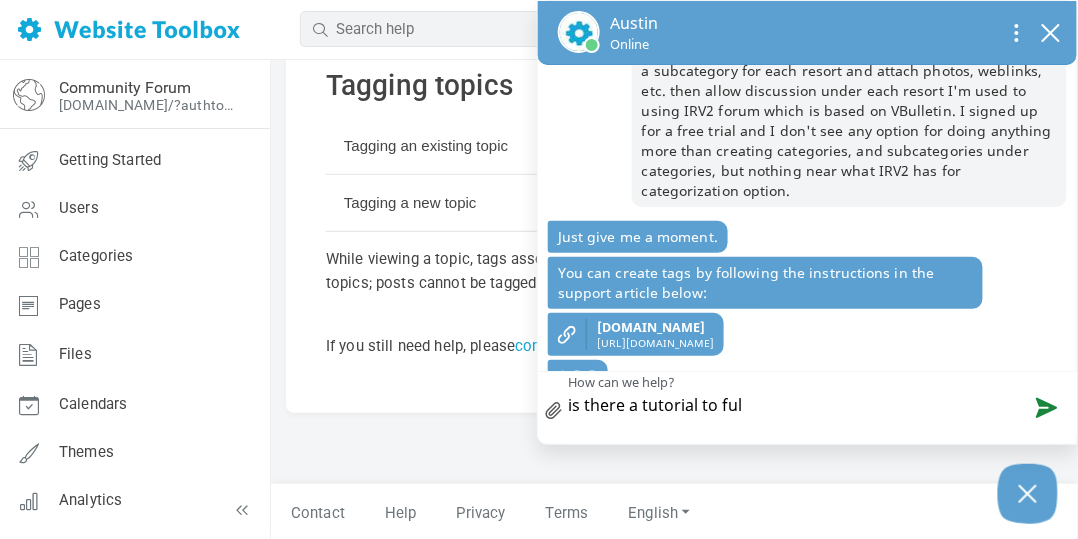 type on "is there a tutorial to full" 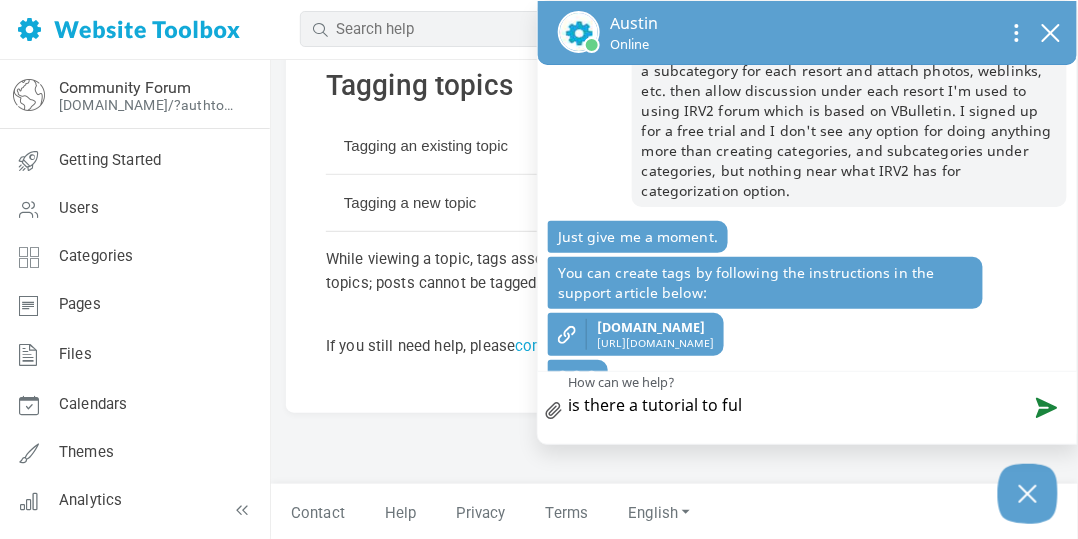 type on "is there a tutorial to full" 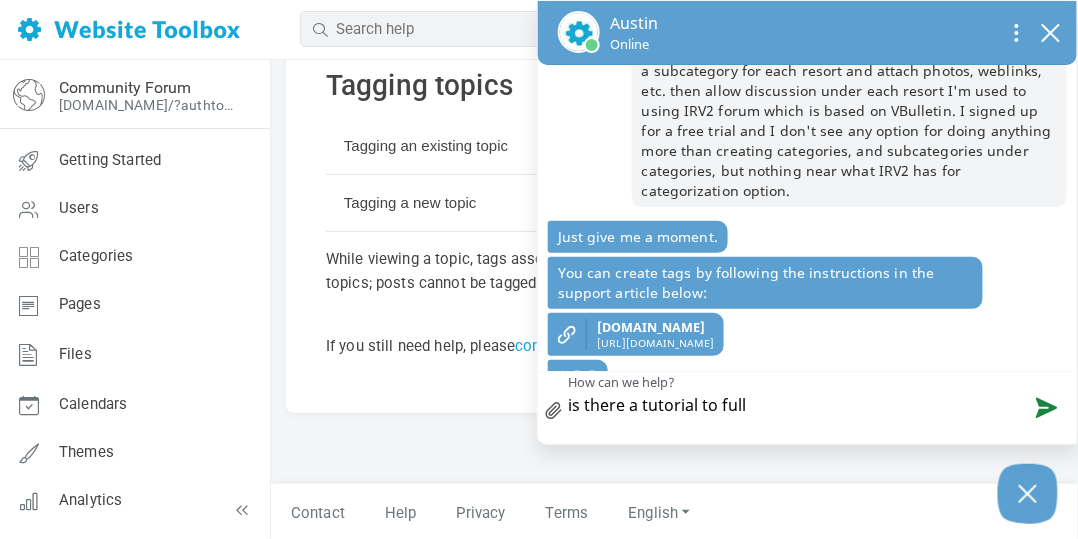 type on "is there a tutorial to fully" 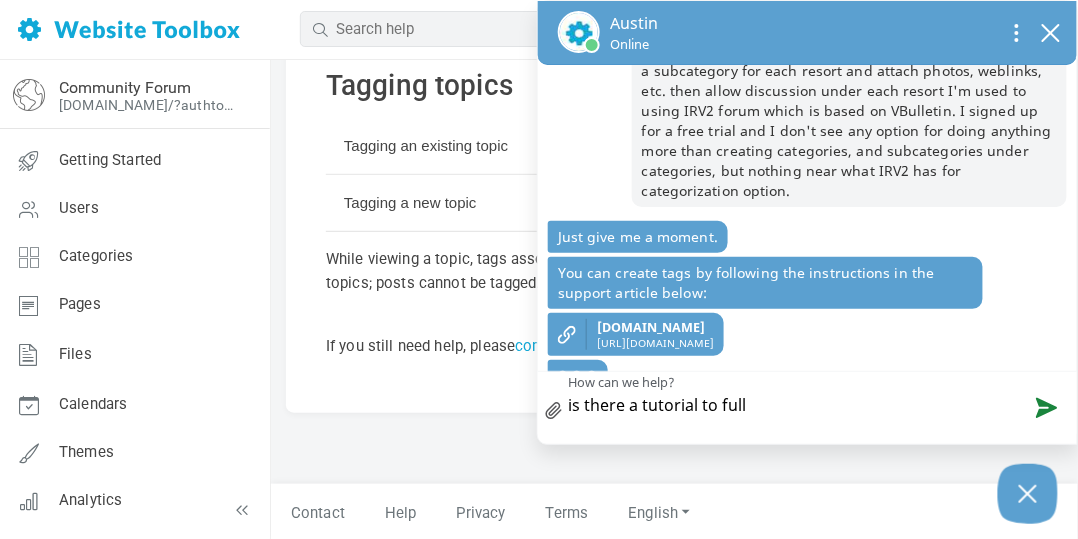 type on "is there a tutorial to fully" 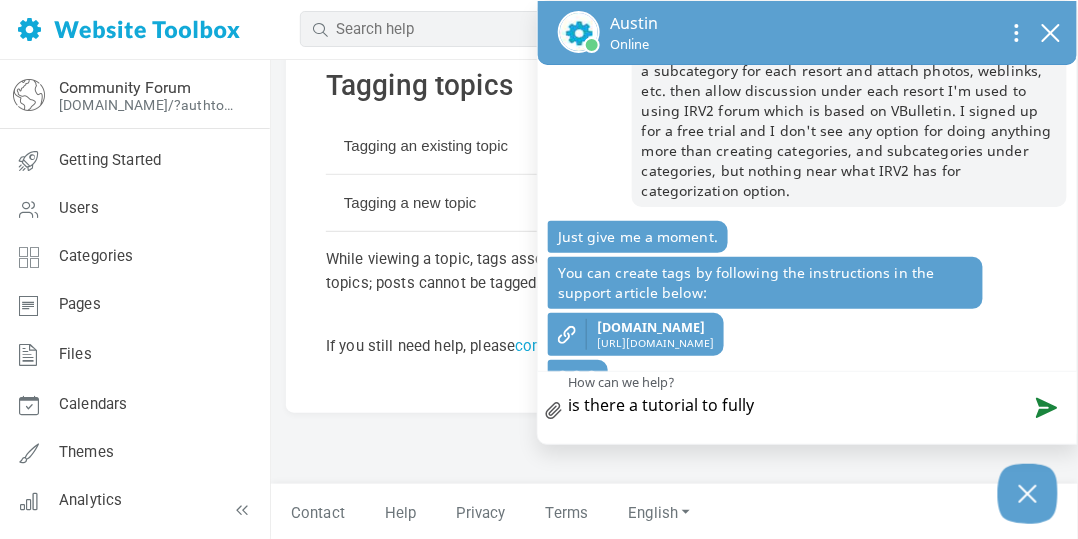 type on "is there a tutorial to fully" 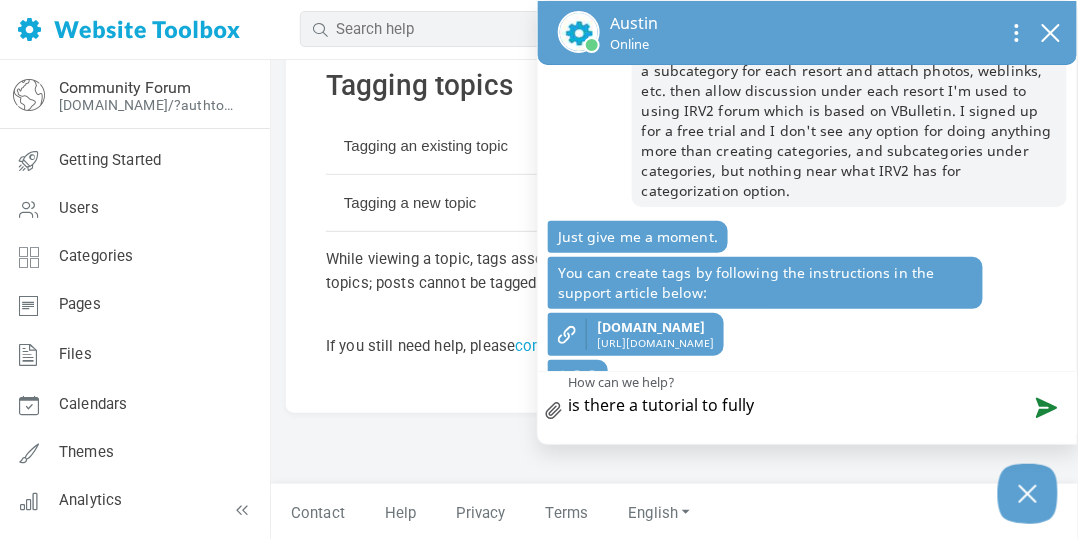 type on "is there a tutorial to fully u" 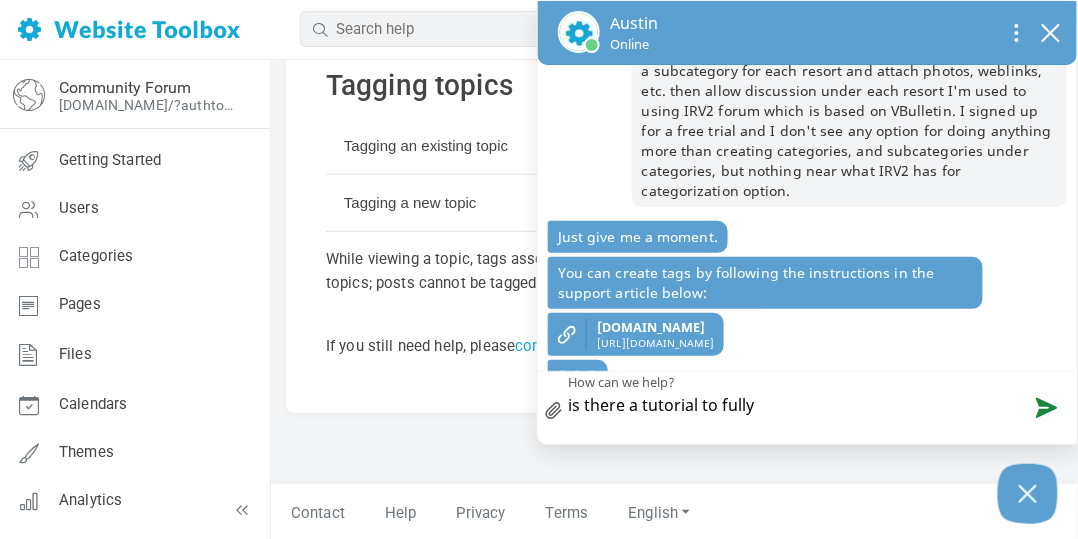 type on "is there a tutorial to fully u" 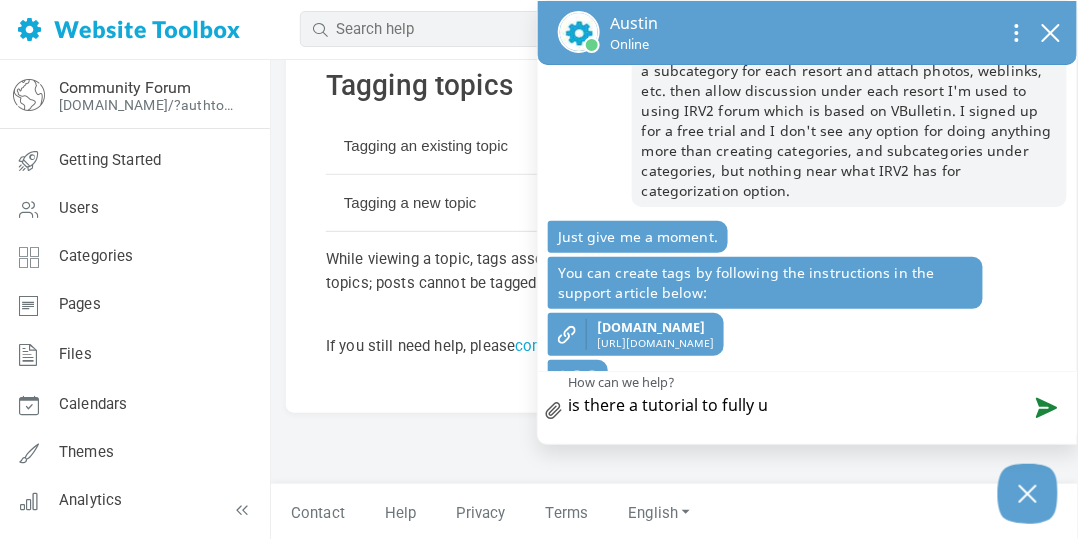 type on "is there a tutorial to fully un" 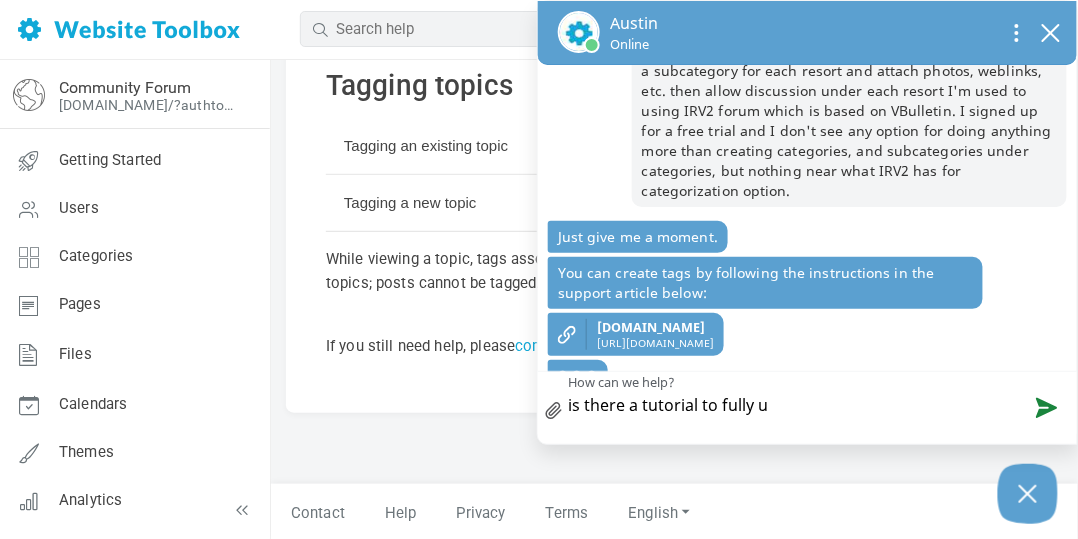 type on "is there a tutorial to fully un" 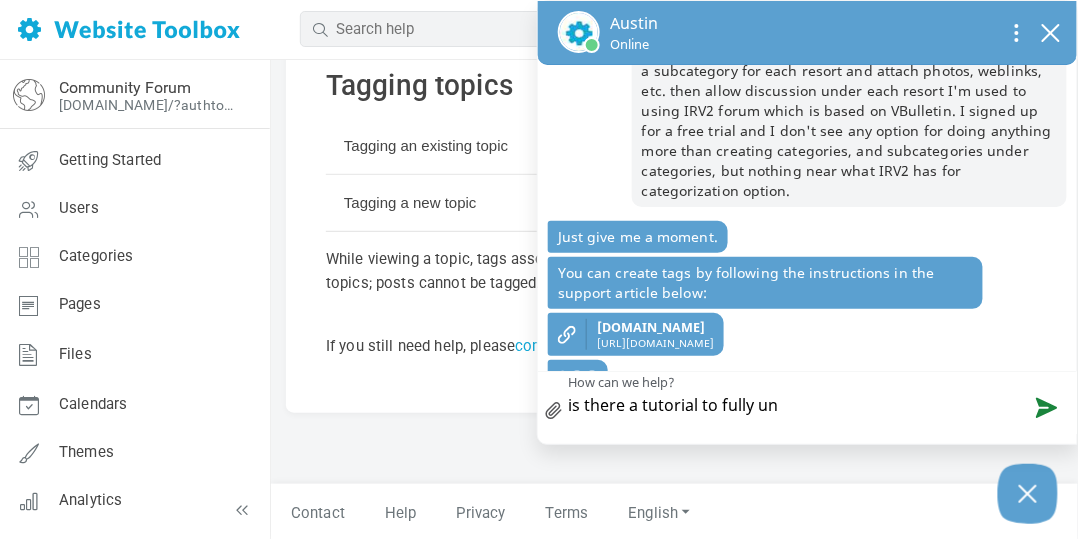 type on "is there a tutorial to fully und" 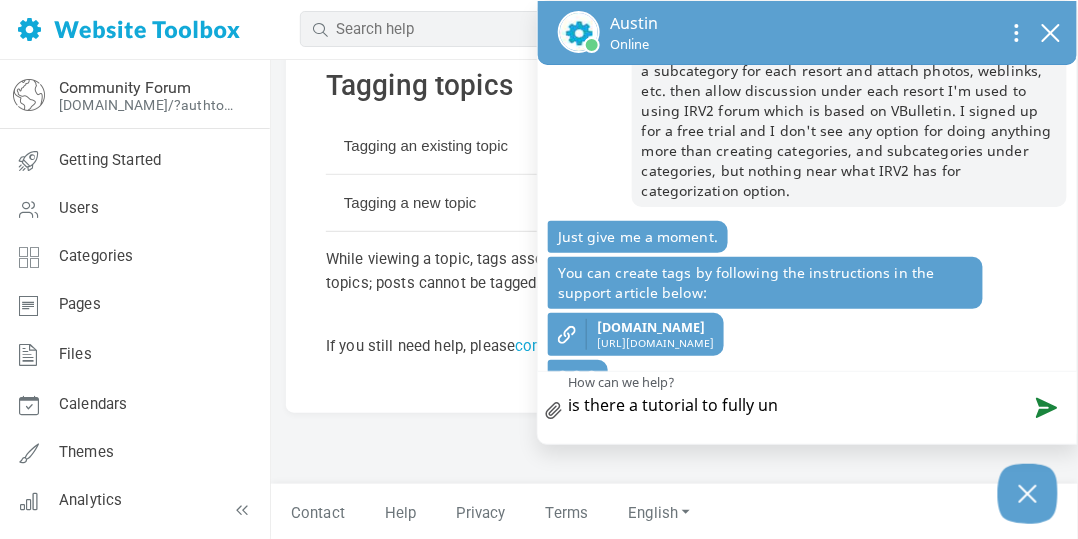 type on "is there a tutorial to fully und" 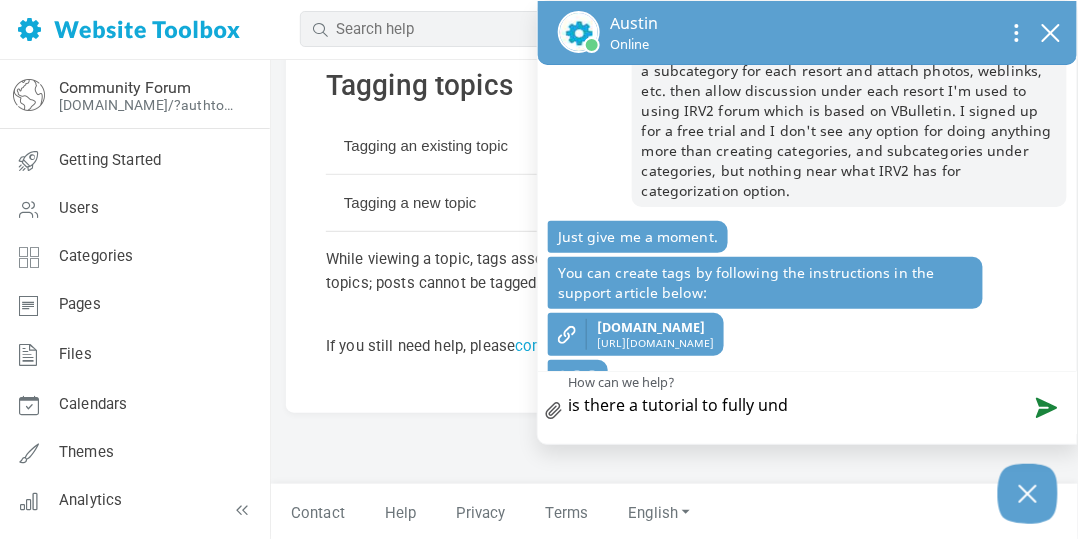type on "is there a tutorial to fully unde" 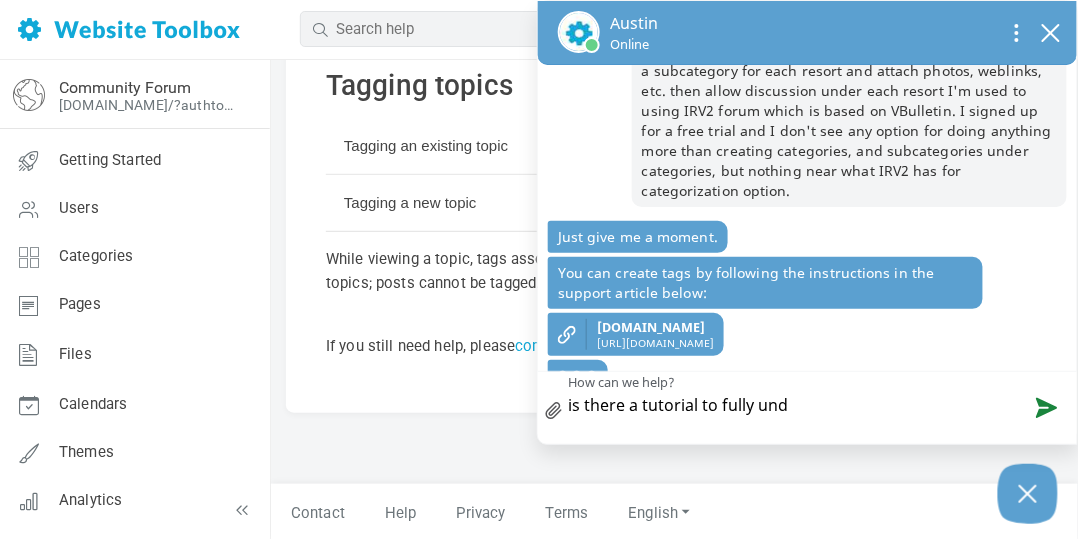 type on "is there a tutorial to fully unde" 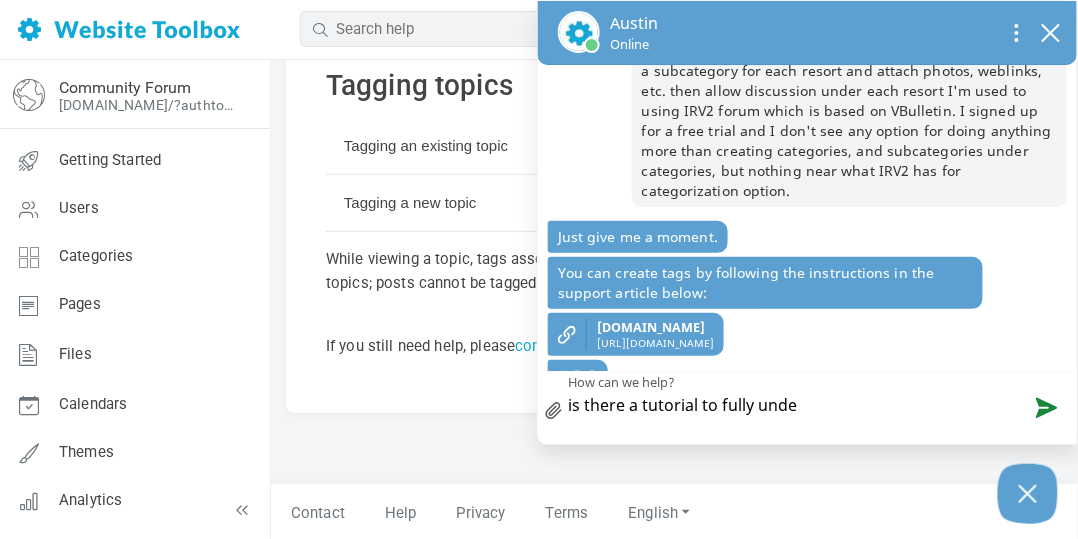type on "is there a tutorial to fully under" 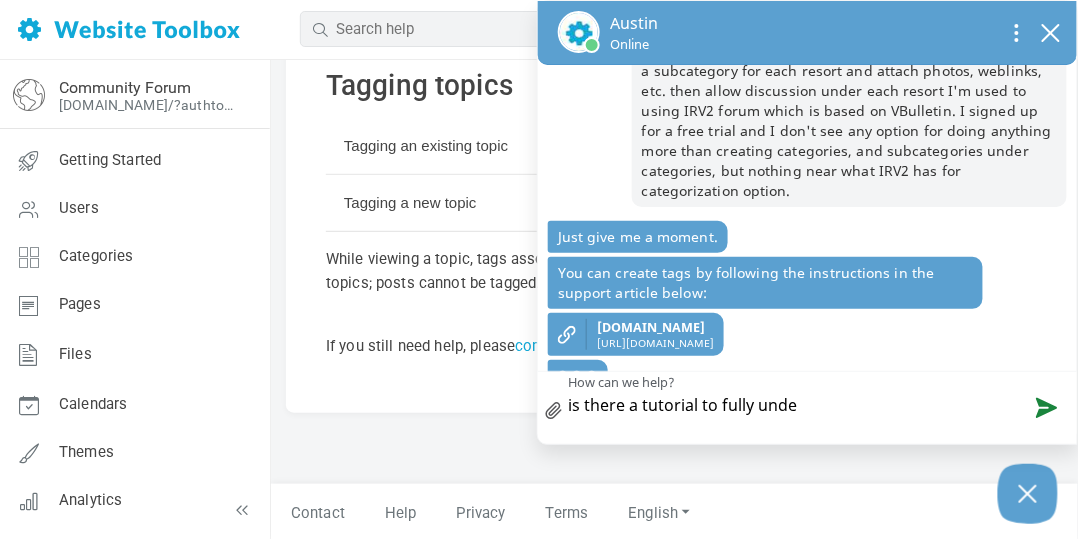 type on "is there a tutorial to fully under" 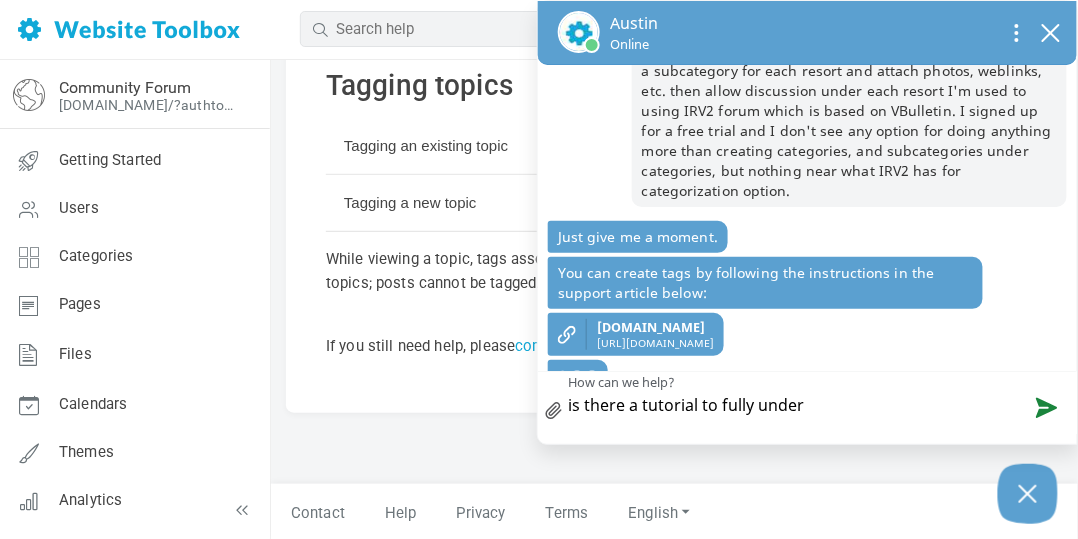 type on "is there a tutorial to fully understand" 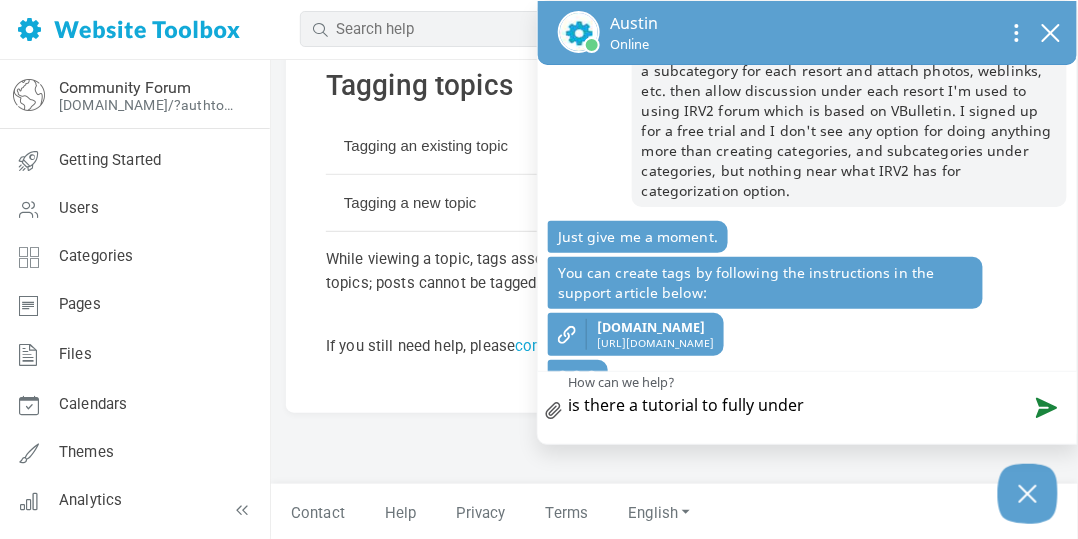 type on "is there a tutorial to fully understand" 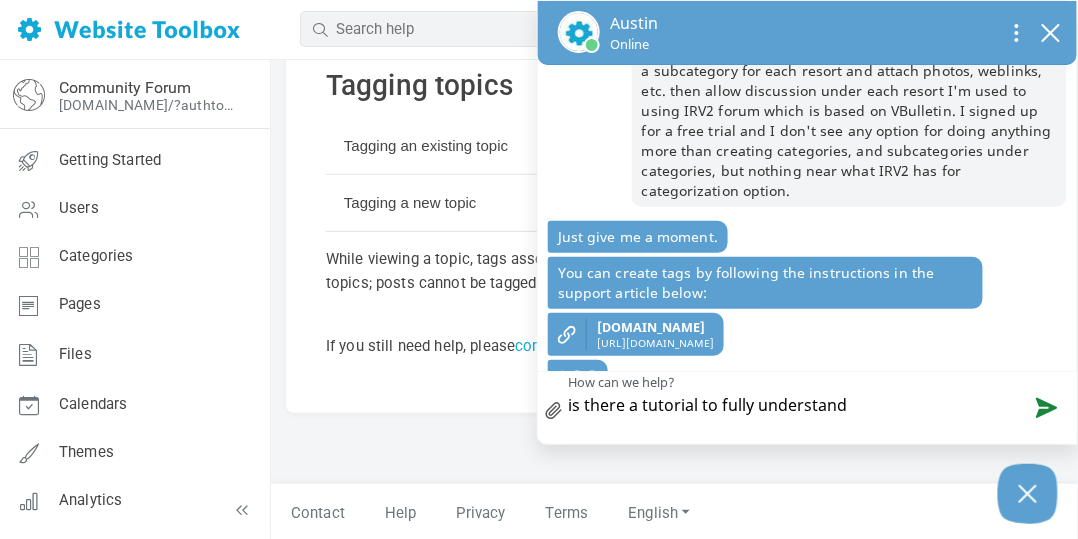 type on "is there a tutorial to fully understand" 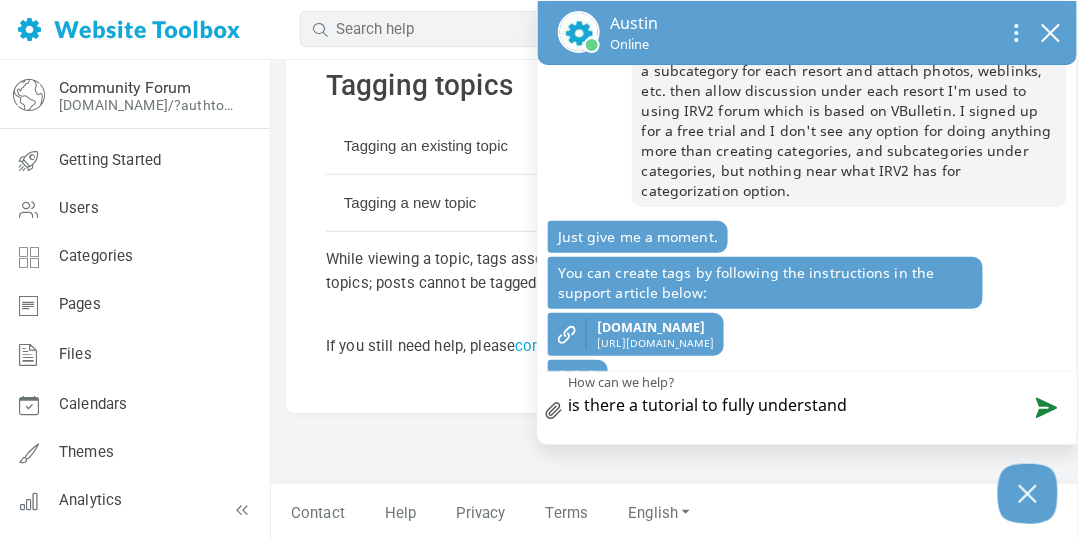 type on "is there a tutorial to fully understand" 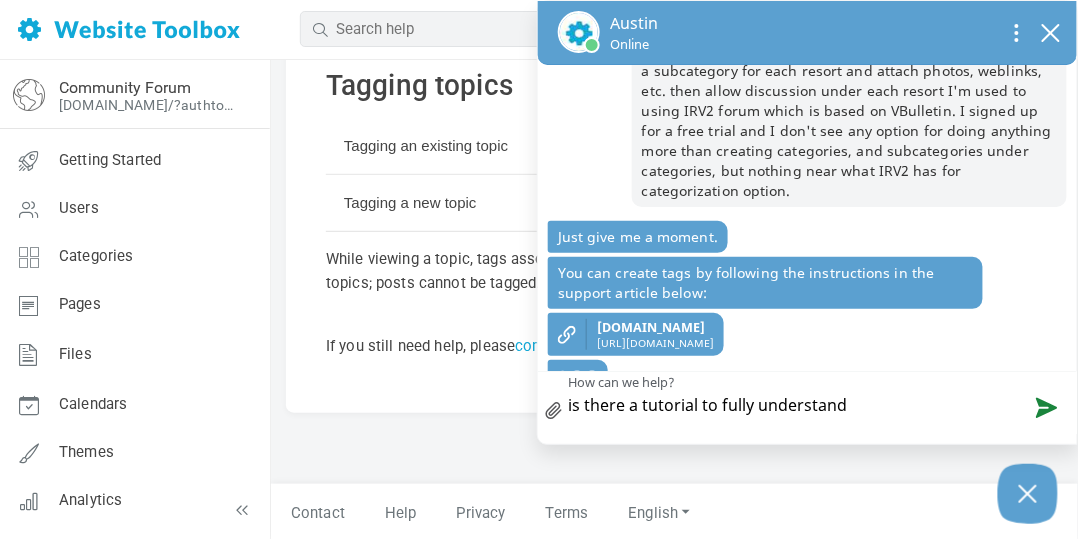 type on "is there a tutorial to fully understand t" 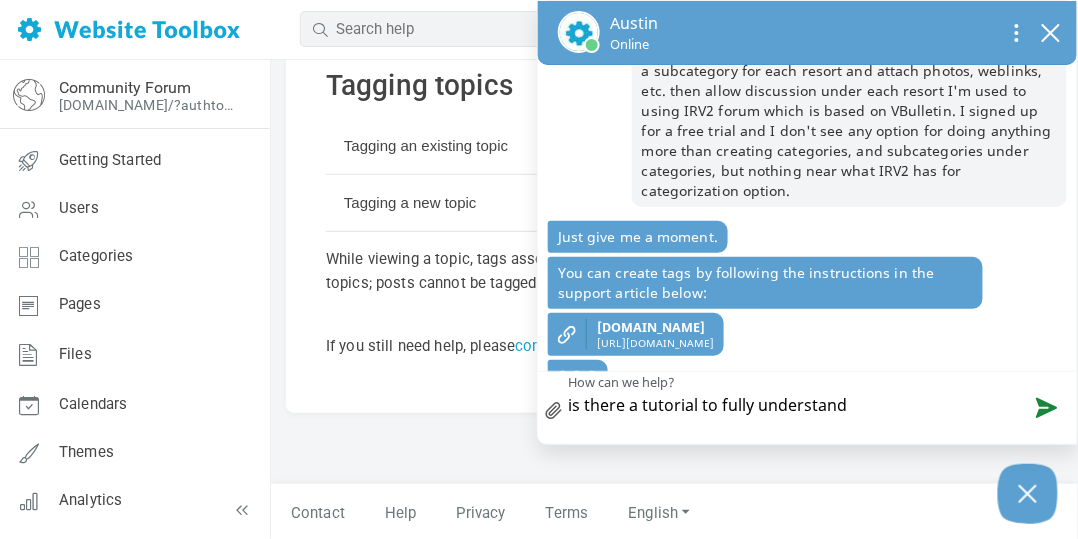 type on "is there a tutorial to fully understand t" 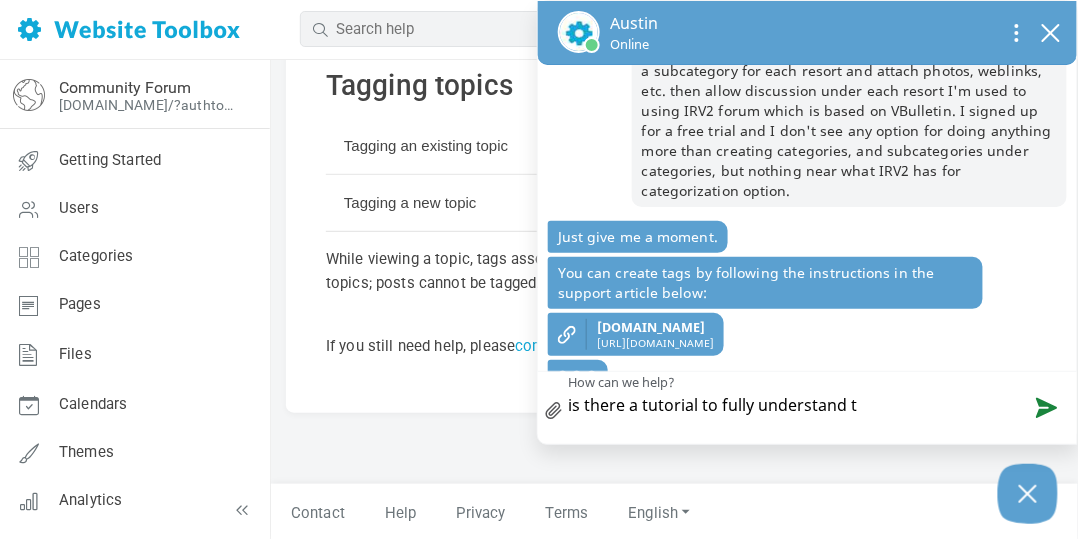 type on "is there a tutorial to fully understand th" 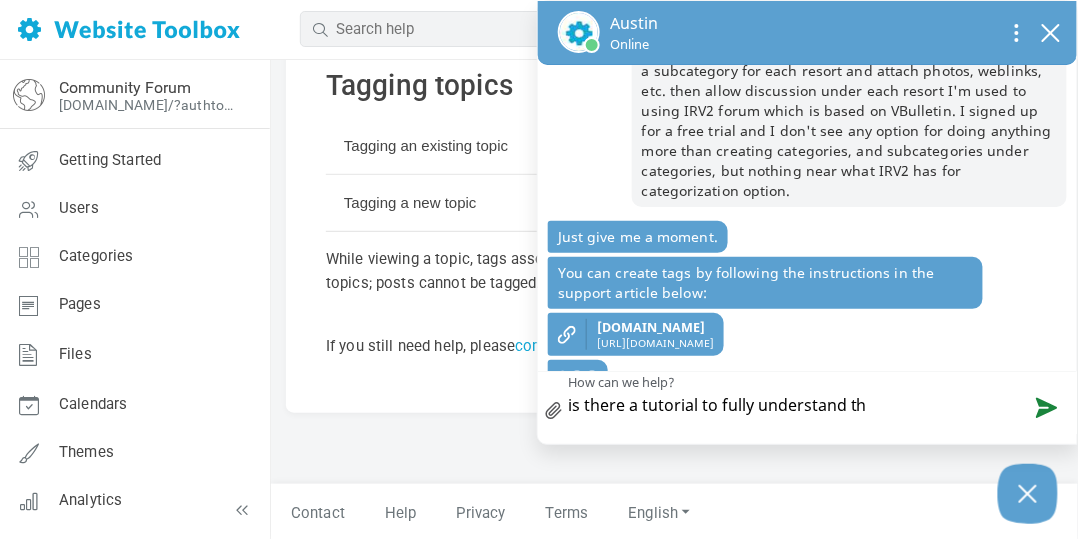 type on "is there a tutorial to fully understand the" 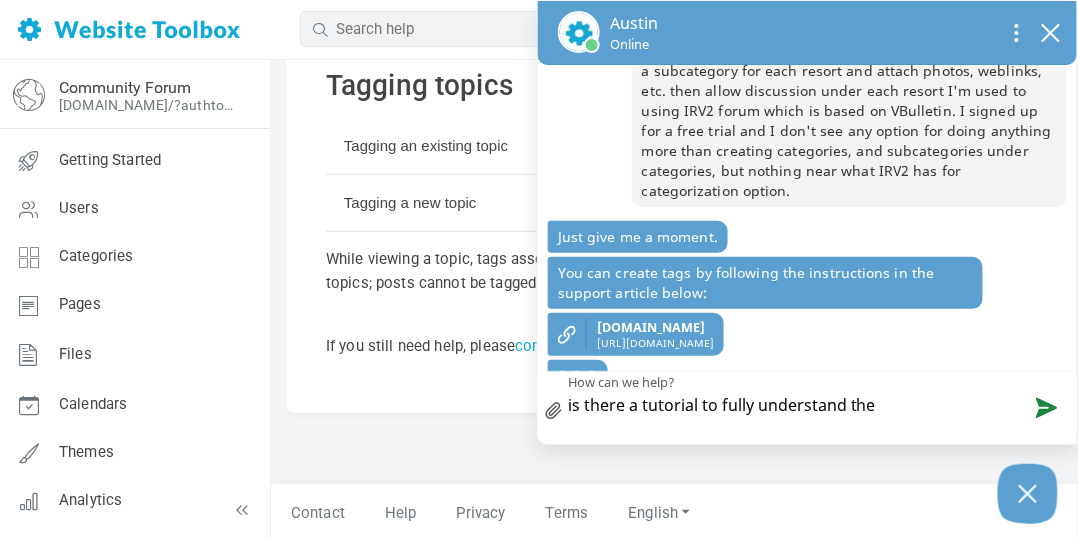 type on "is there a tutorial to fully understand the" 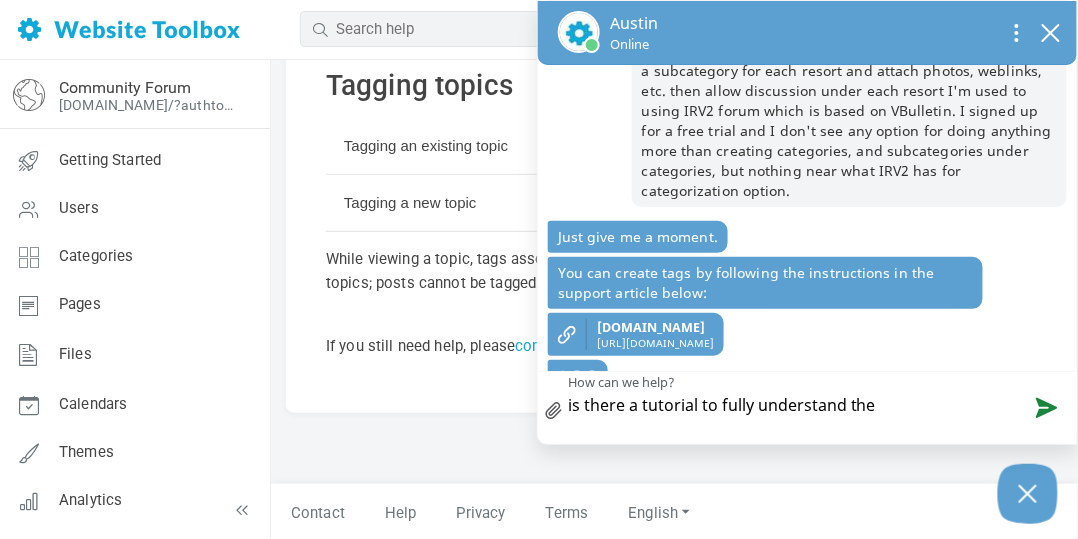type on "is there a tutorial to fully understand the c" 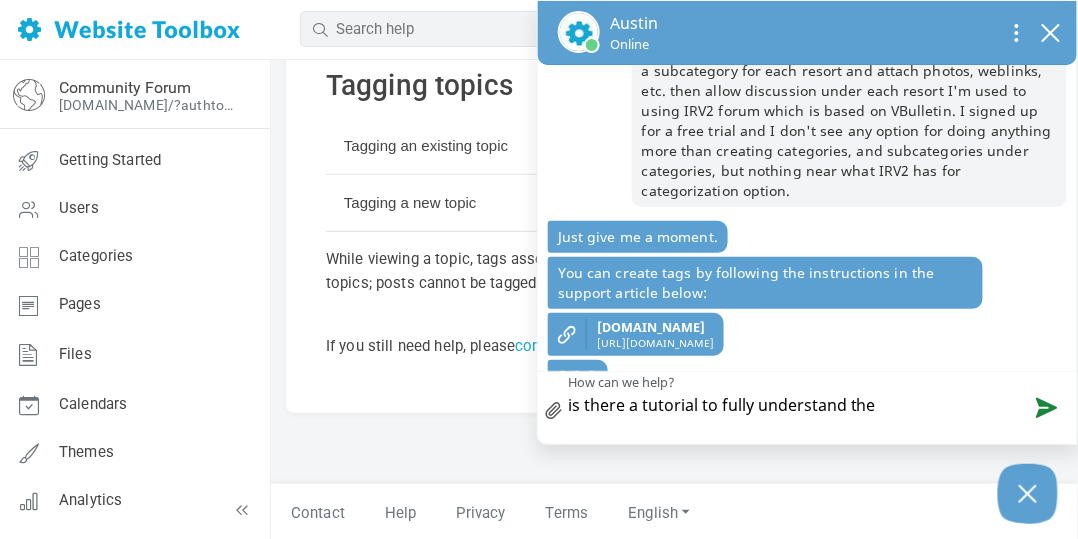 type on "is there a tutorial to fully understand the c" 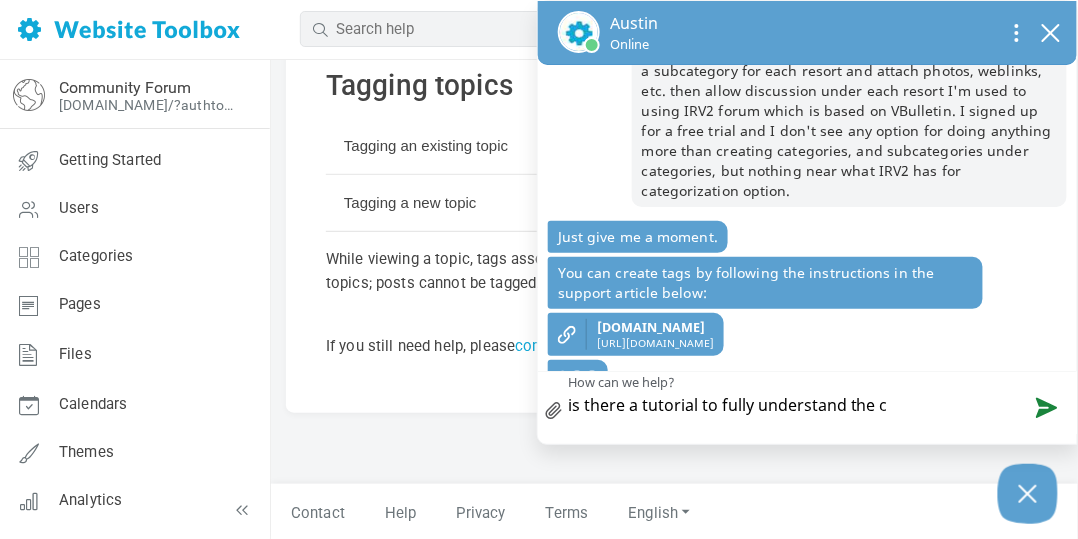 type on "is there a tutorial to fully understand the ca" 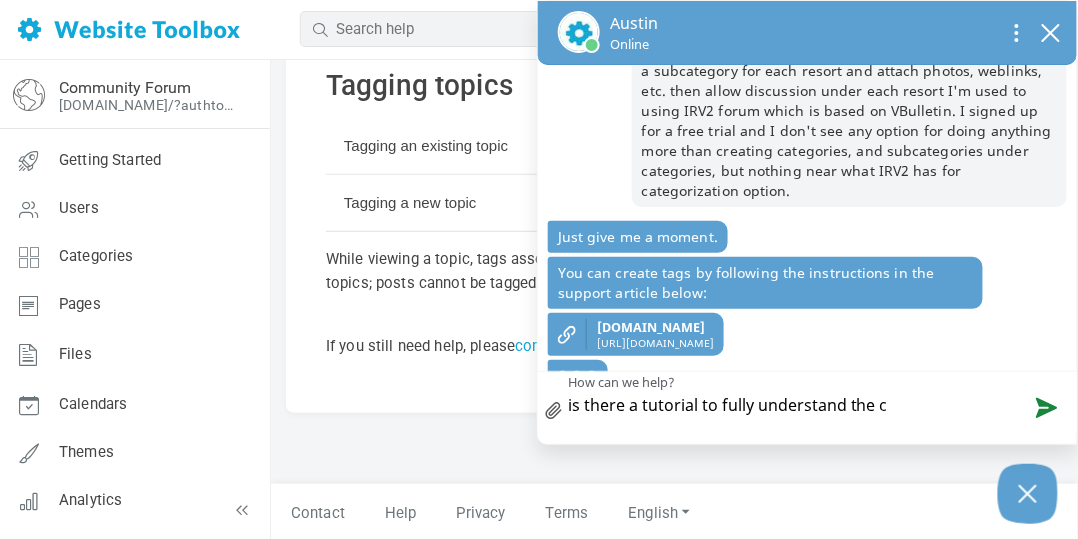 type on "is there a tutorial to fully understand the ca" 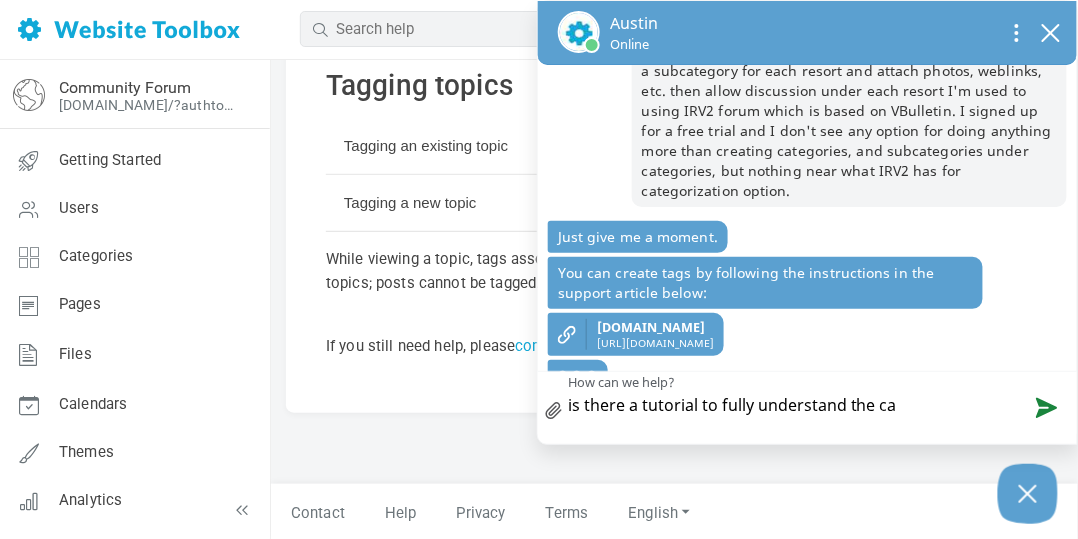 type on "is there a tutorial to fully understand the cap" 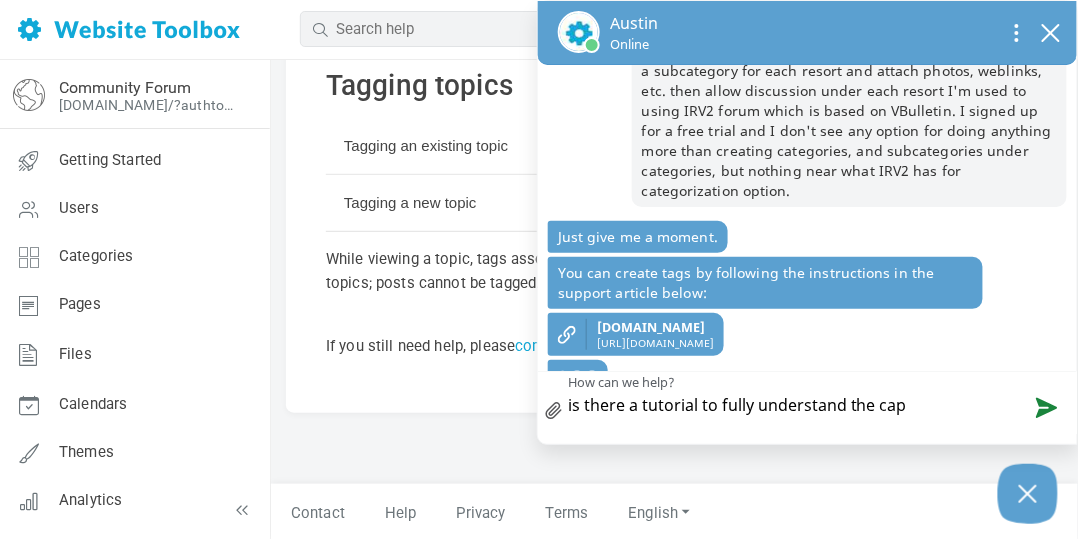 type on "is there a tutorial to fully understand the capa" 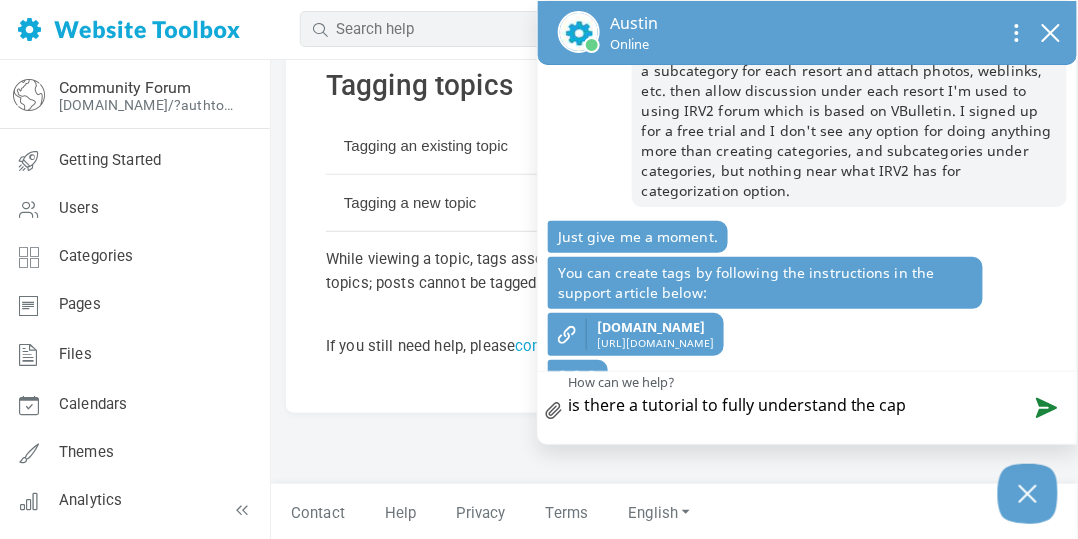 type on "is there a tutorial to fully understand the capa" 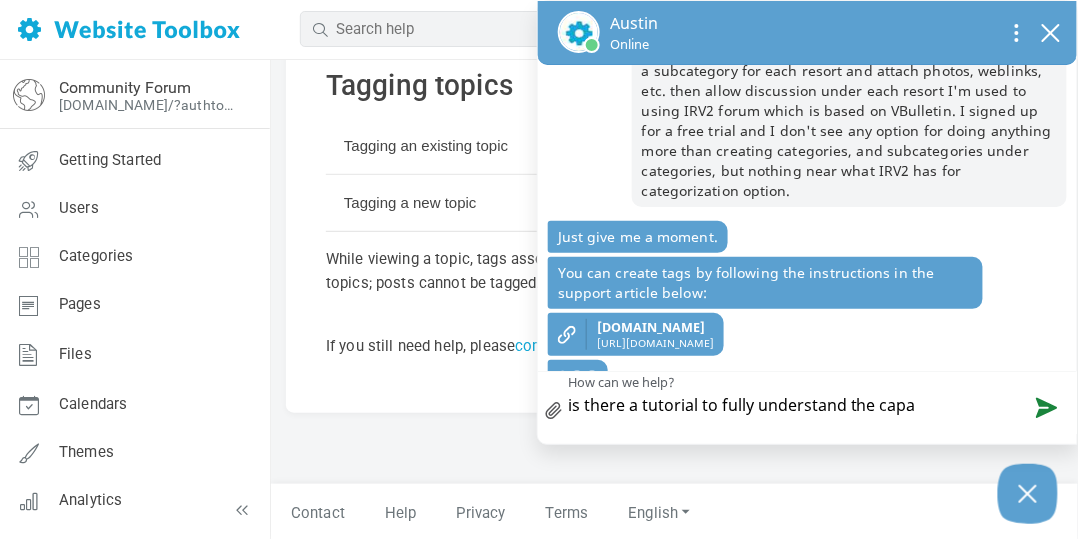 type on "is there a tutorial to fully understand the capab" 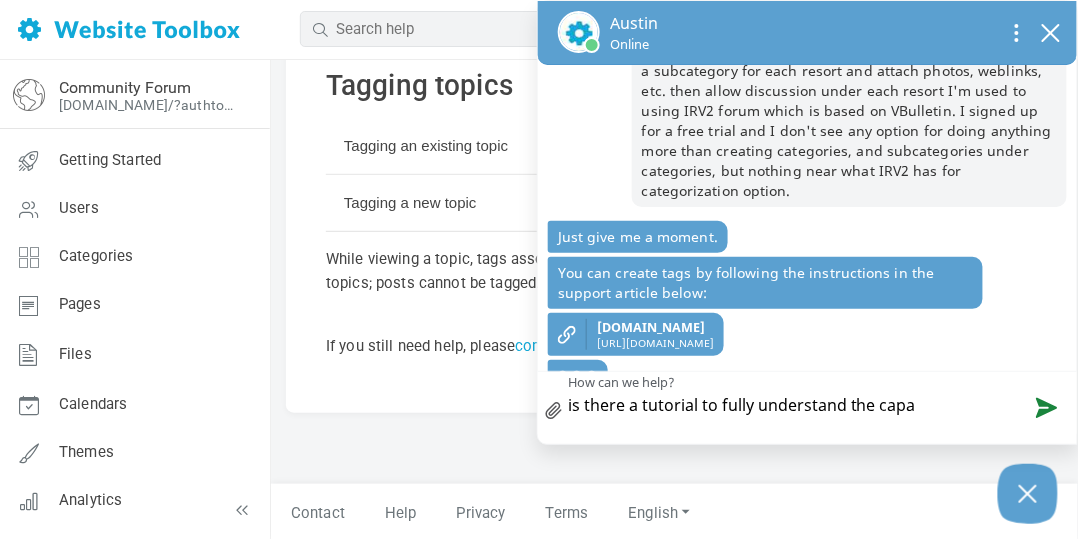 type on "is there a tutorial to fully understand the capab" 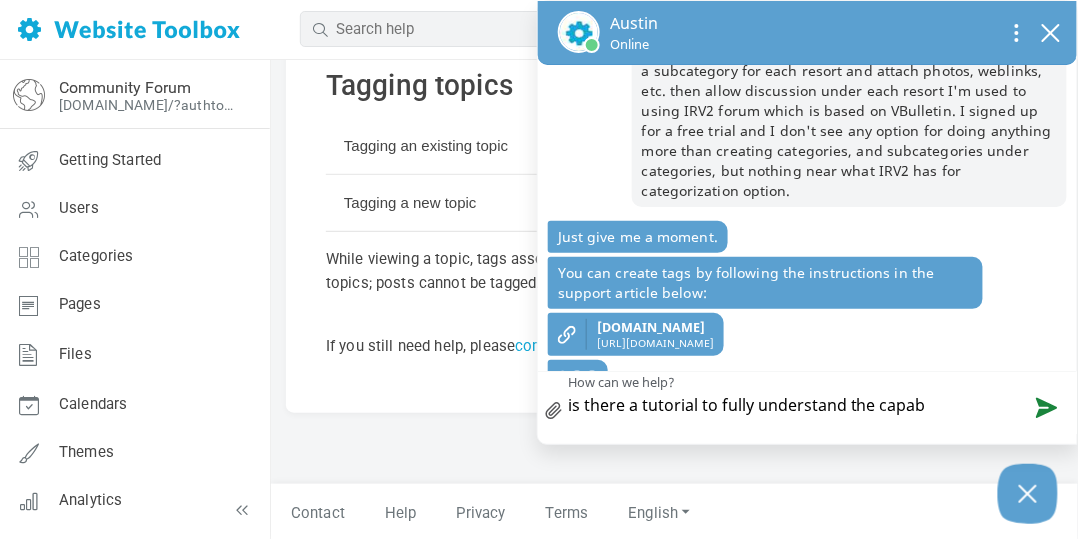 type on "is there a tutorial to fully understand the capabi" 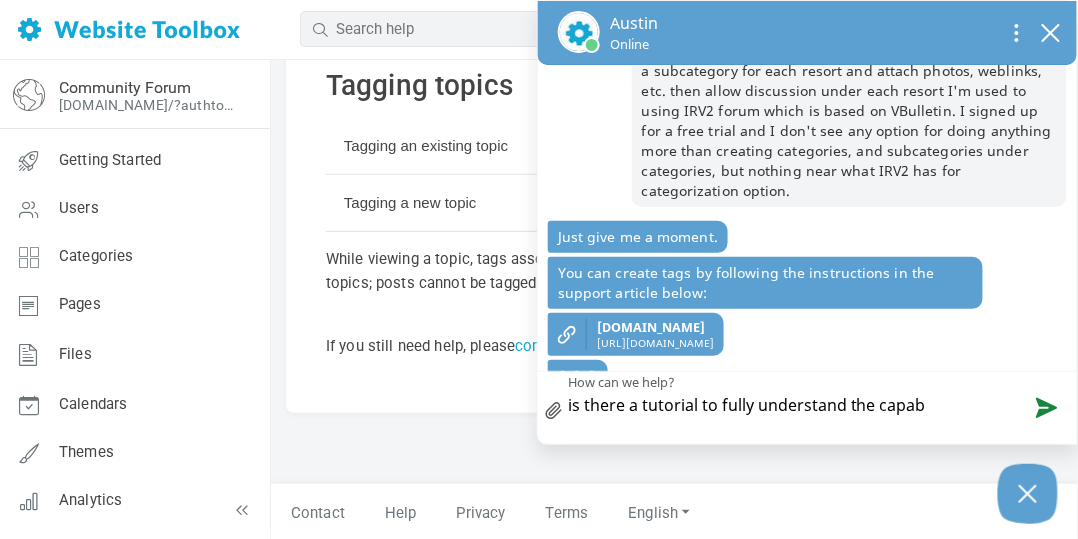 type on "is there a tutorial to fully understand the capabi" 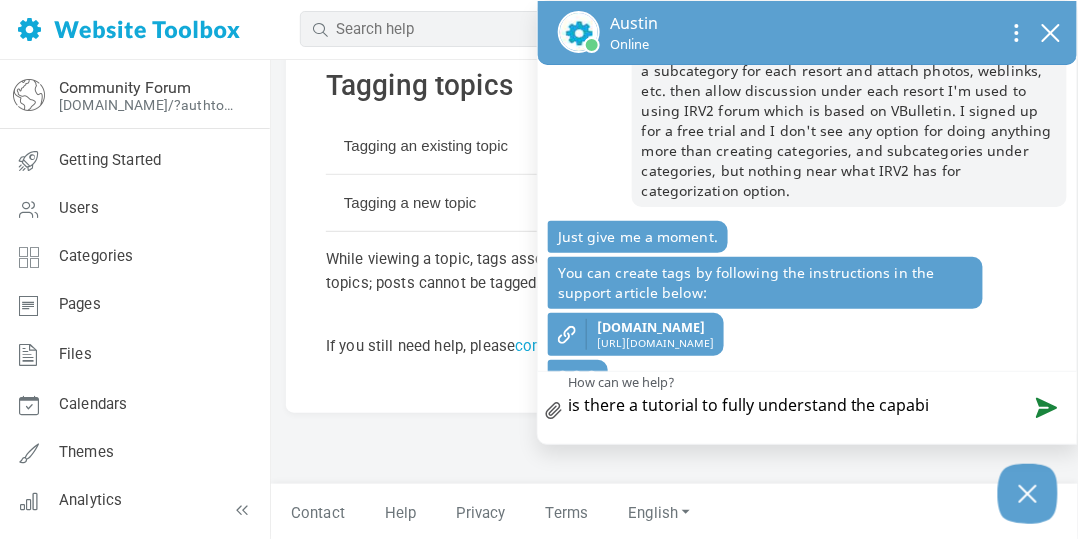 type on "is there a tutorial to fully understand the capabil" 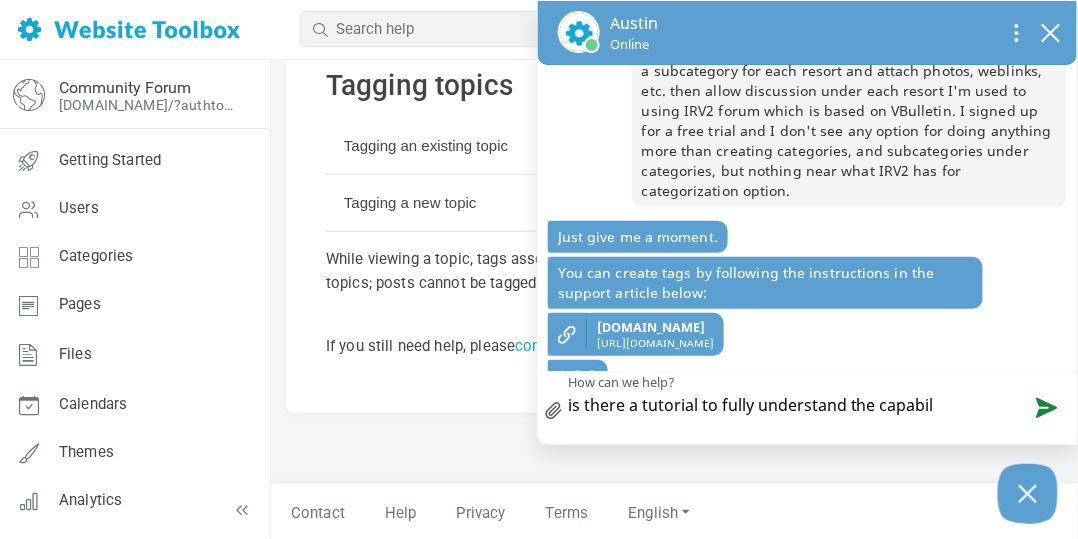 type on "is there a tutorial to fully understand the capabili" 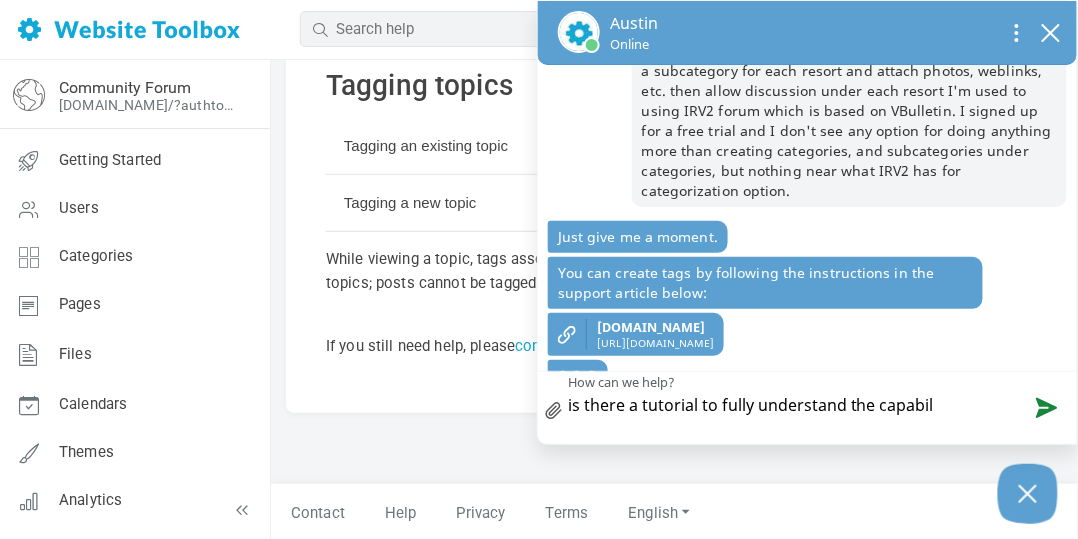 type on "is there a tutorial to fully understand the capabili" 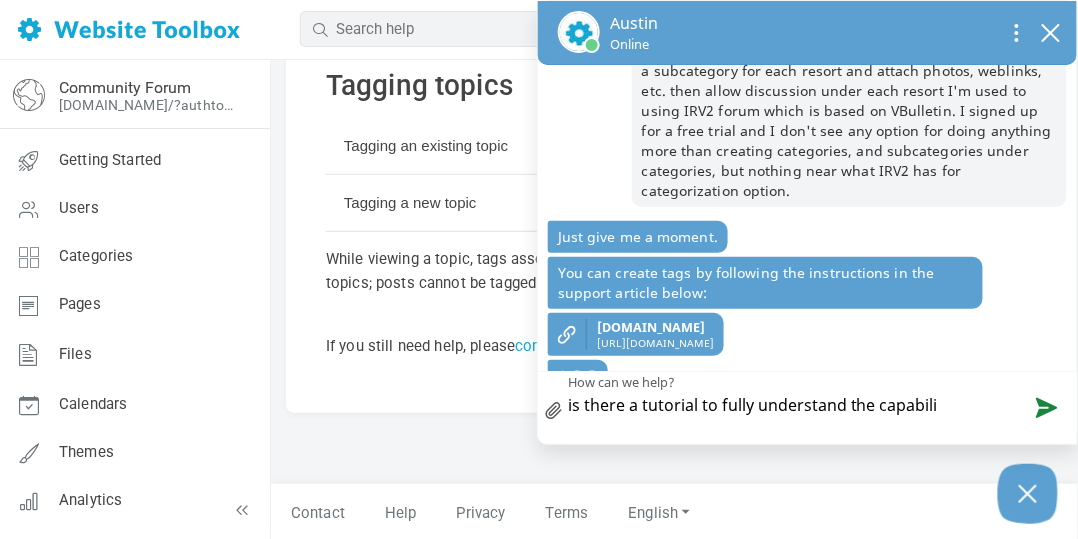 type on "is there a tutorial to fully understand the capabilit" 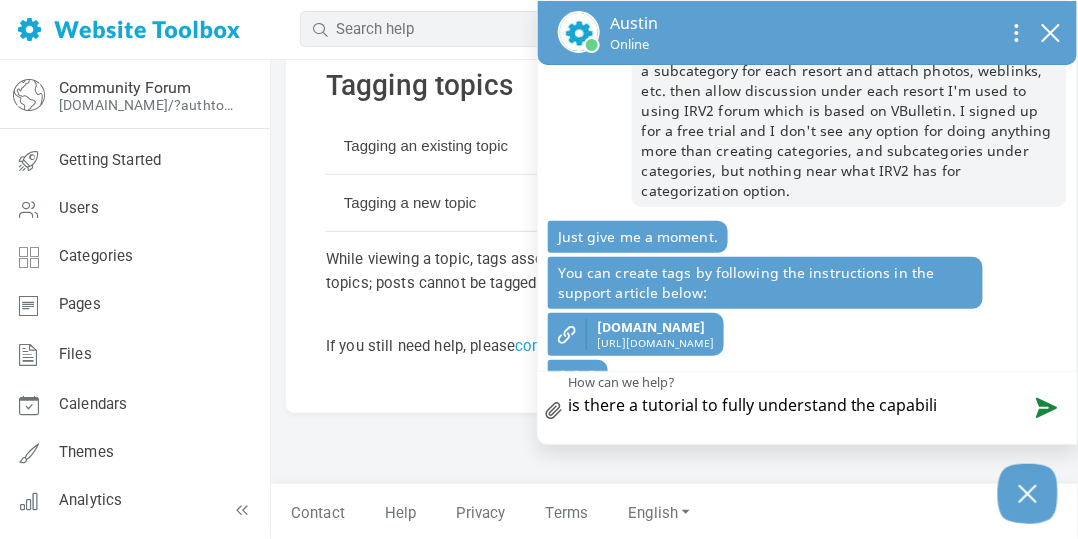 type on "is there a tutorial to fully understand the capabilit" 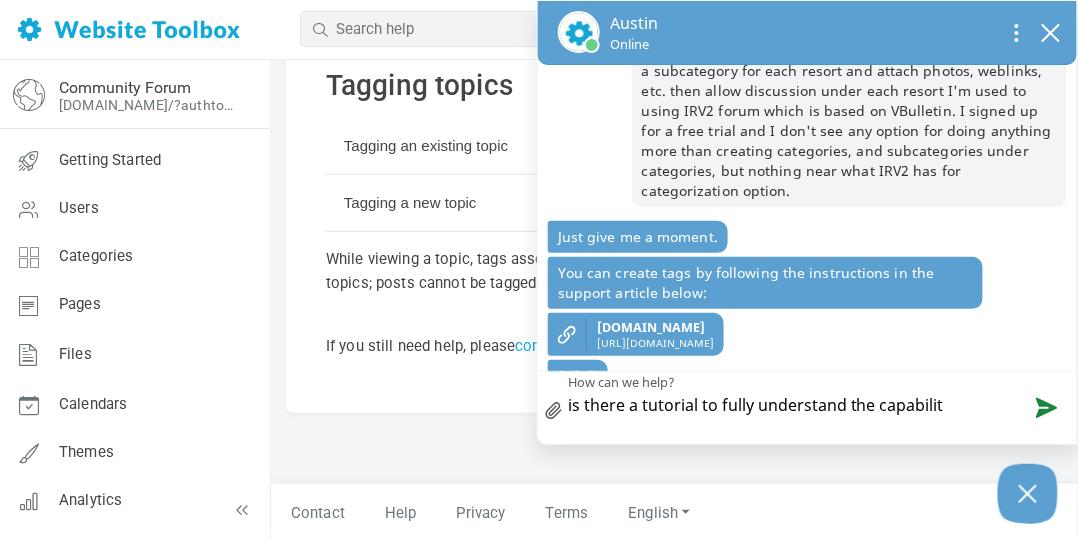 type on "is there a tutorial to fully understand the capabiliti" 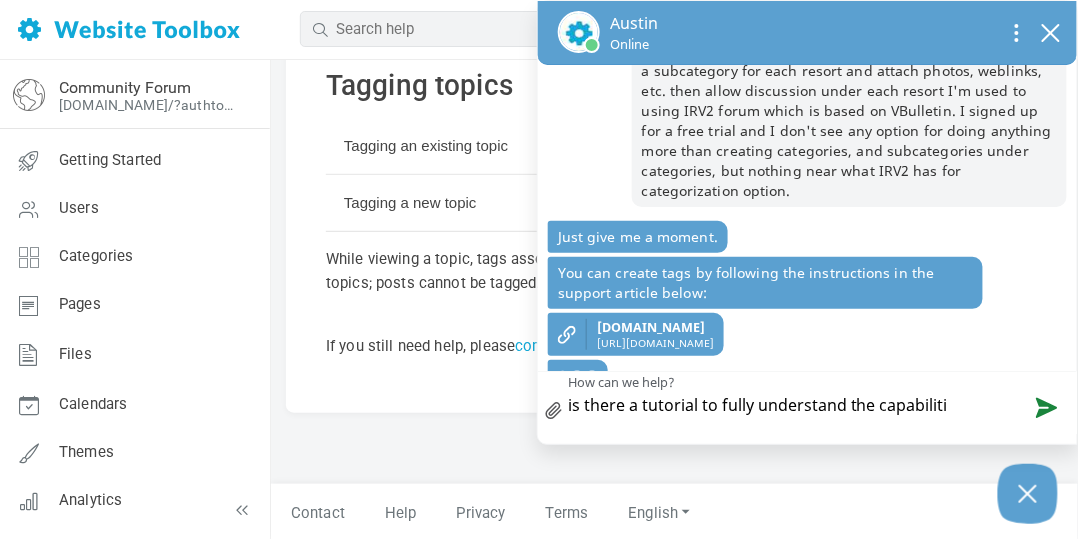 type on "is there a tutorial to fully understand the capabilitie" 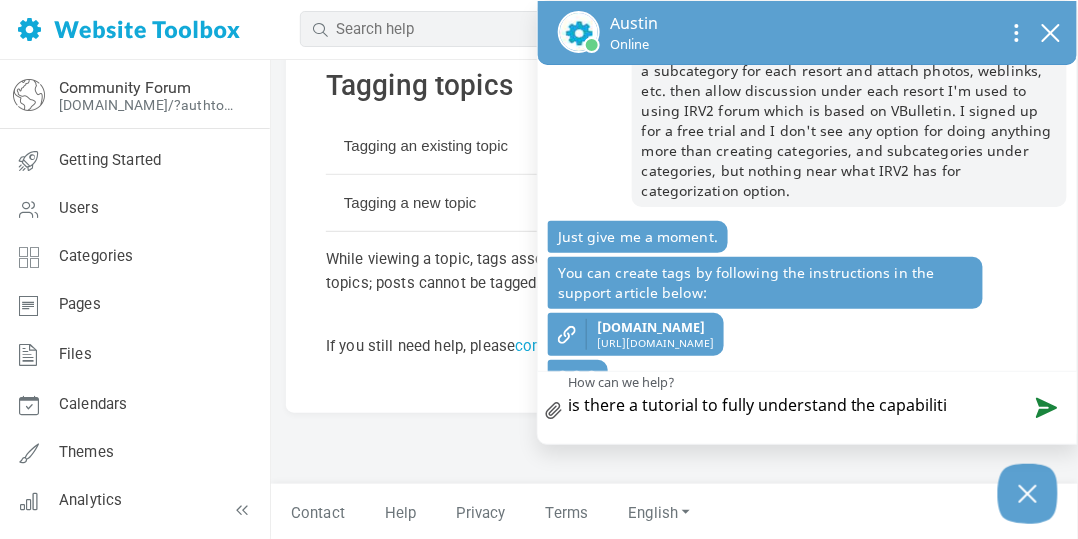 type on "is there a tutorial to fully understand the capabilitie" 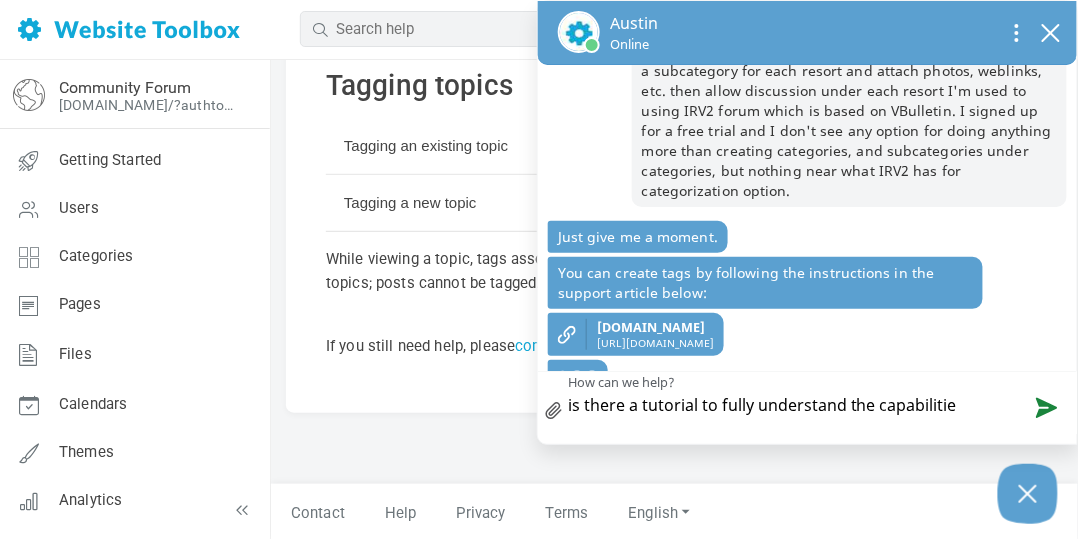 type on "is there a tutorial to fully understand the capabilities" 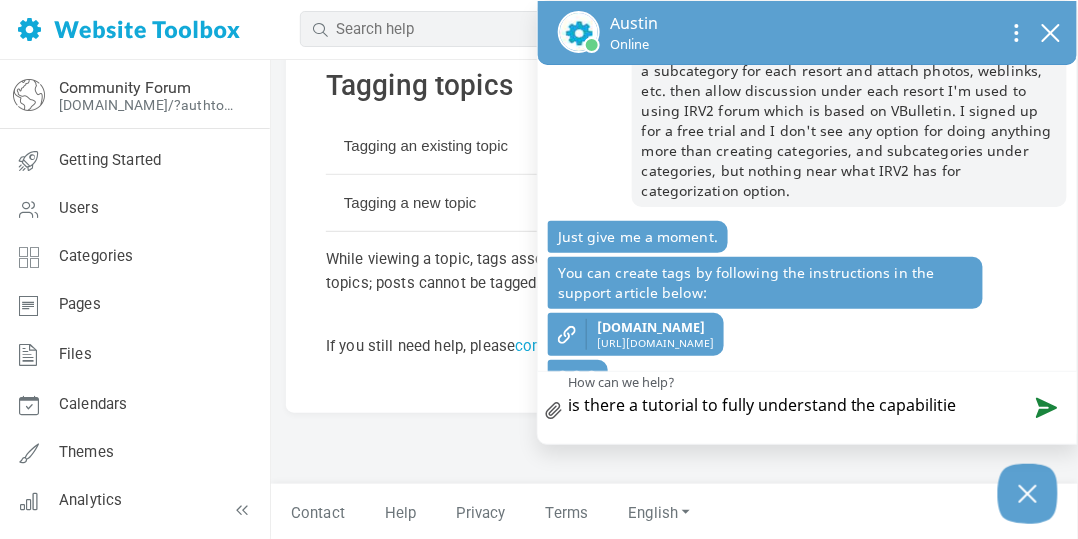 type on "is there a tutorial to fully understand the capabilities" 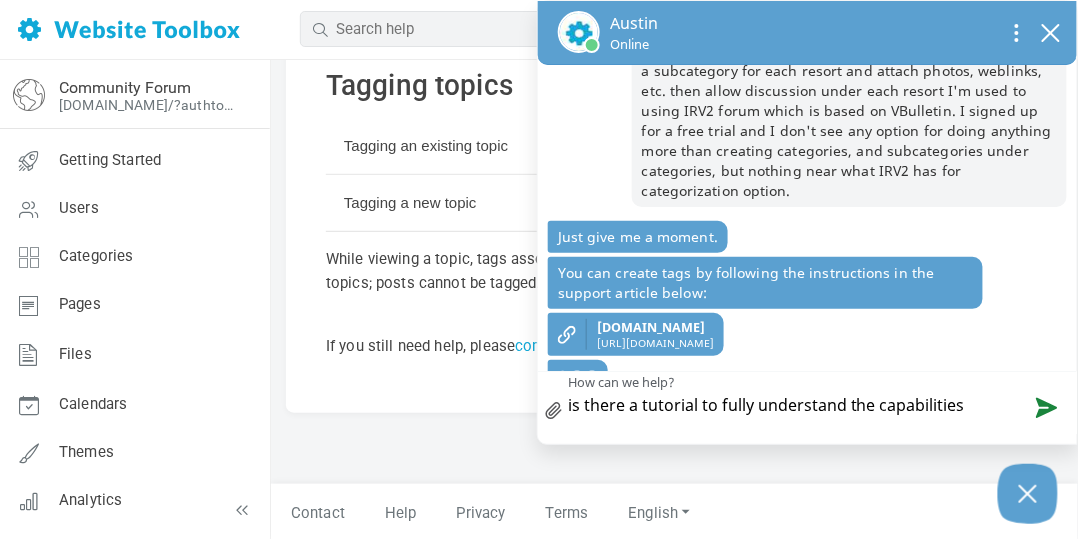 type on "is there a tutorial to fully understand the capabilities" 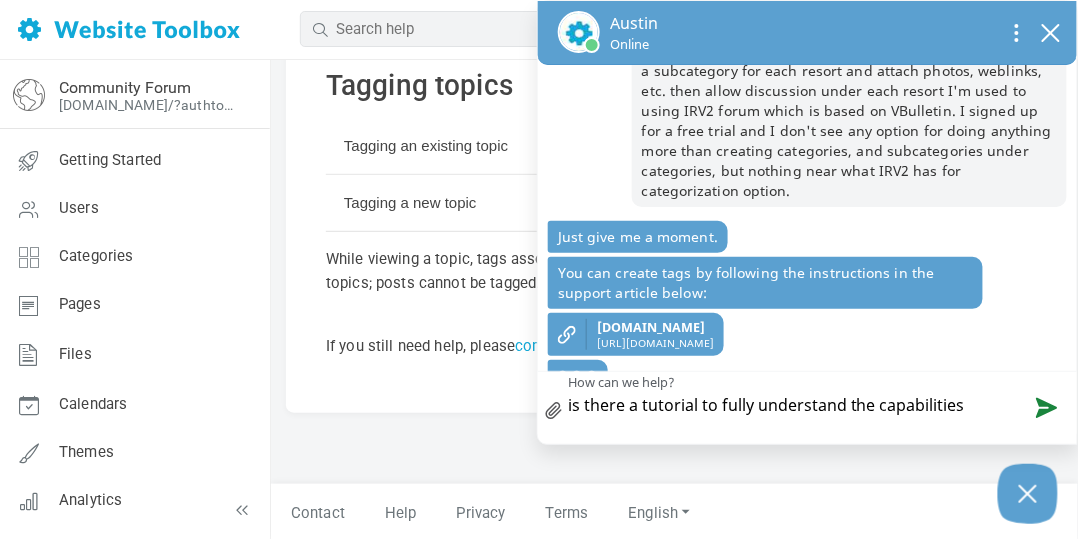 type on "is there a tutorial to fully understand the capabilities" 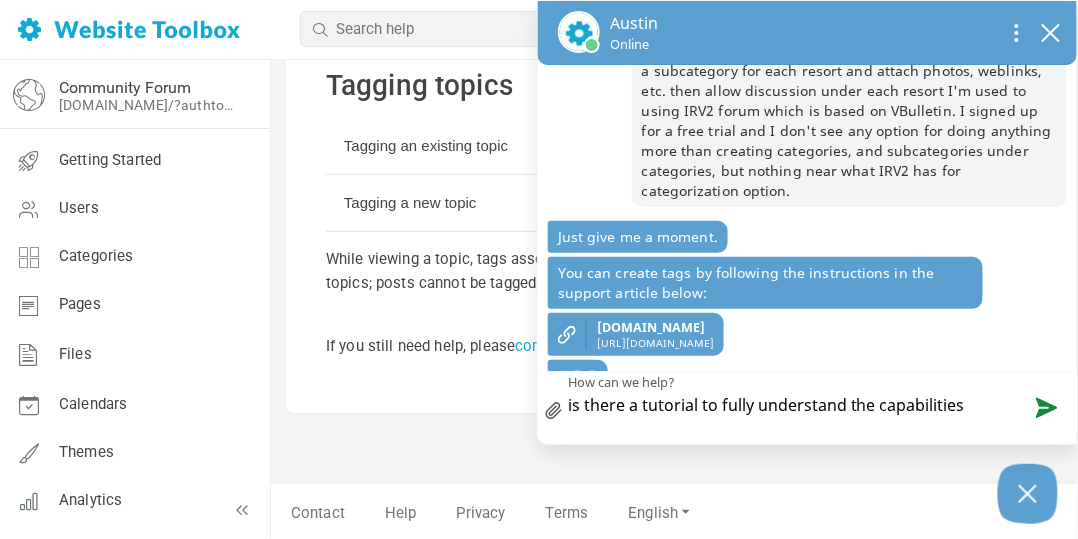 type on "is there a tutorial to fully understand the capabilities o" 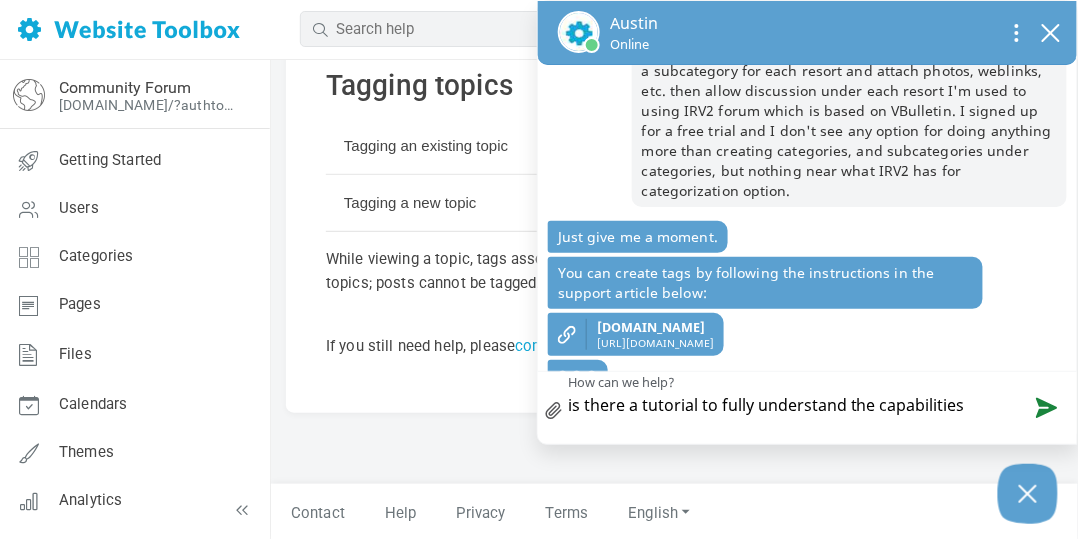 type on "is there a tutorial to fully understand the capabilities o" 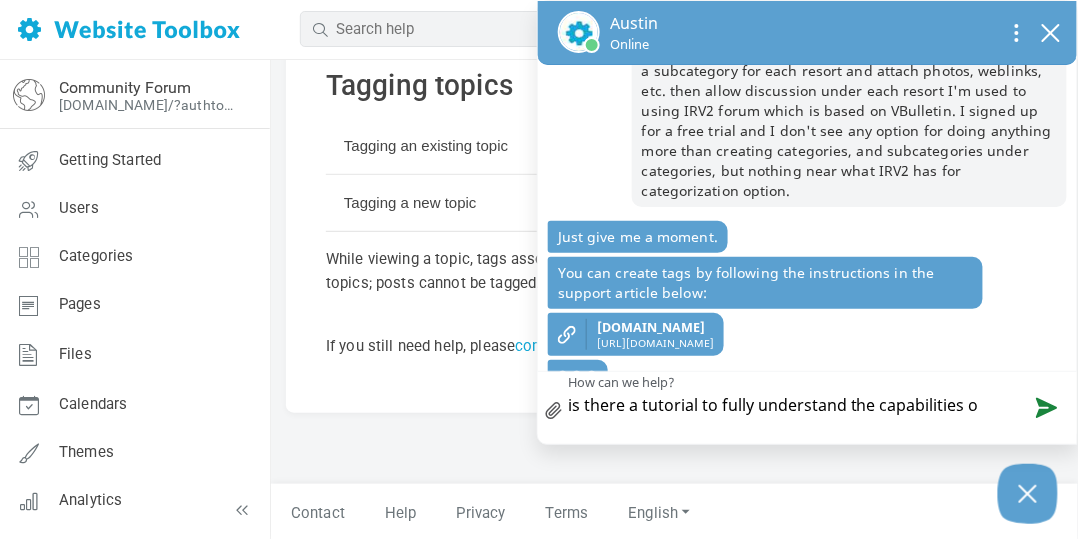 type on "is there a tutorial to fully understand the capabilities of" 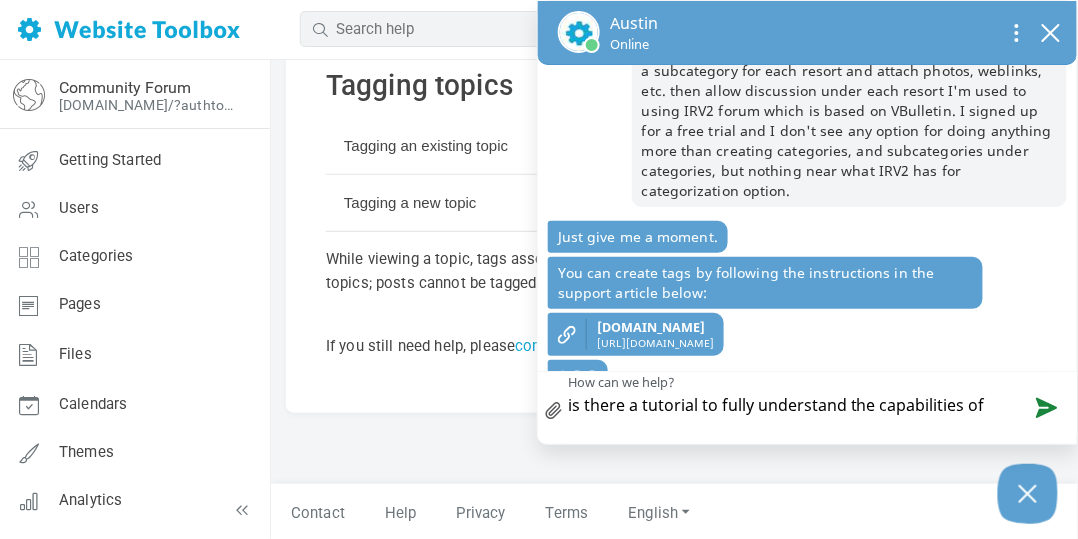 type on "is there a tutorial to fully understand the capabilities of" 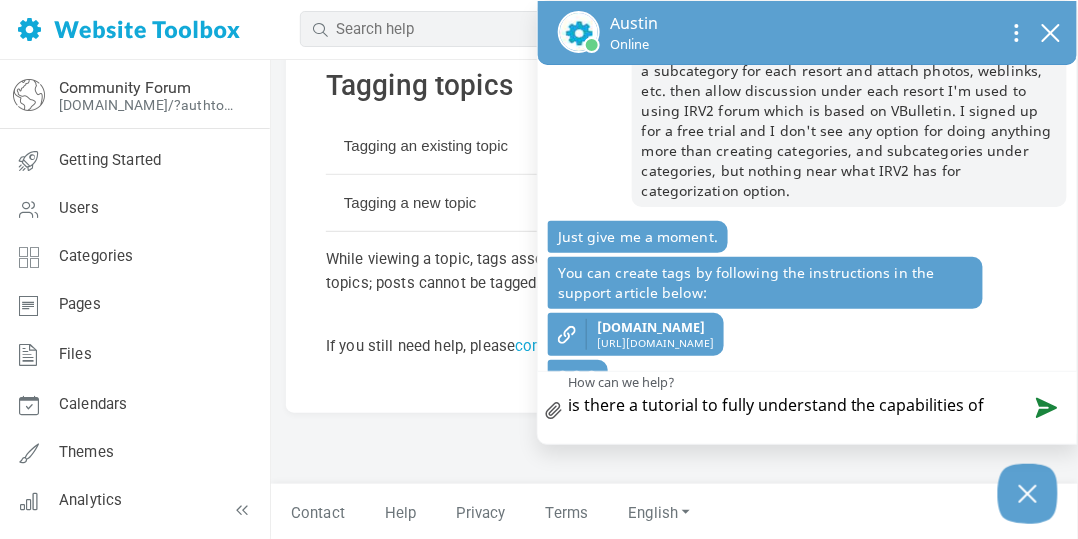 type on "is there a tutorial to fully understand the capabilities of" 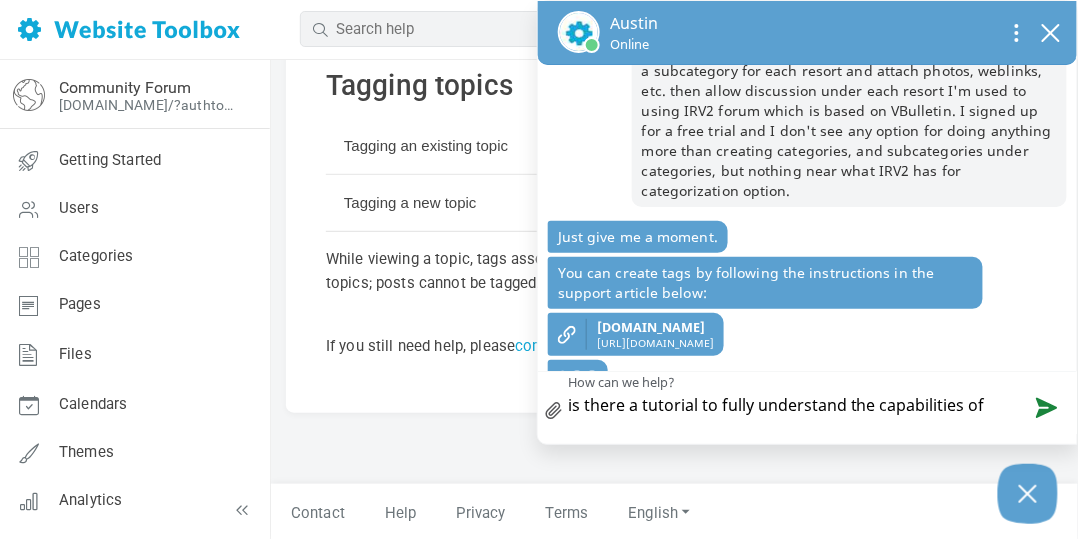 type on "is there a tutorial to fully understand the capabilities of y" 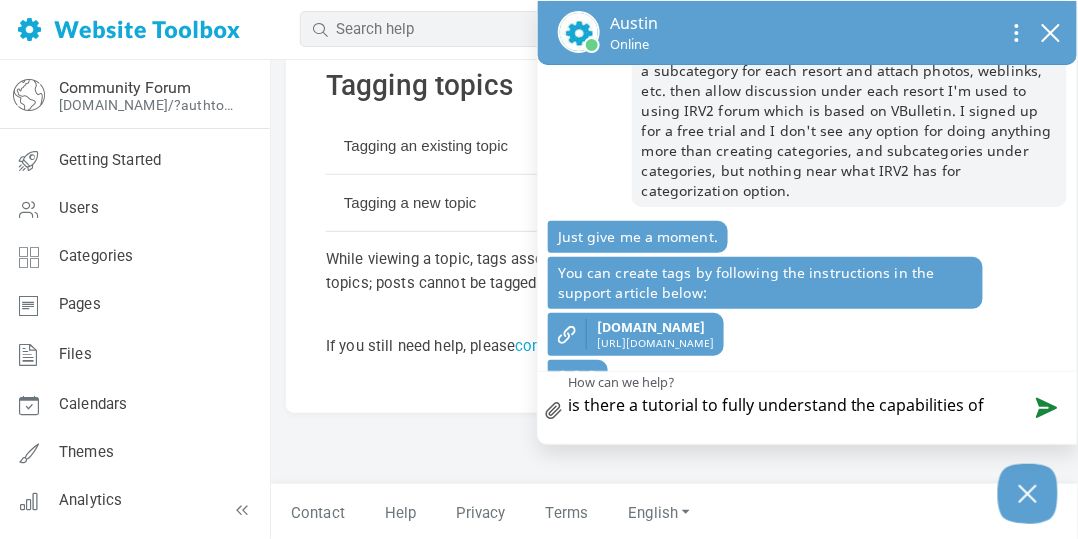 type on "is there a tutorial to fully understand the capabilities of y" 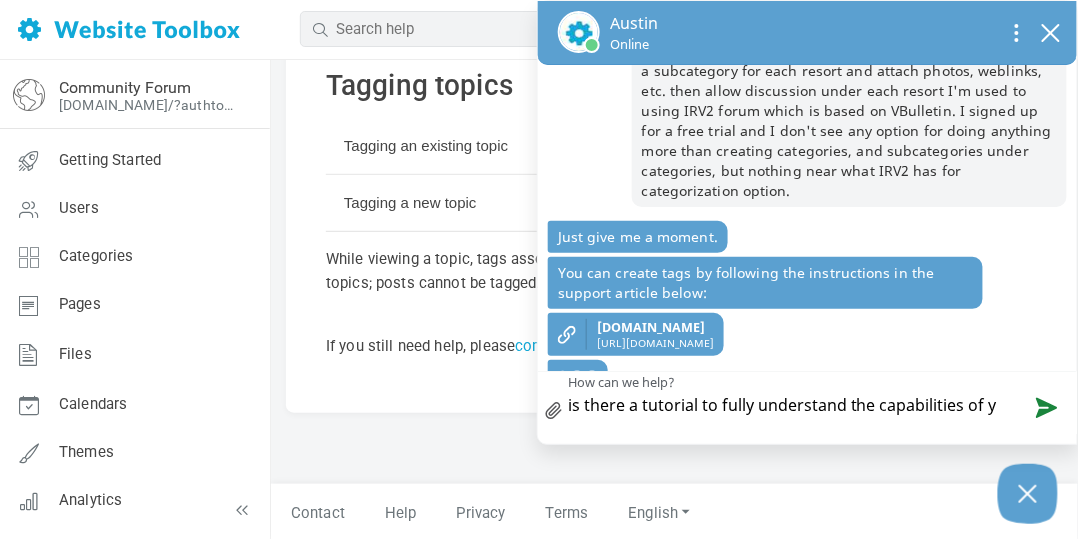 type on "is there a tutorial to fully understand the capabilities of yo" 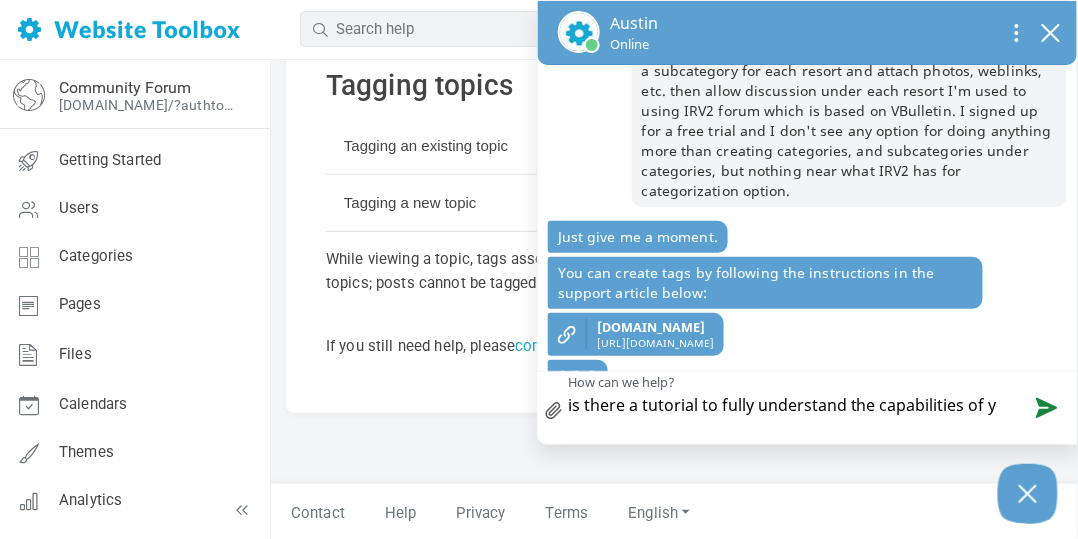 type on "is there a tutorial to fully understand the capabilities of yo" 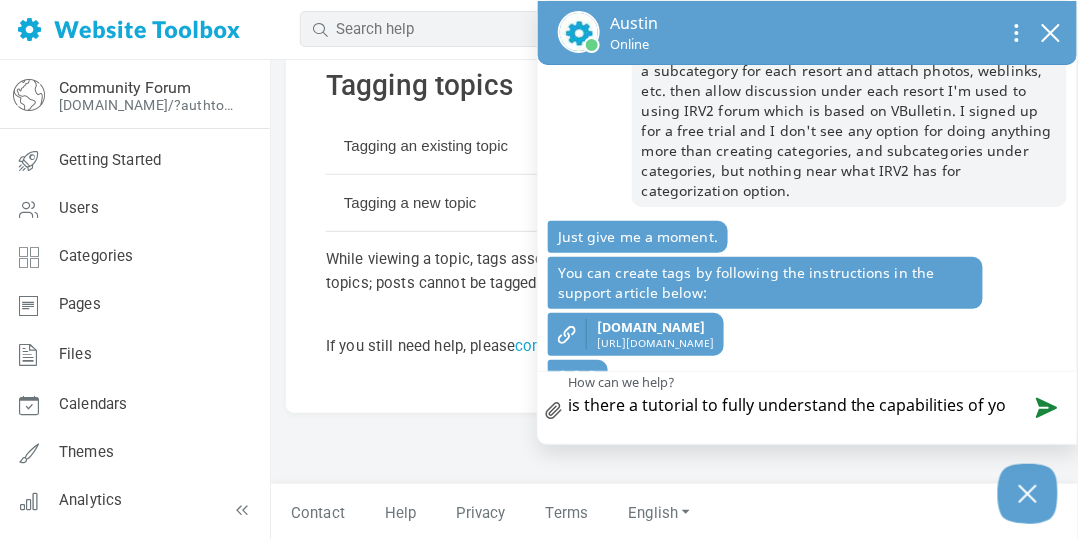 type on "is there a tutorial to fully understand the capabilities of you" 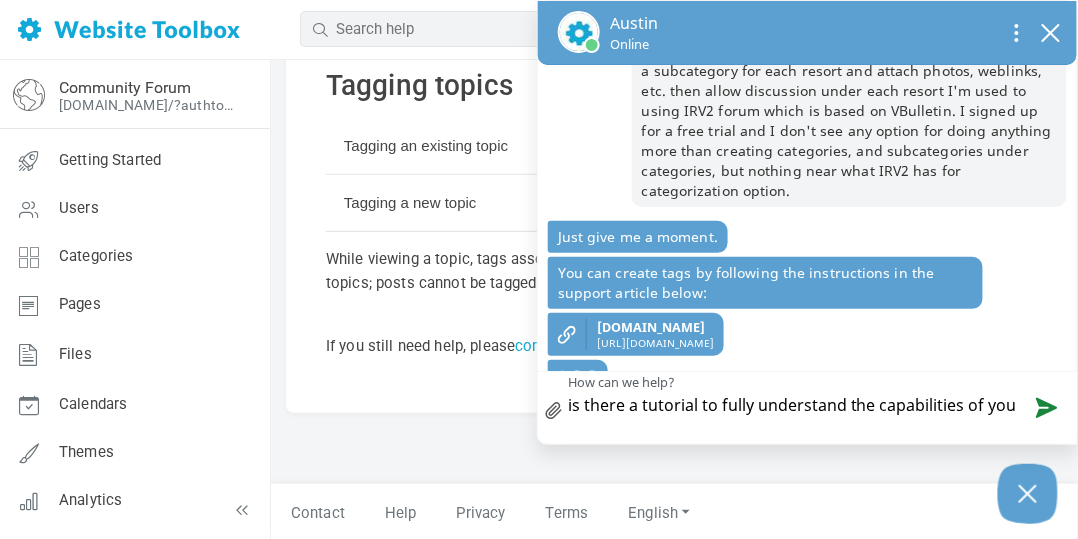type on "is there a tutorial to fully understand the capabilities of your" 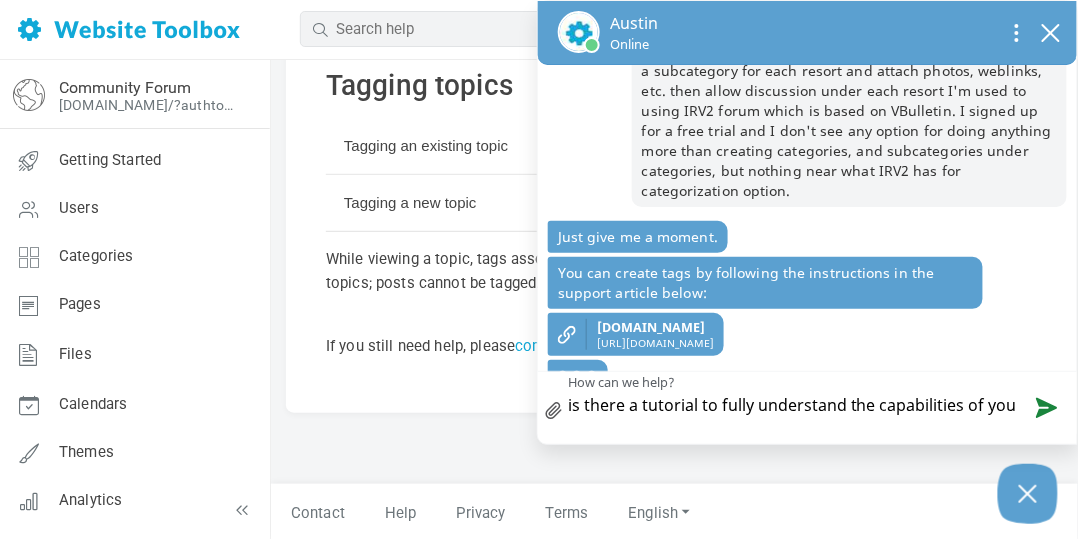 type on "is there a tutorial to fully understand the capabilities of your" 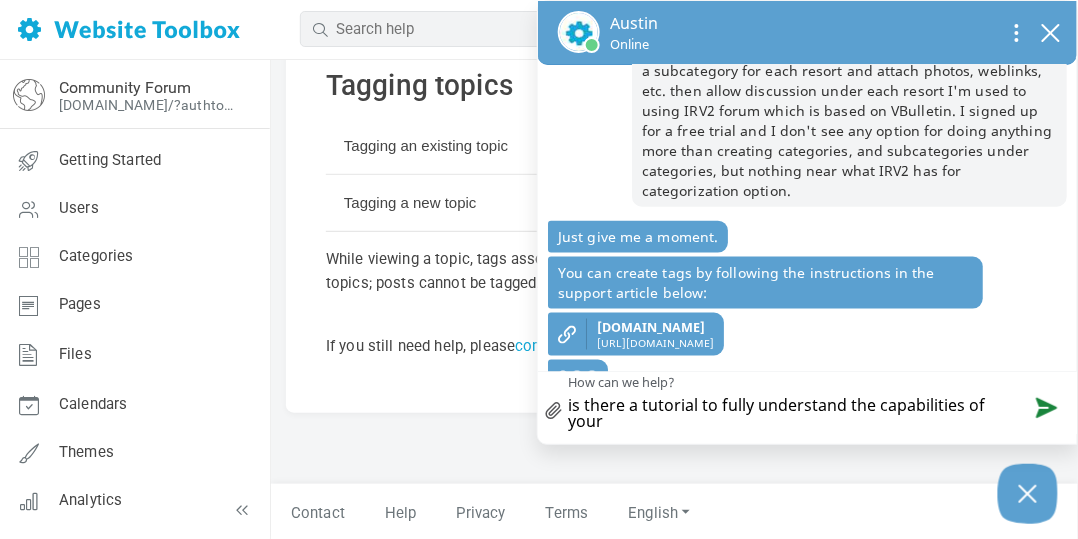 type on "is there a tutorial to fully understand the capabilities of your" 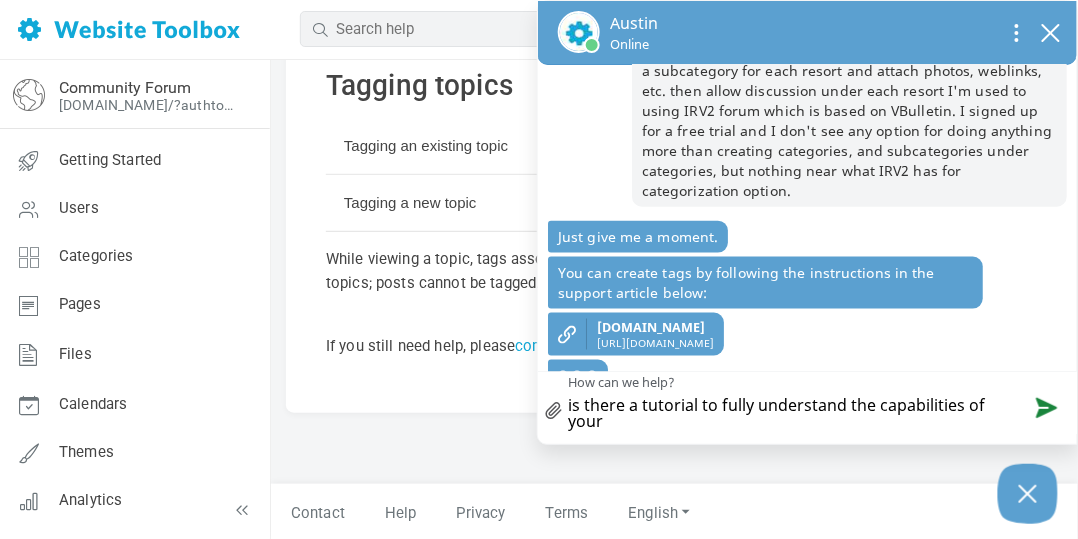type on "is there a tutorial to fully understand the capabilities of your" 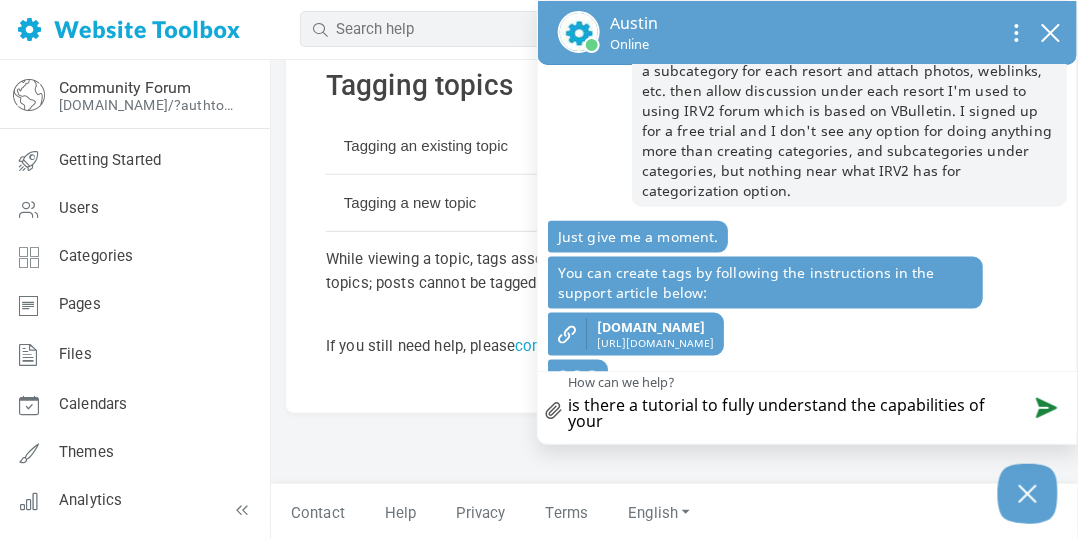 type on "is there a tutorial to fully understand the capabilities of your p" 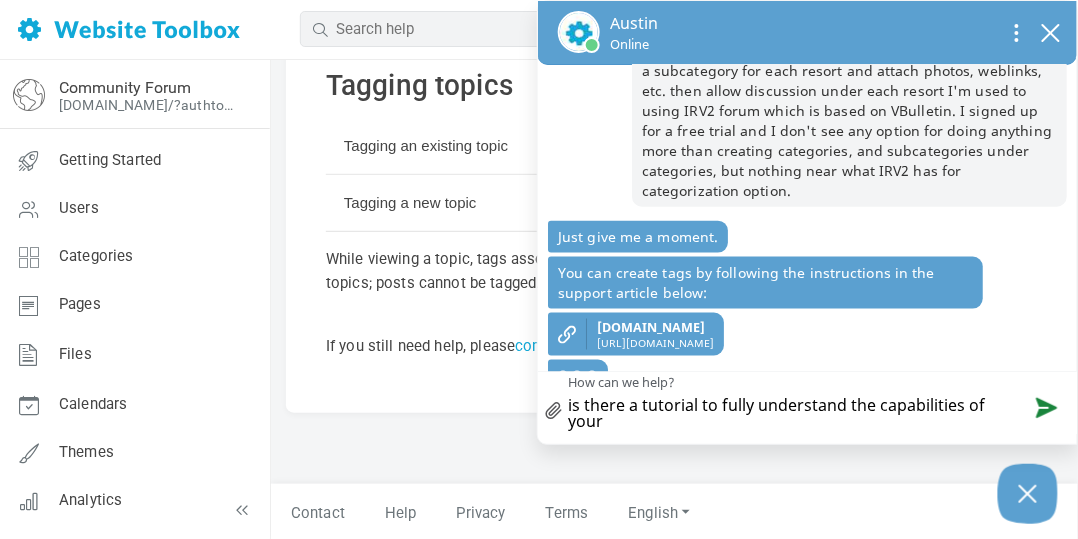type on "is there a tutorial to fully understand the capabilities of your p" 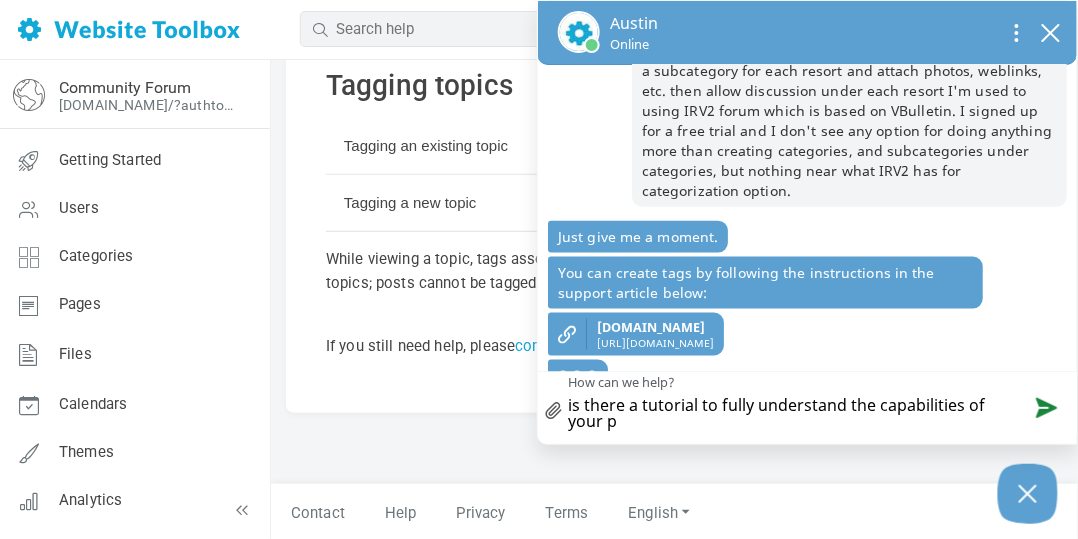 type on "is there a tutorial to fully understand the capabilities of your pr" 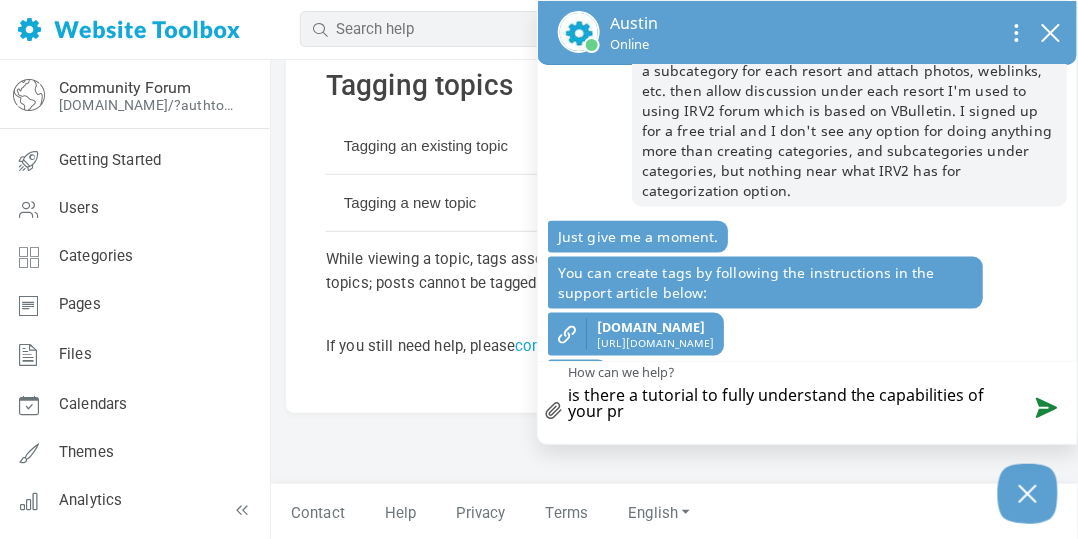 type on "is there a tutorial to fully understand the capabilities of your pro" 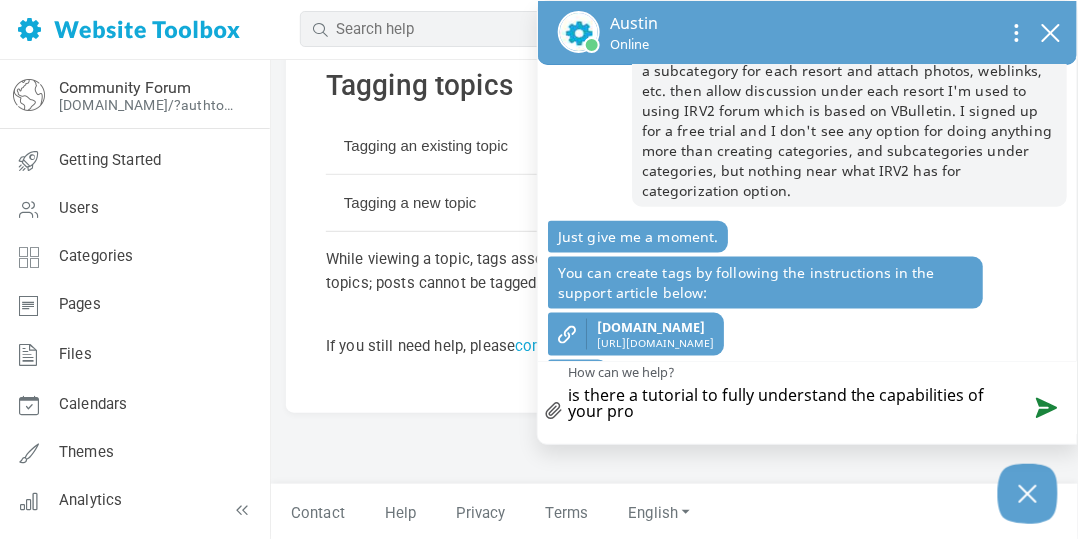 scroll, scrollTop: 483, scrollLeft: 0, axis: vertical 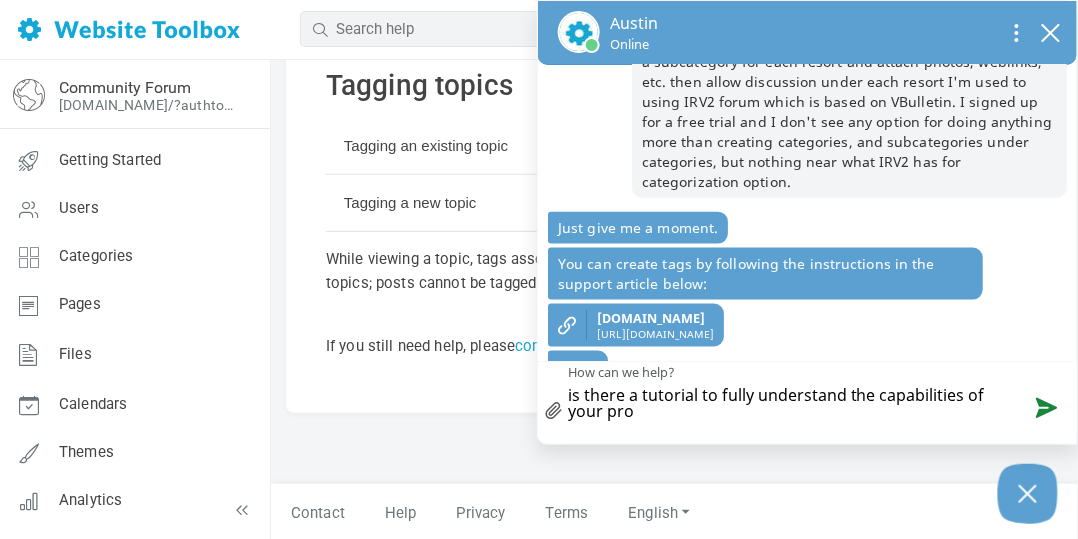 type on "is there a tutorial to fully understand the capabilities of your prod" 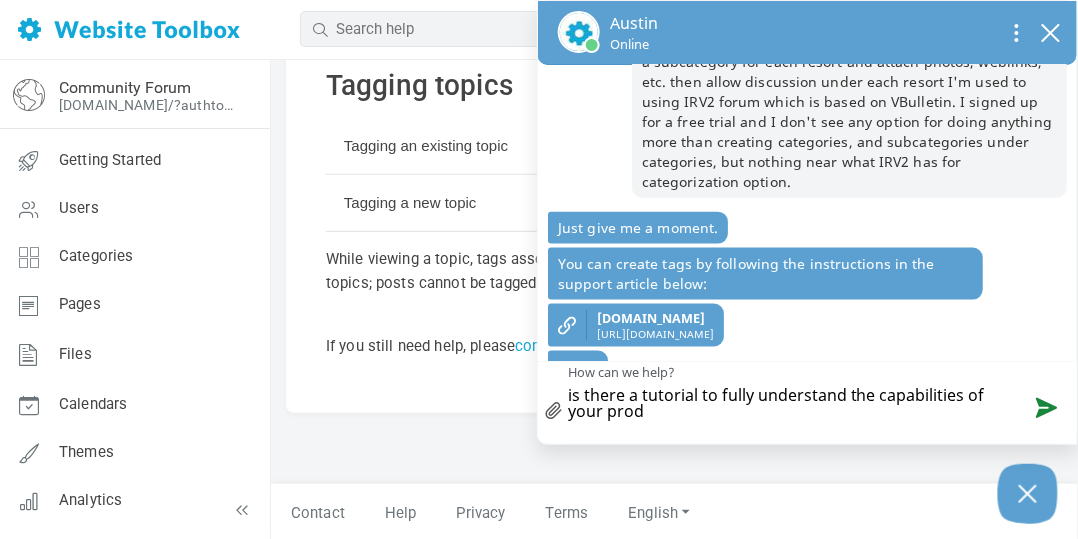 type on "is there a tutorial to fully understand the capabilities of your produ" 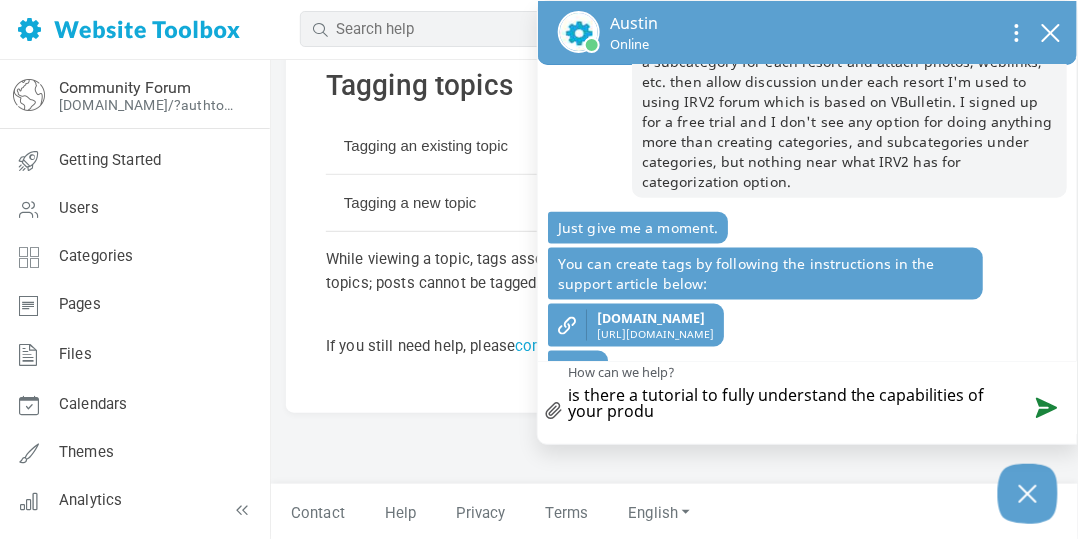 type on "is there a tutorial to fully understand the capabilities of your produc" 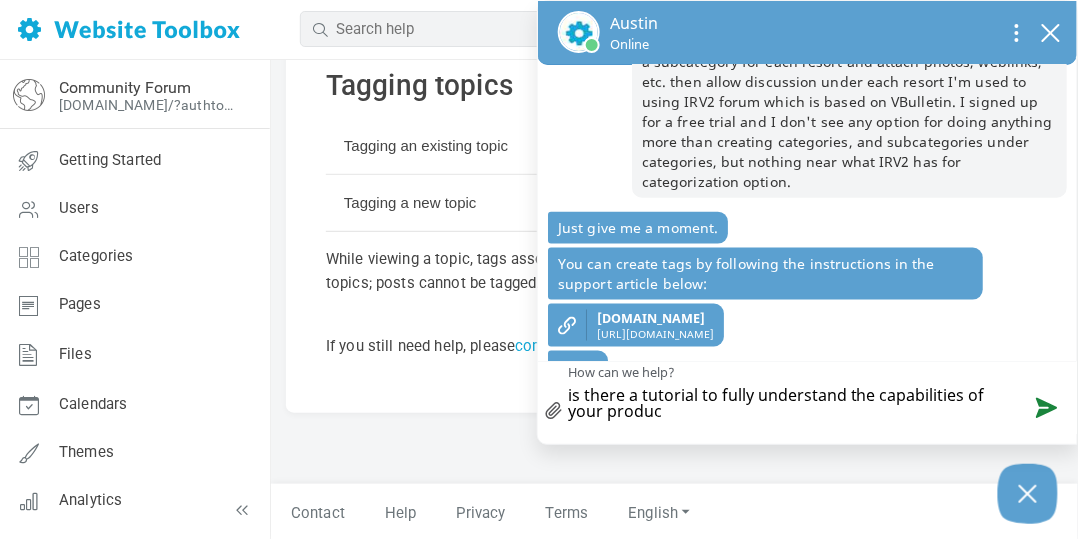 type on "is there a tutorial to fully understand the capabilities of your product" 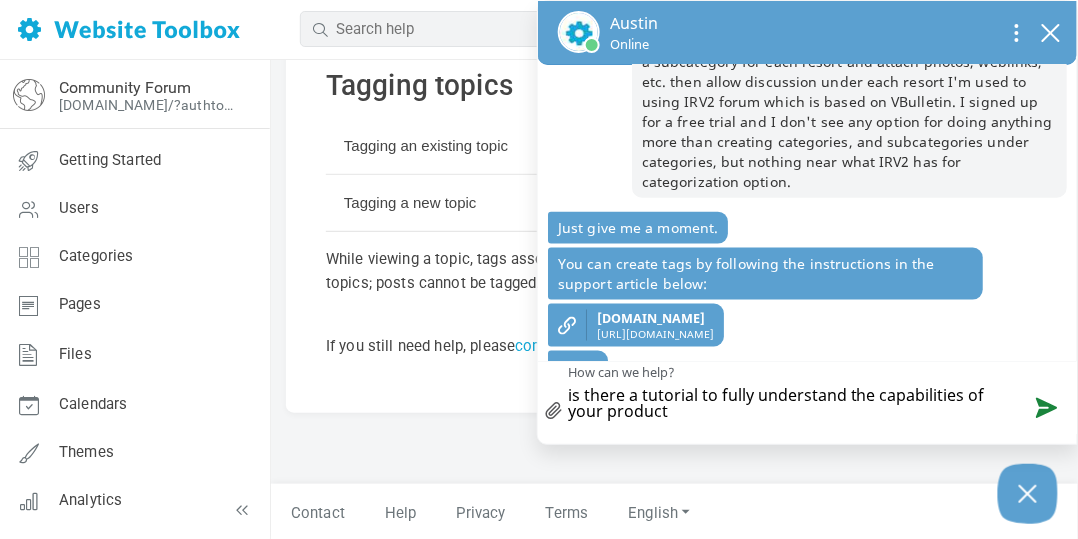 type on "is there a tutorial to fully understand the capabilities of your product?" 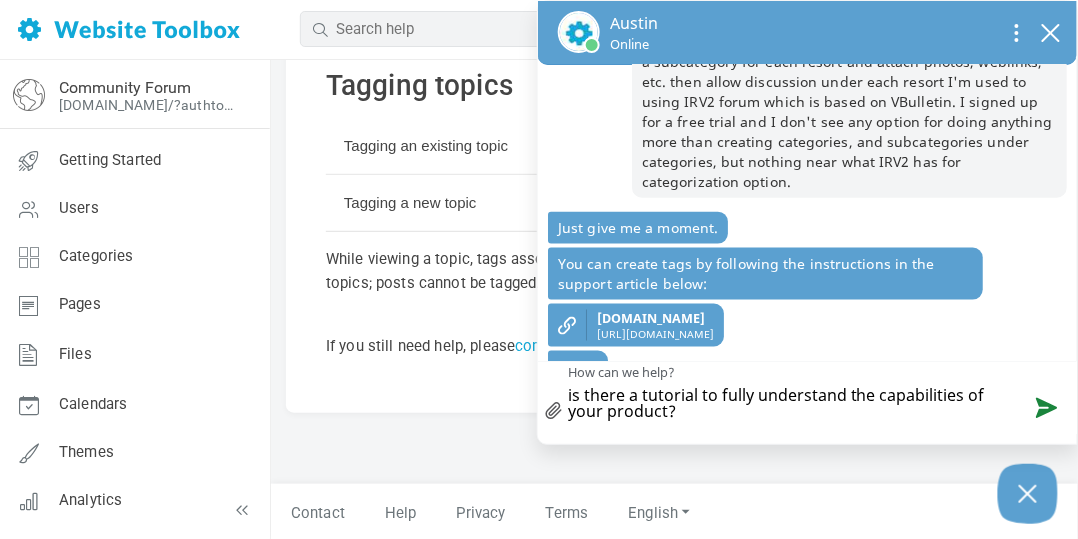 type 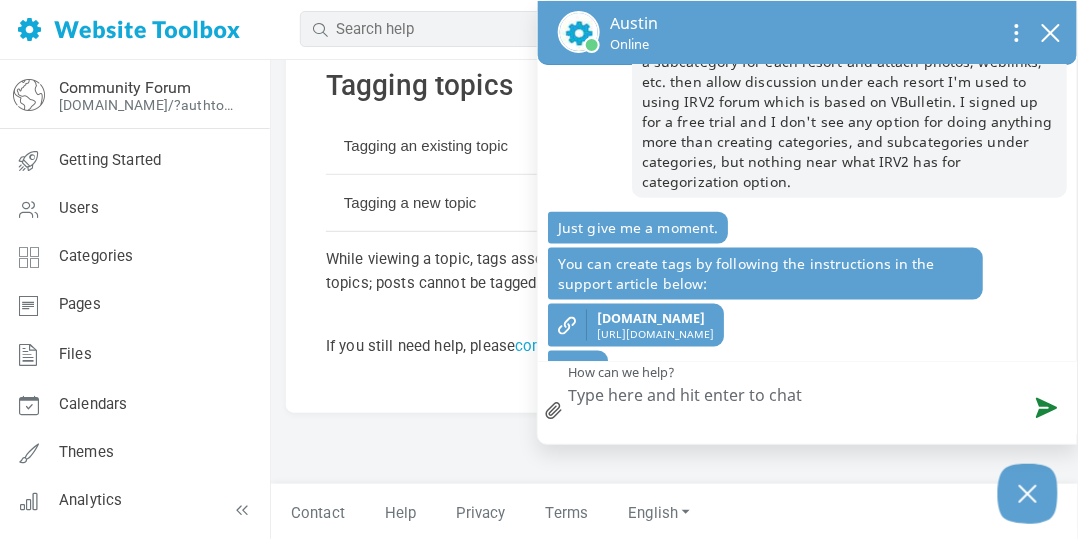scroll, scrollTop: 540, scrollLeft: 0, axis: vertical 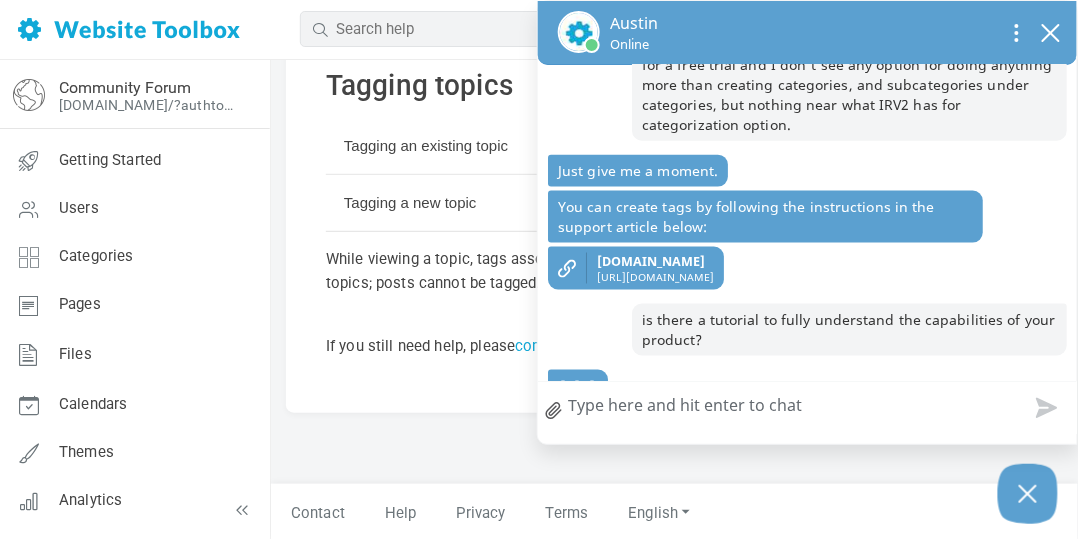 click on "If you still need help, please  contact us ." at bounding box center [674, 334] 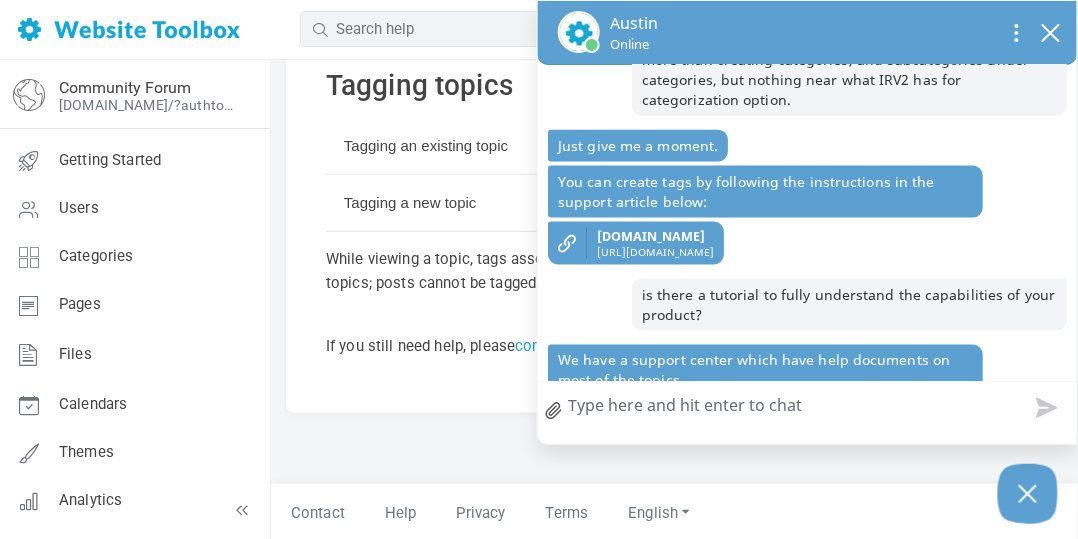 scroll, scrollTop: 611, scrollLeft: 0, axis: vertical 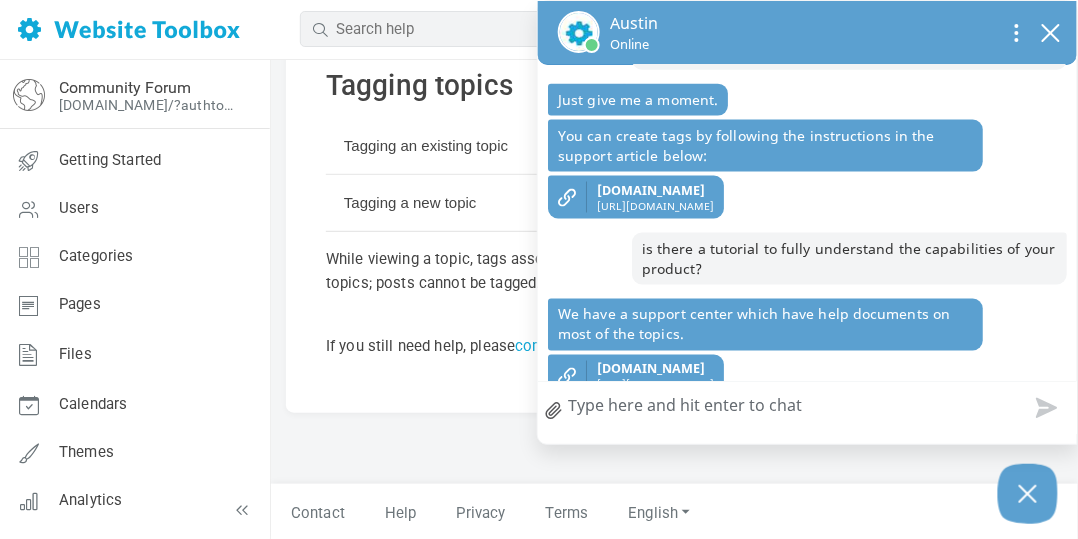 click on "How can we help?" at bounding box center [807, 408] 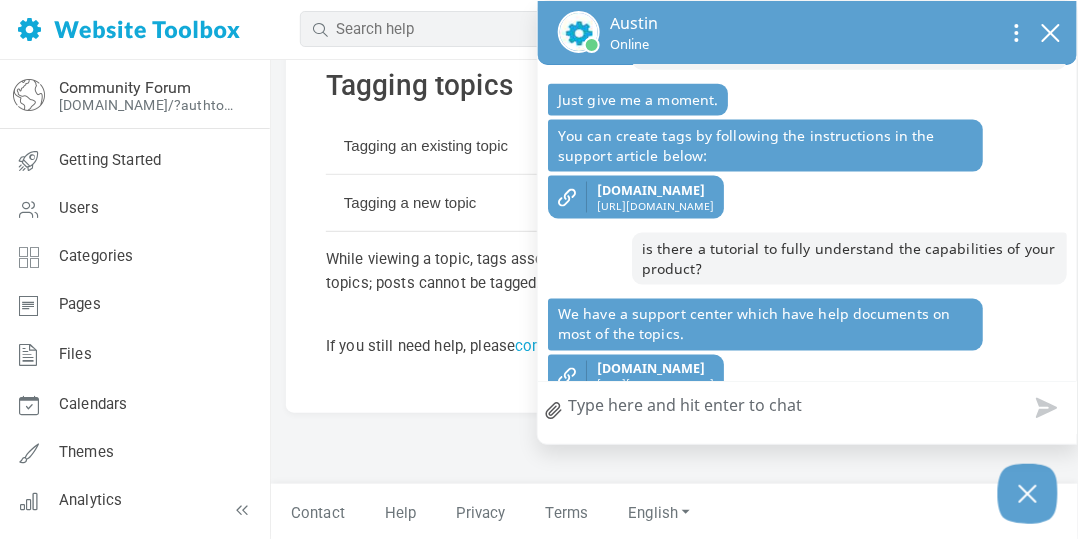 type on "t" 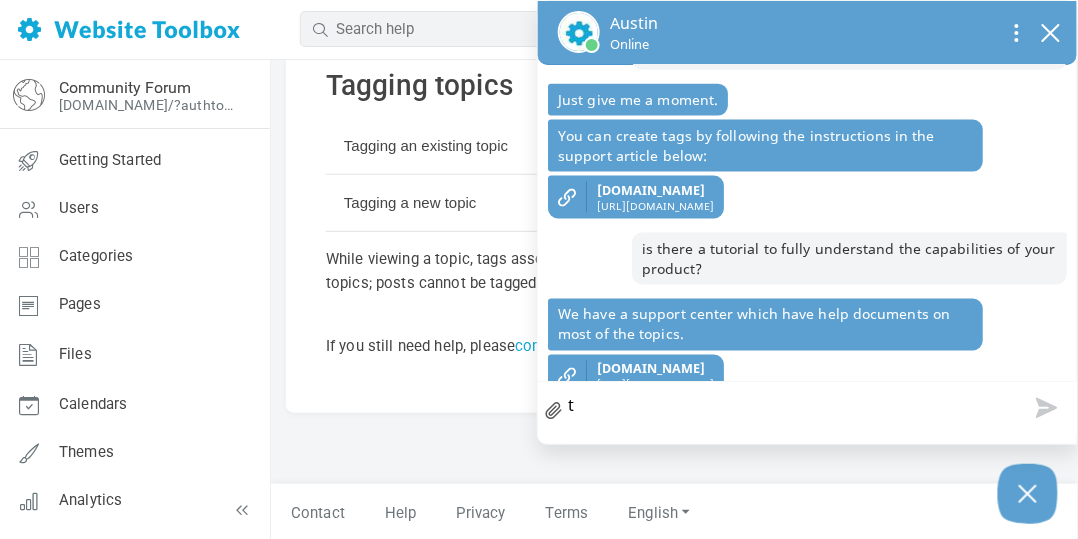 type on "th" 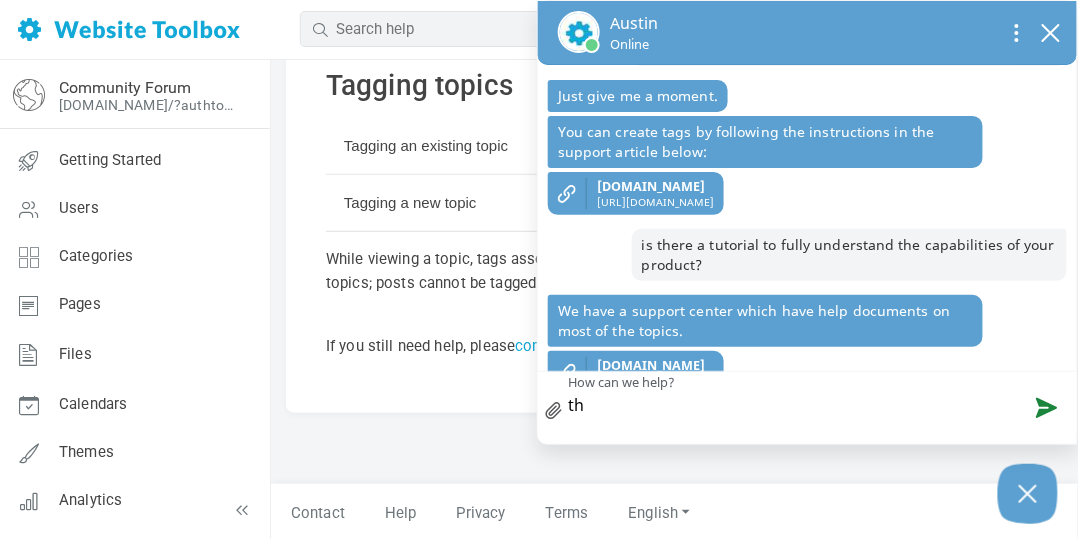 type on "tha" 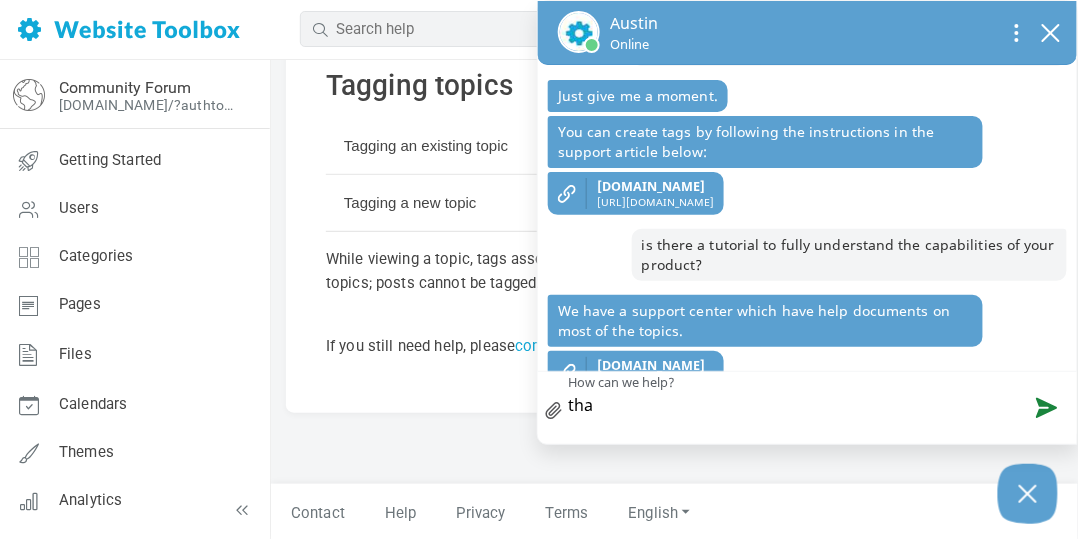 scroll, scrollTop: 622, scrollLeft: 0, axis: vertical 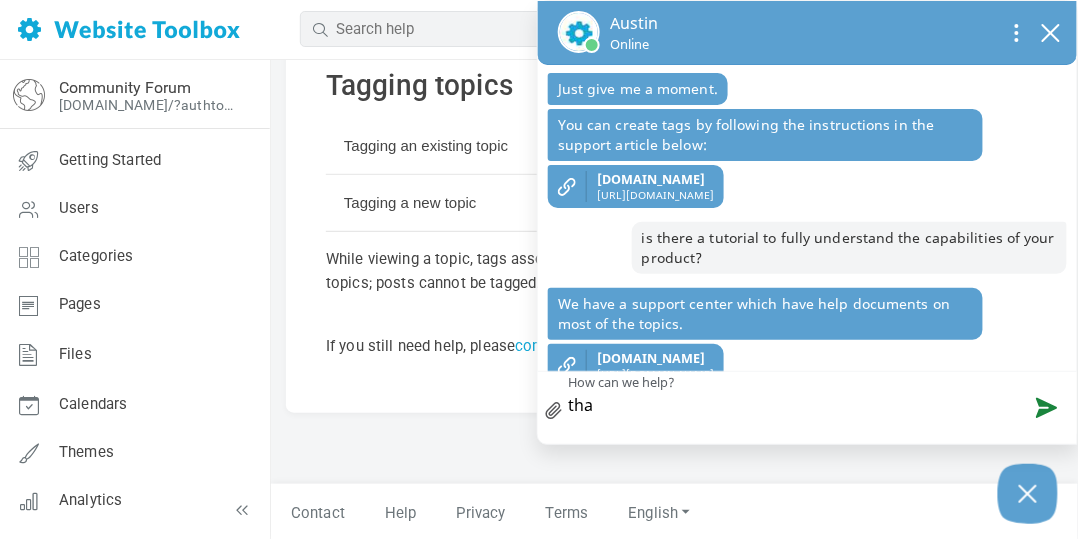 type on "than" 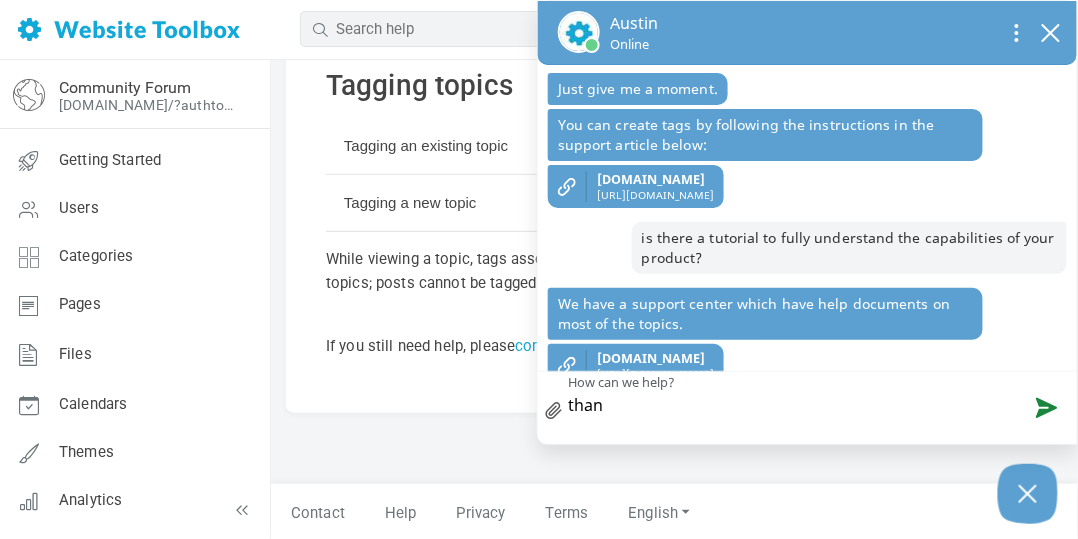 type on "thank" 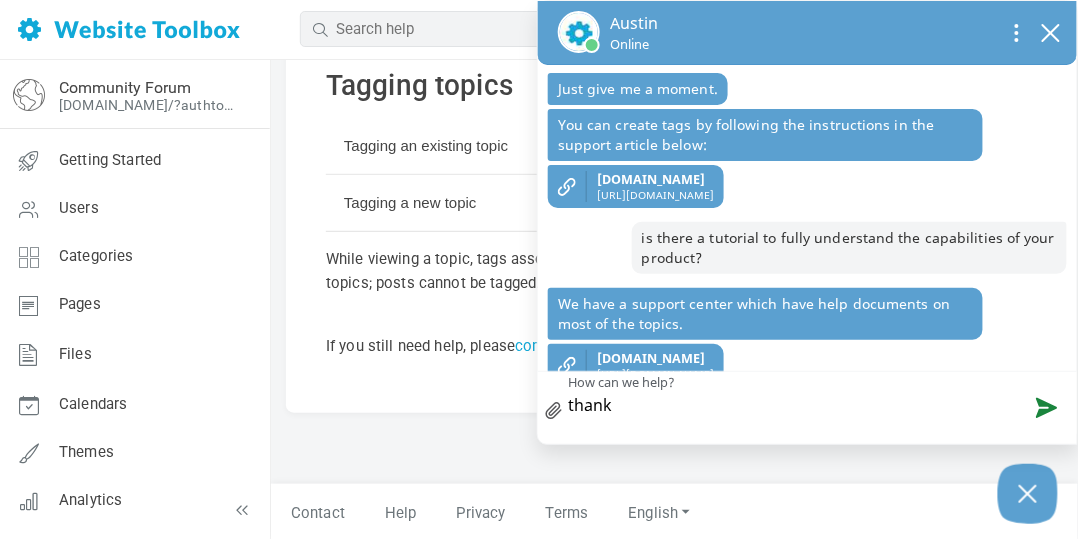 type on "thanks" 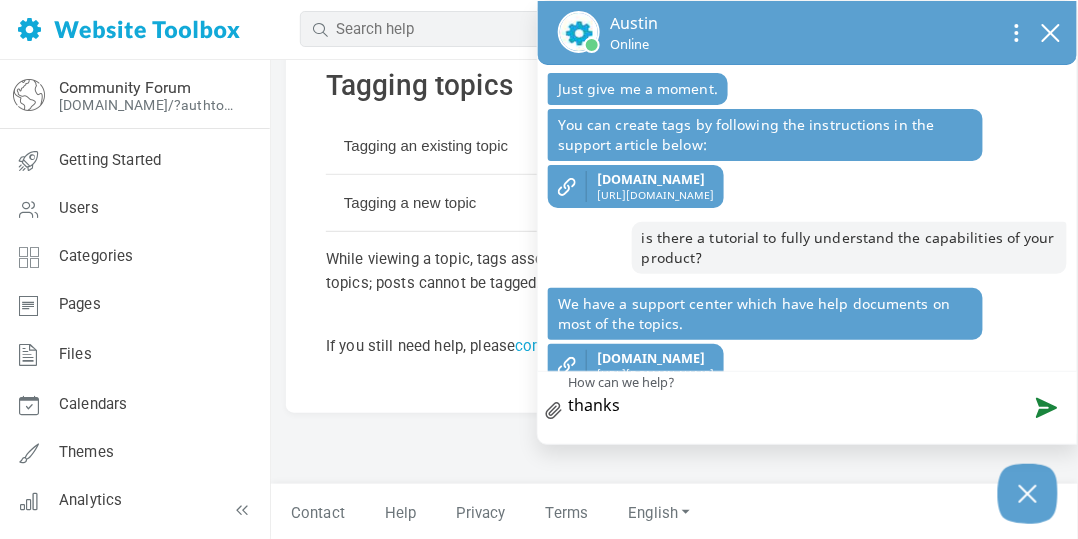 type on "thanks" 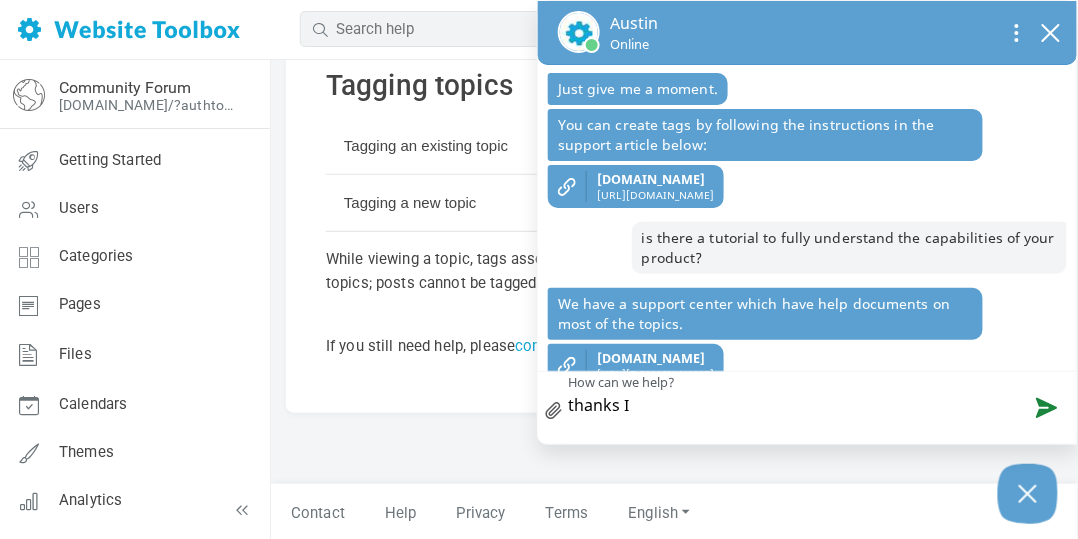 type on "thanks I'" 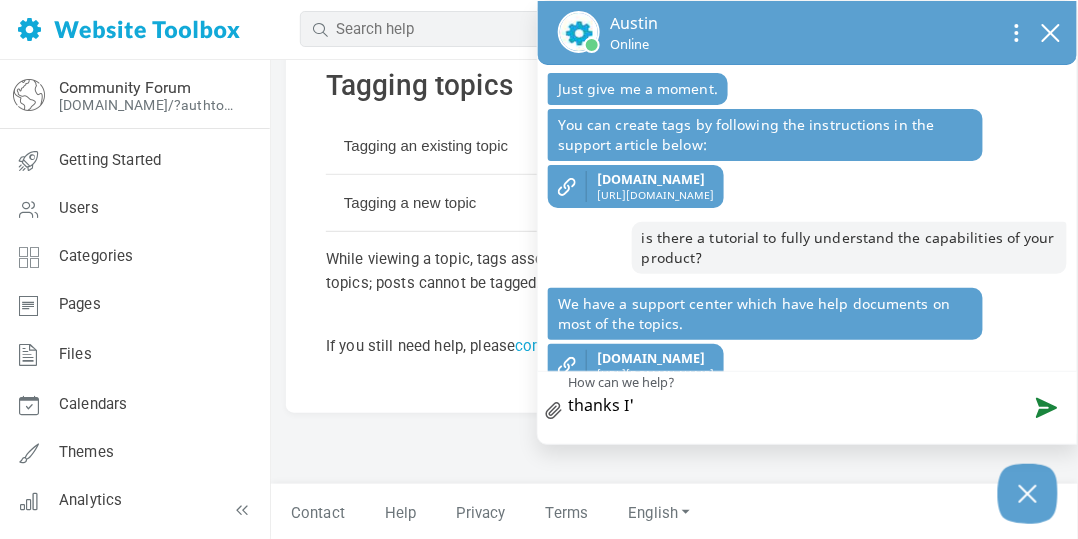 type on "thanks I'l" 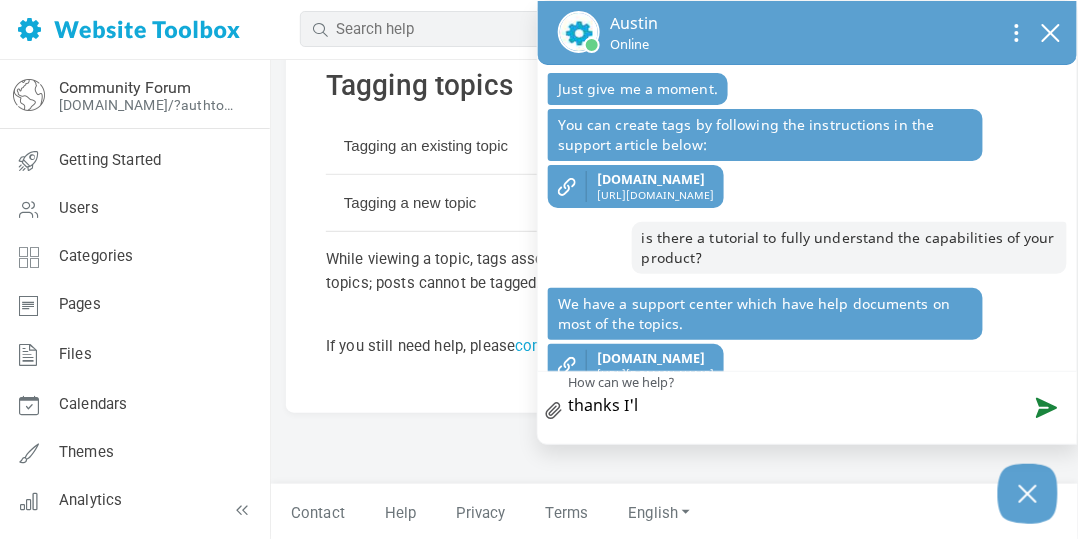type on "thanks I'll" 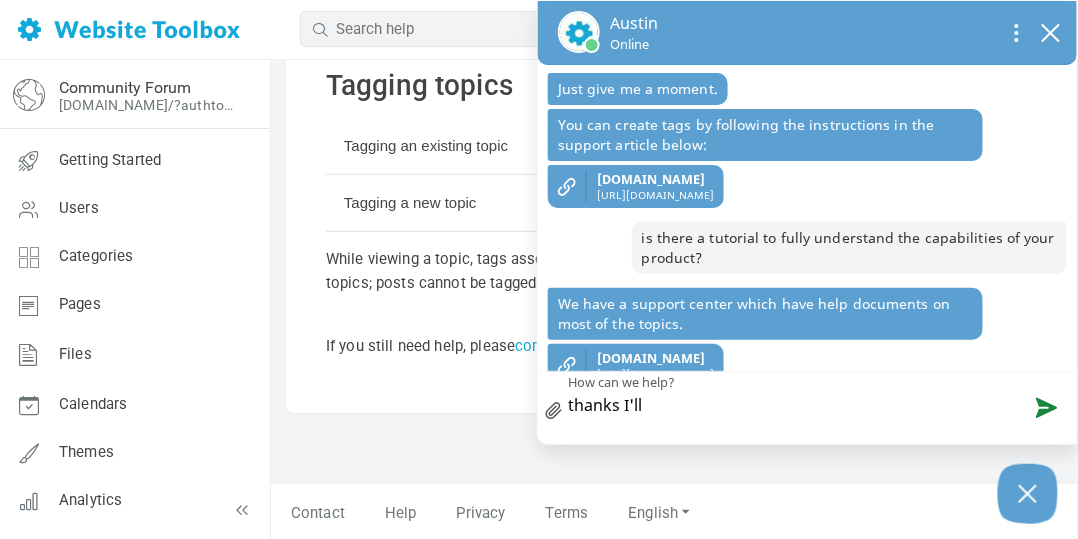 type on "thanks I'll" 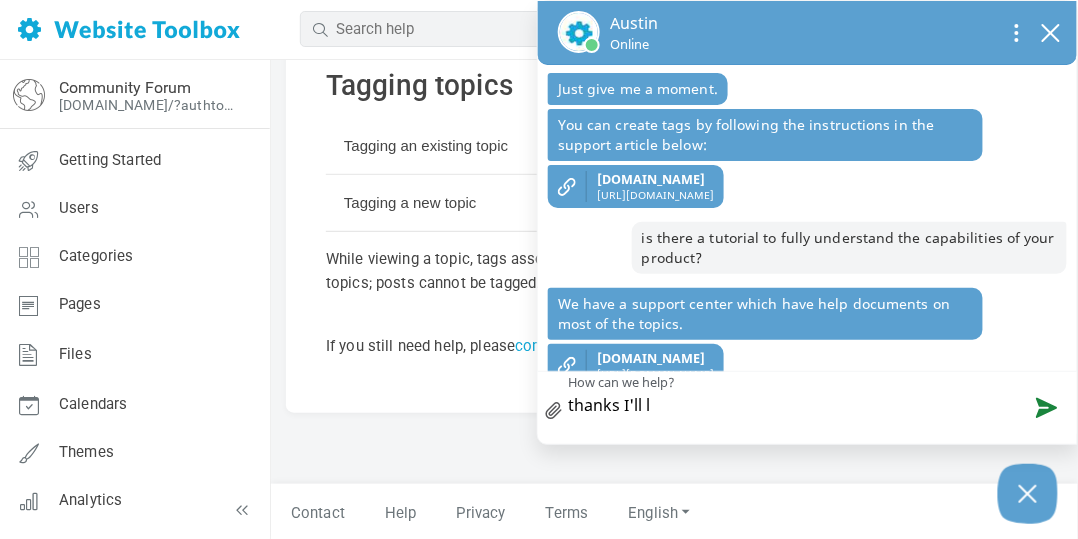type on "thanks I'll lo" 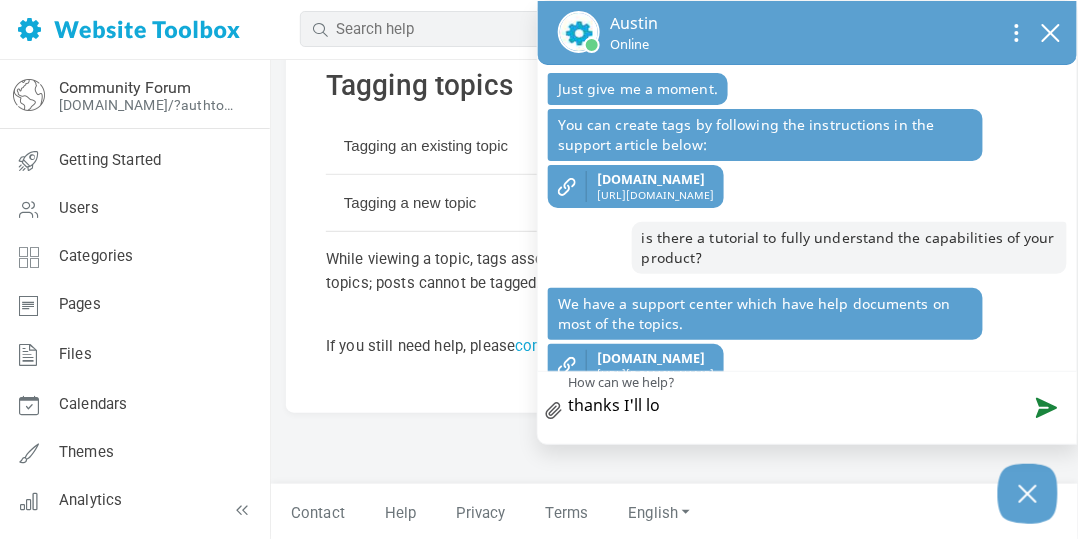 type on "thanks I'll loo" 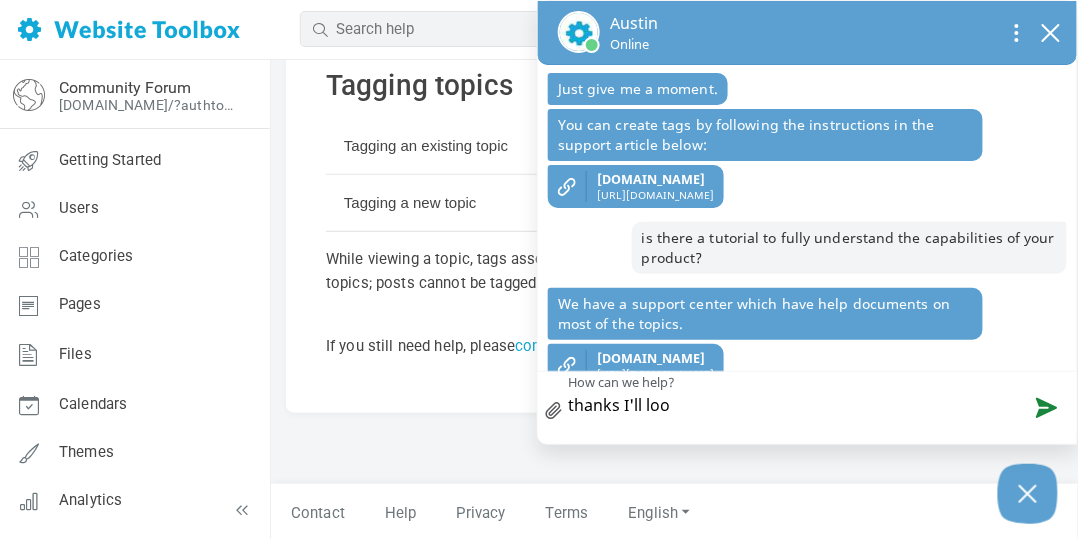 type on "thanks I'll look" 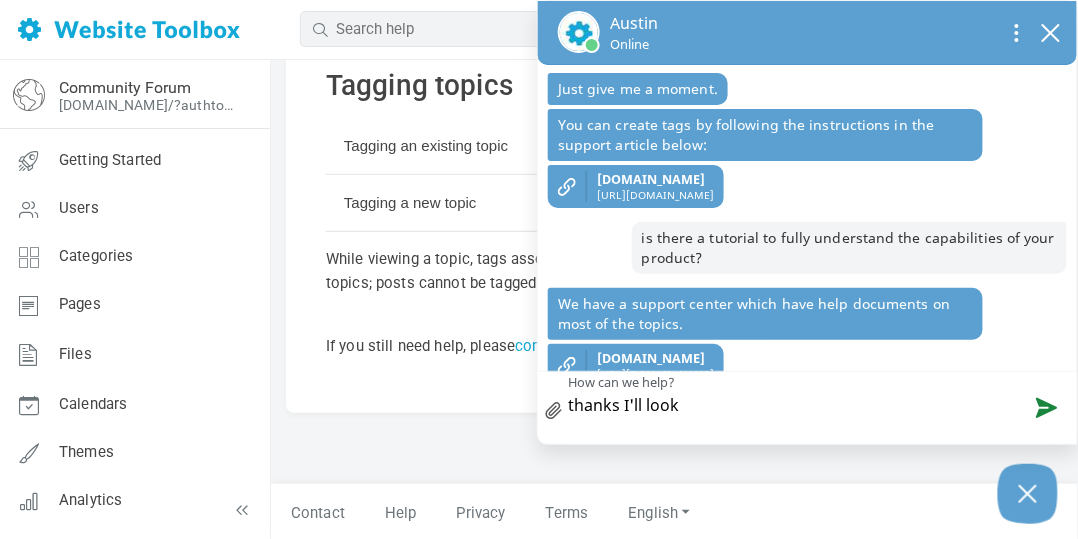 type on "thanks I'll look" 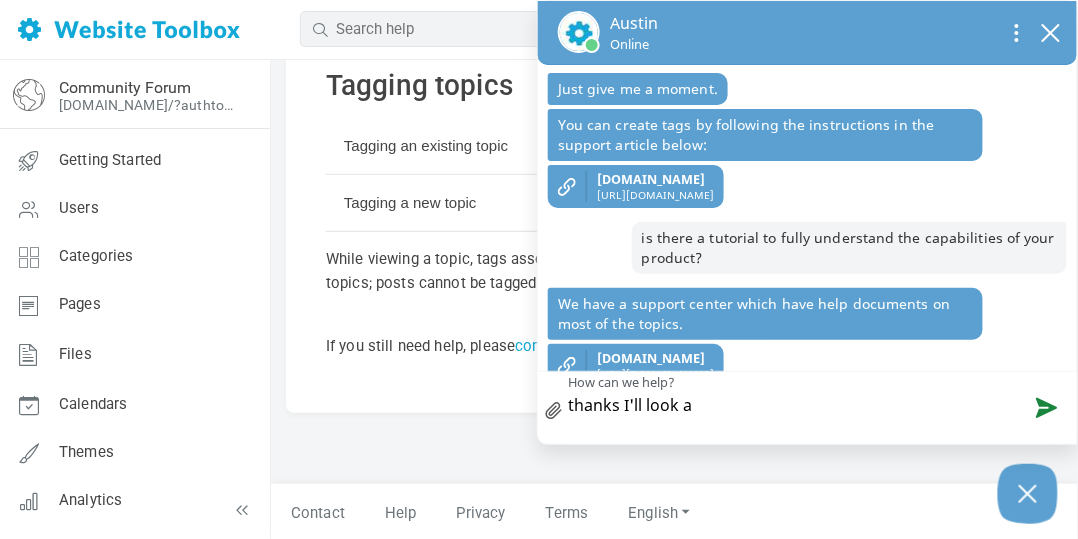 type on "thanks I'll look at" 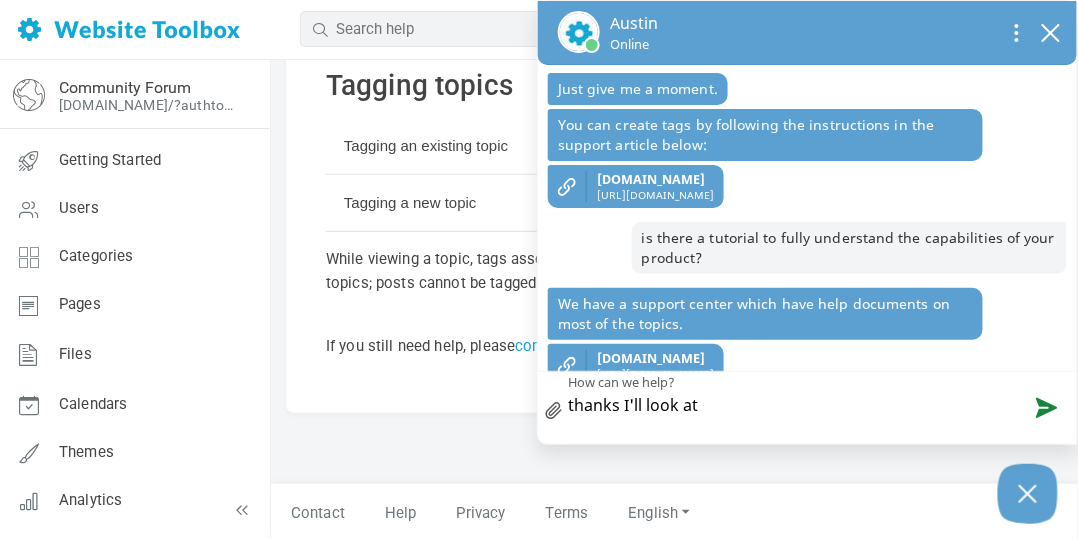 type on "thanks I'll look at" 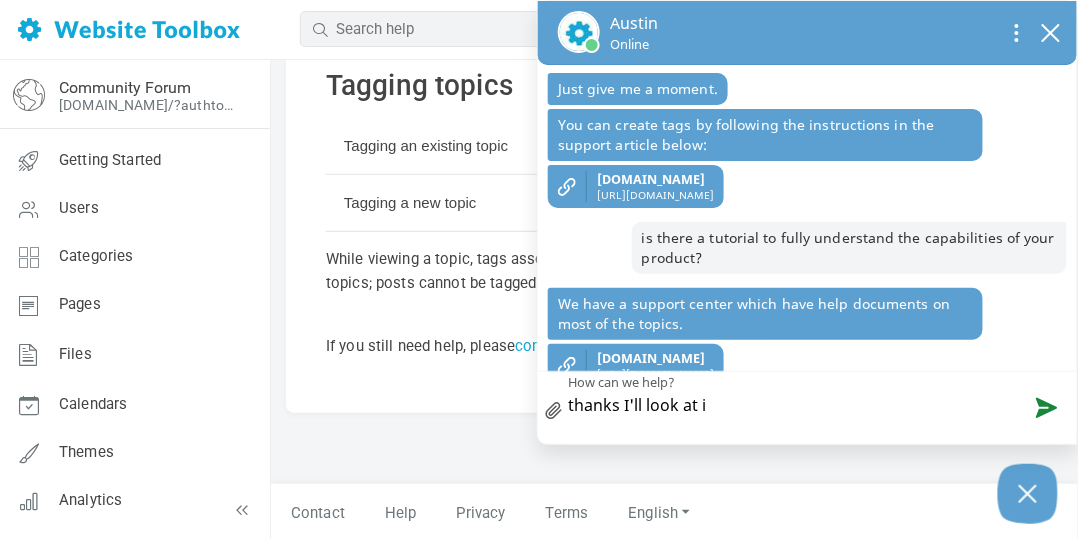 type on "thanks I'll look at it" 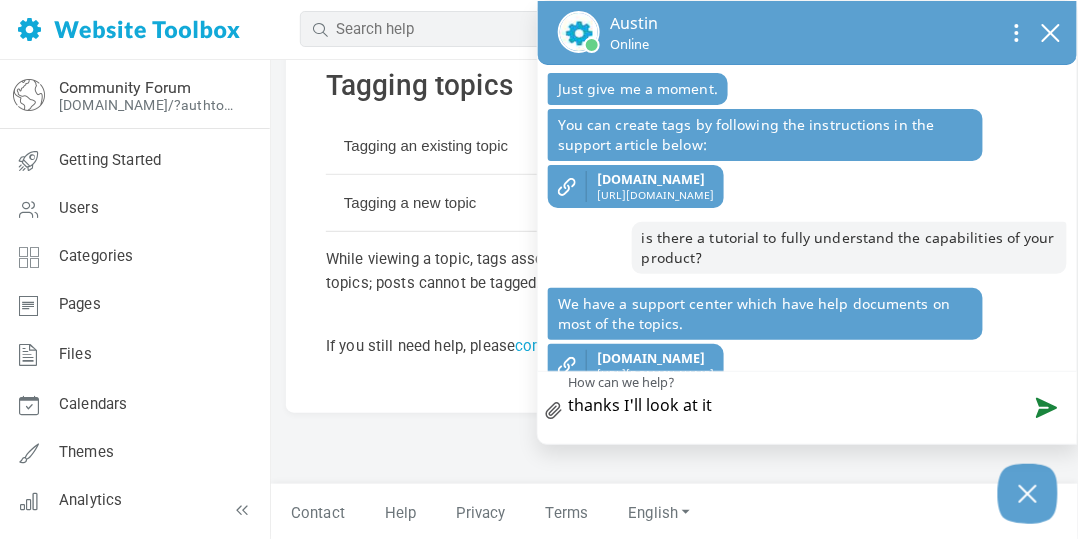 type 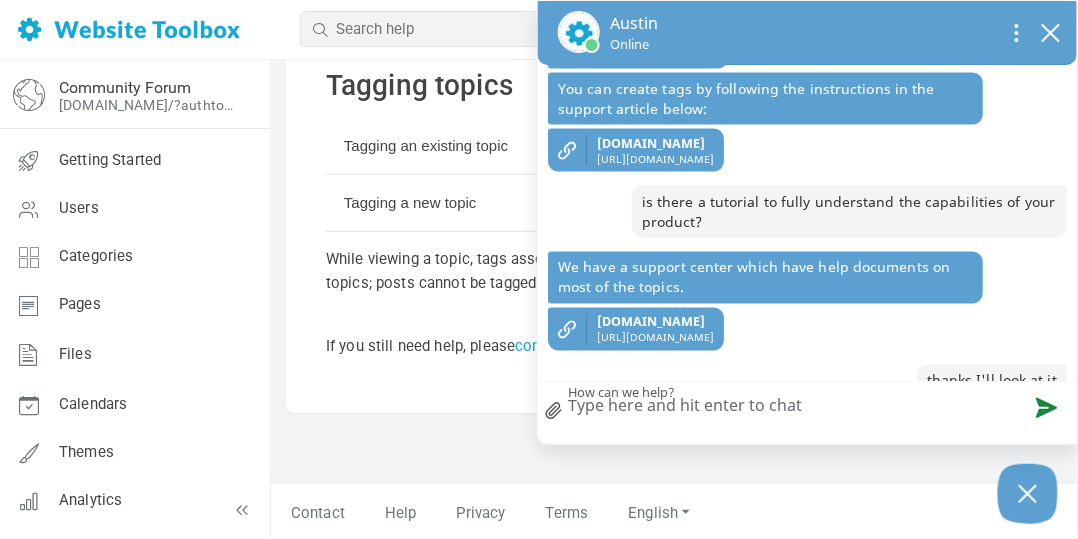 scroll, scrollTop: 699, scrollLeft: 0, axis: vertical 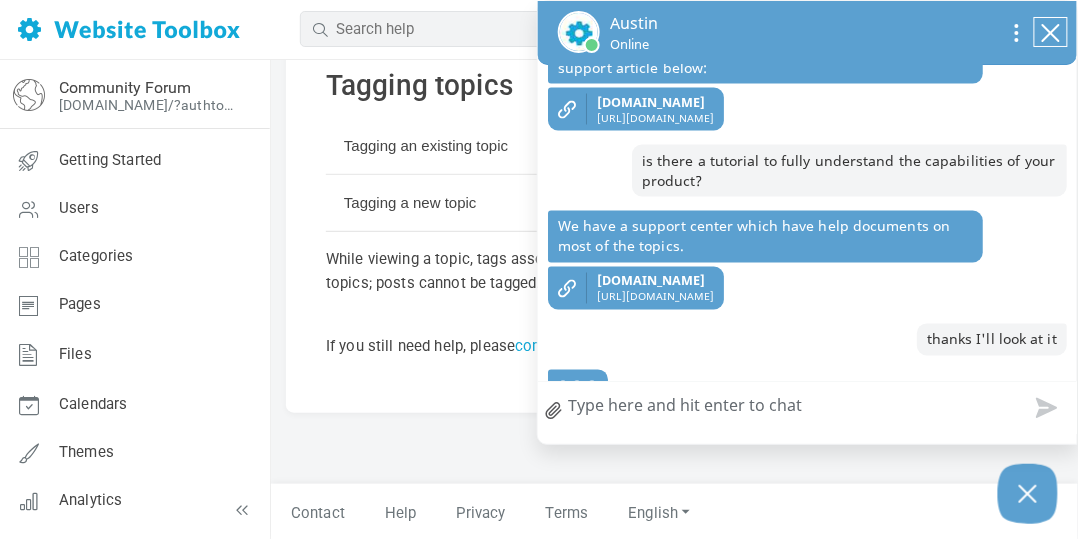 click 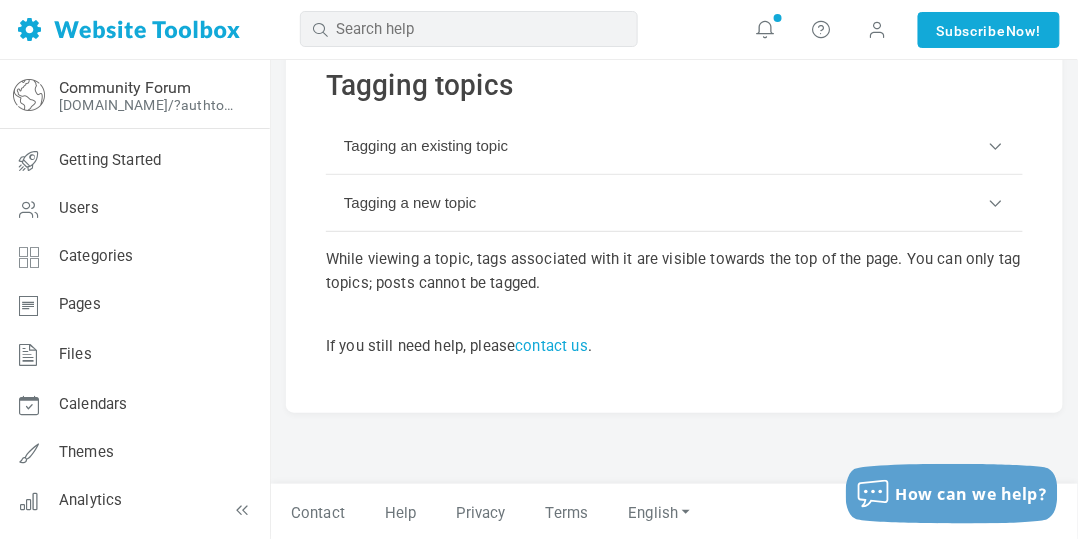 scroll, scrollTop: 592, scrollLeft: 0, axis: vertical 